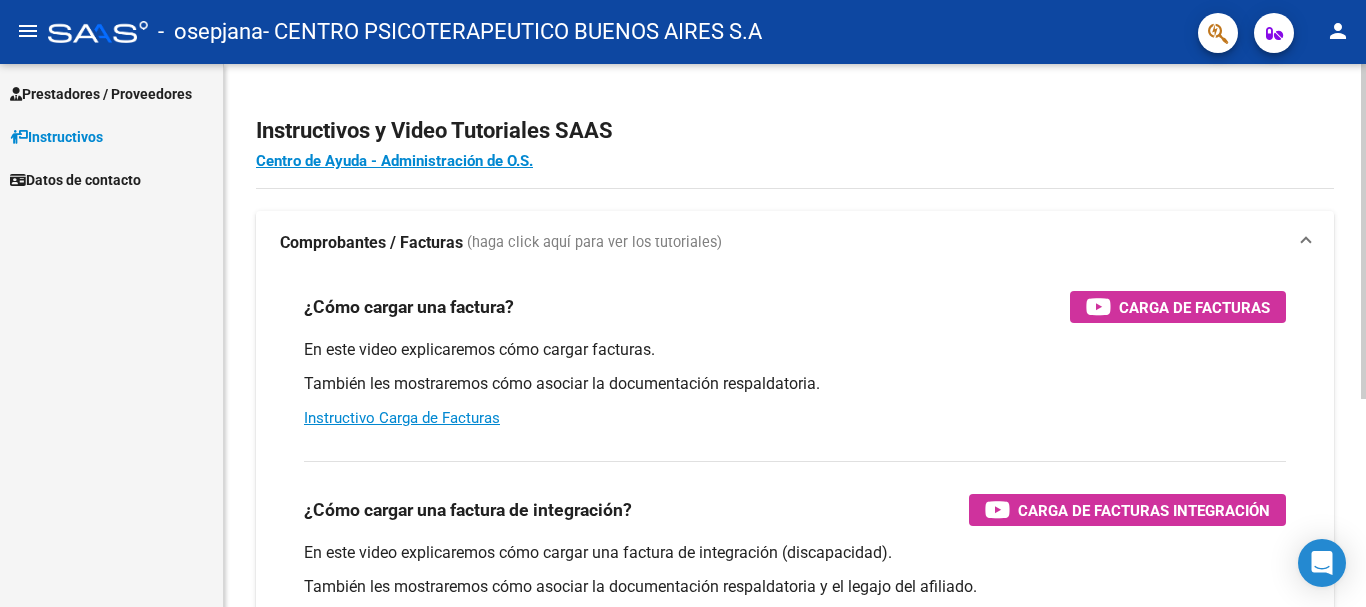 scroll, scrollTop: 0, scrollLeft: 0, axis: both 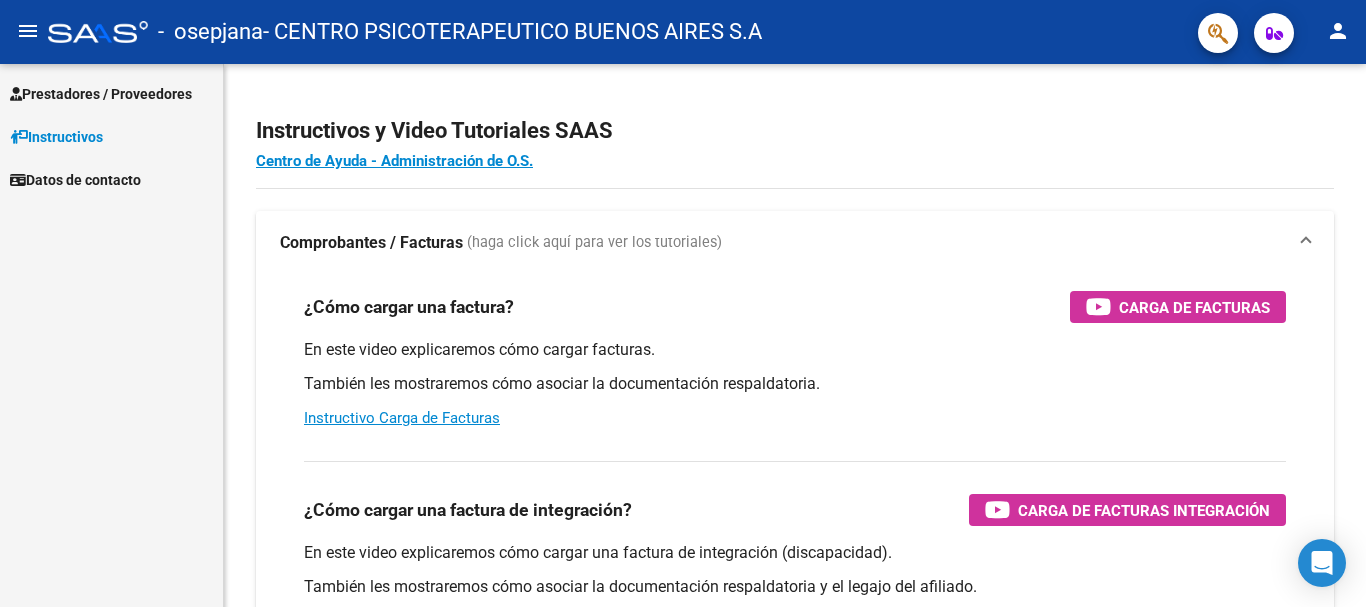 click on "Prestadores / Proveedores" at bounding box center (101, 94) 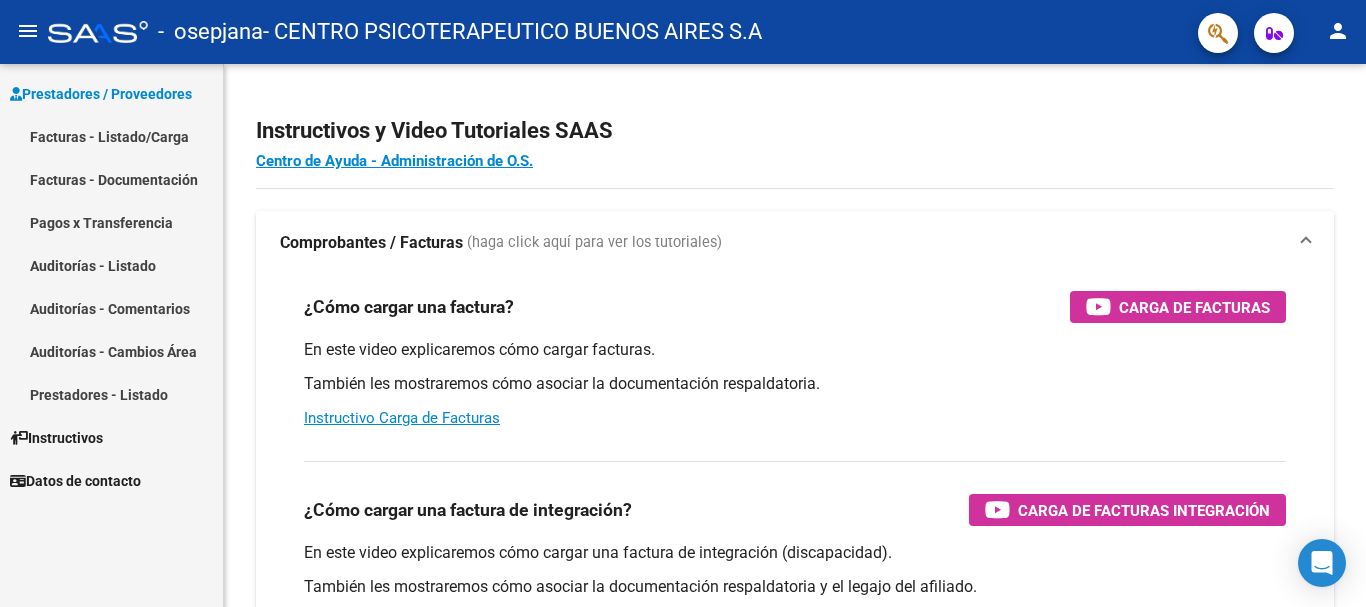 click on "Facturas - Listado/Carga" at bounding box center [111, 136] 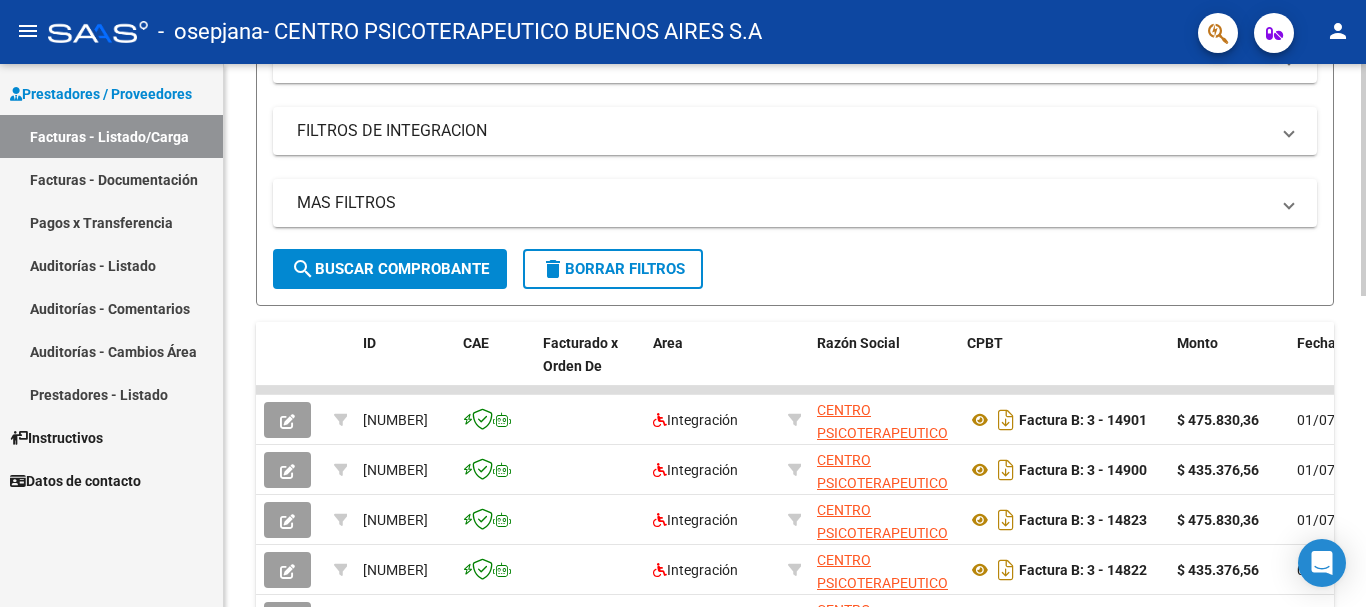 scroll, scrollTop: 0, scrollLeft: 0, axis: both 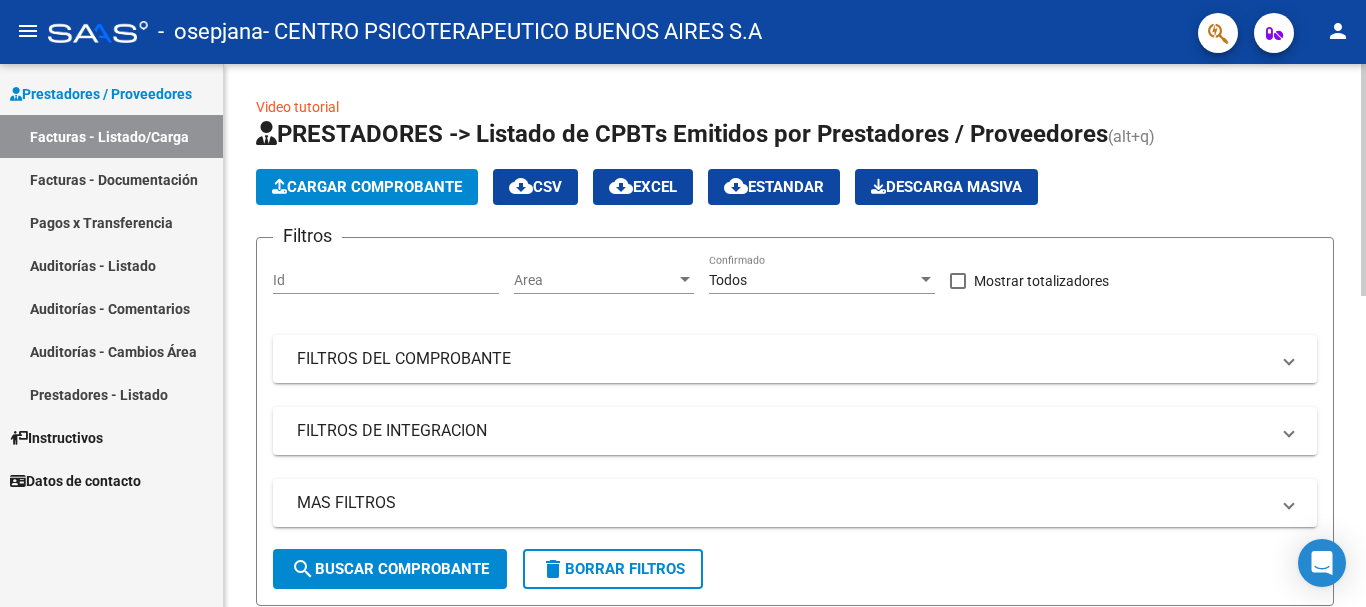 click on "Cargar Comprobante" 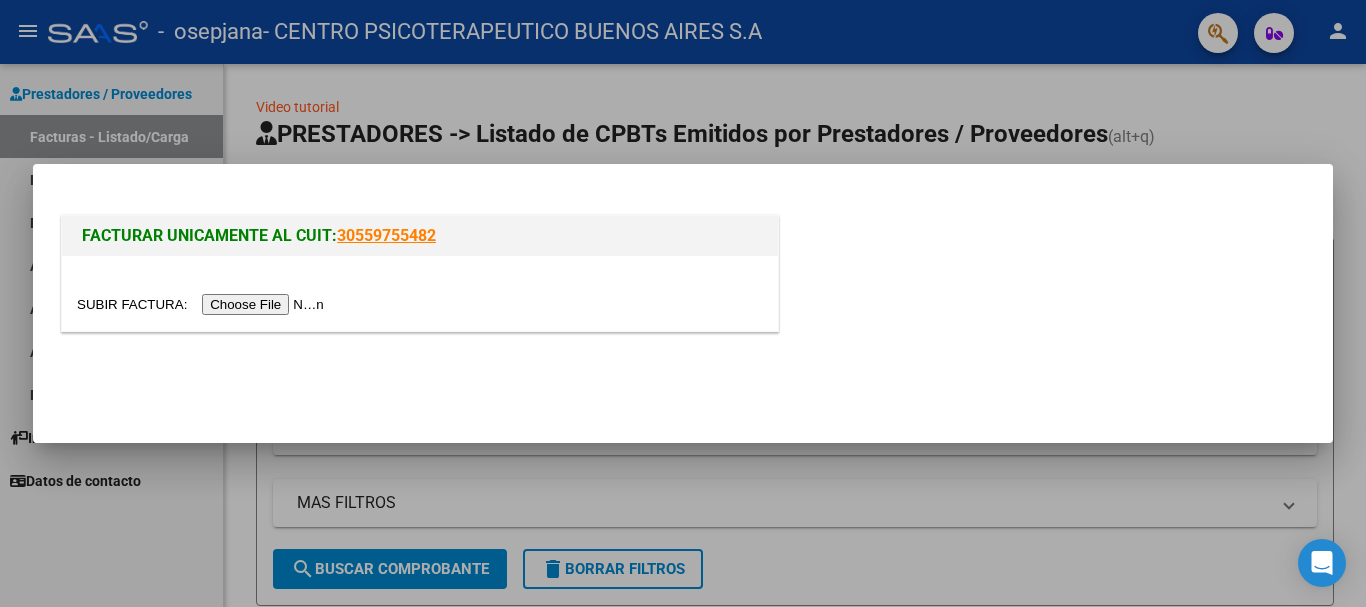 click at bounding box center [203, 304] 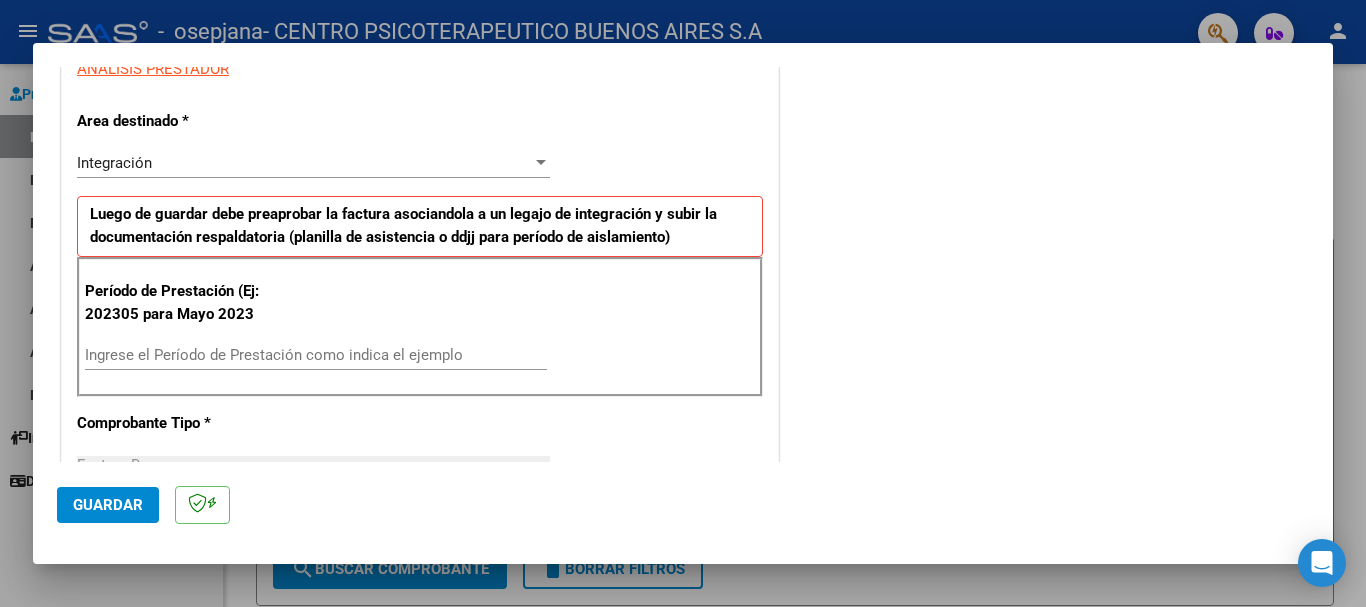 scroll, scrollTop: 400, scrollLeft: 0, axis: vertical 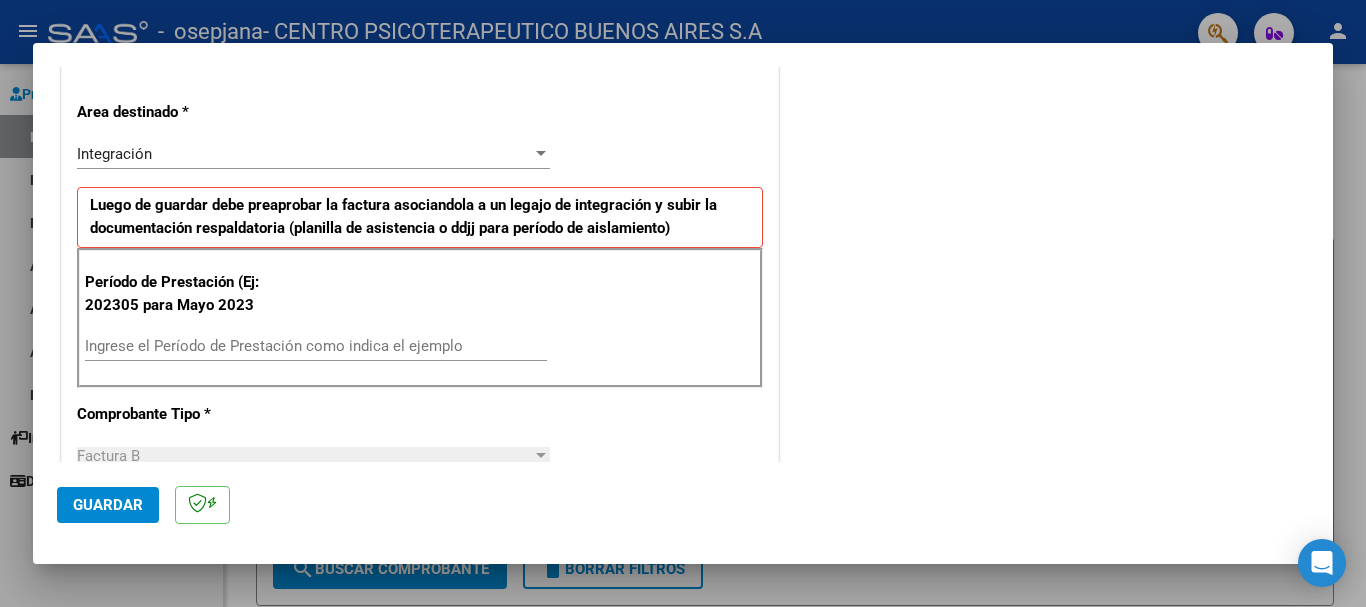 click on "Ingrese el Período de Prestación como indica el ejemplo" at bounding box center (316, 346) 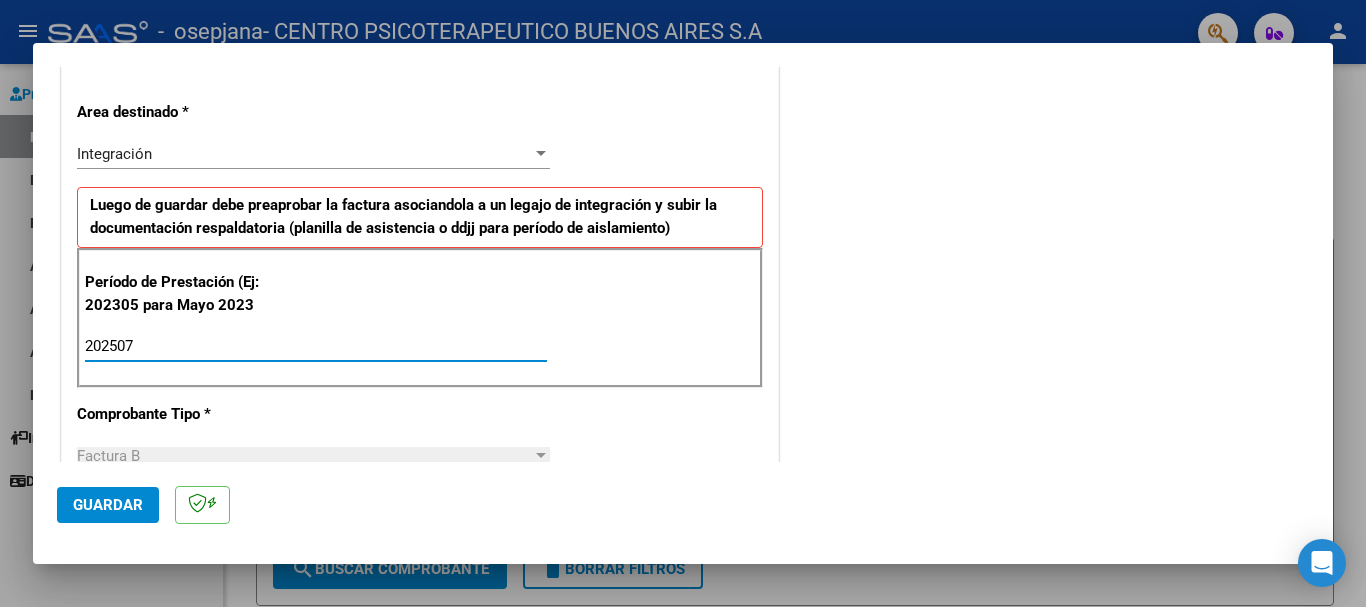scroll, scrollTop: 0, scrollLeft: 0, axis: both 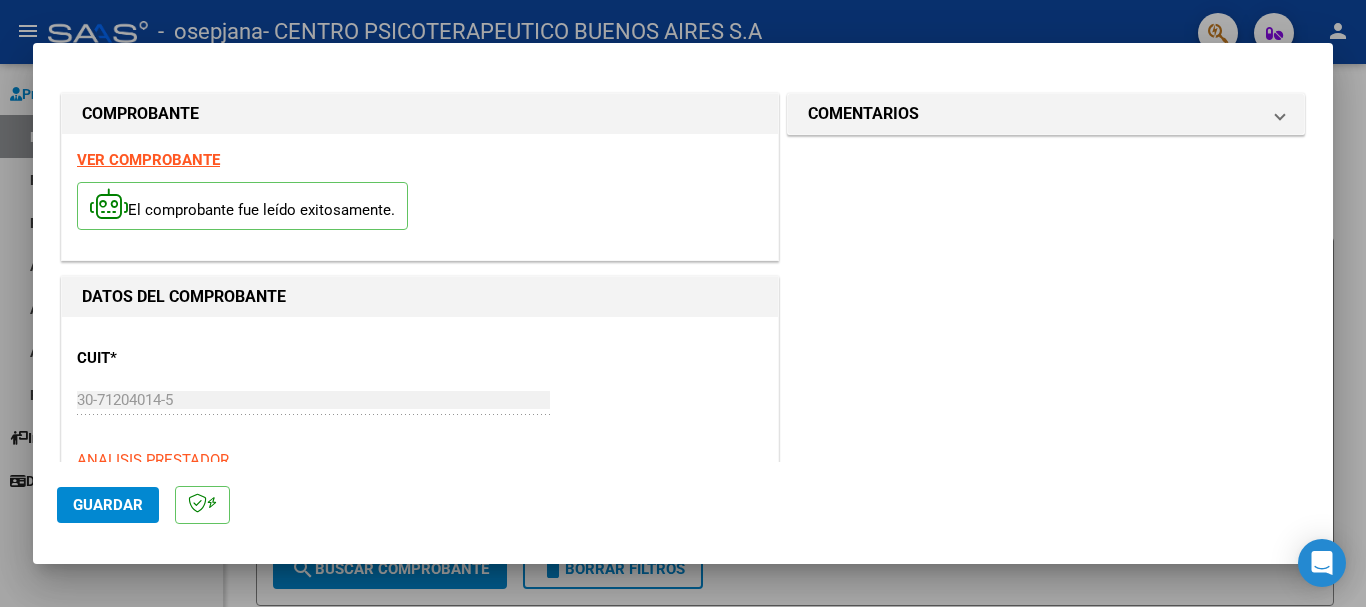 type on "202507" 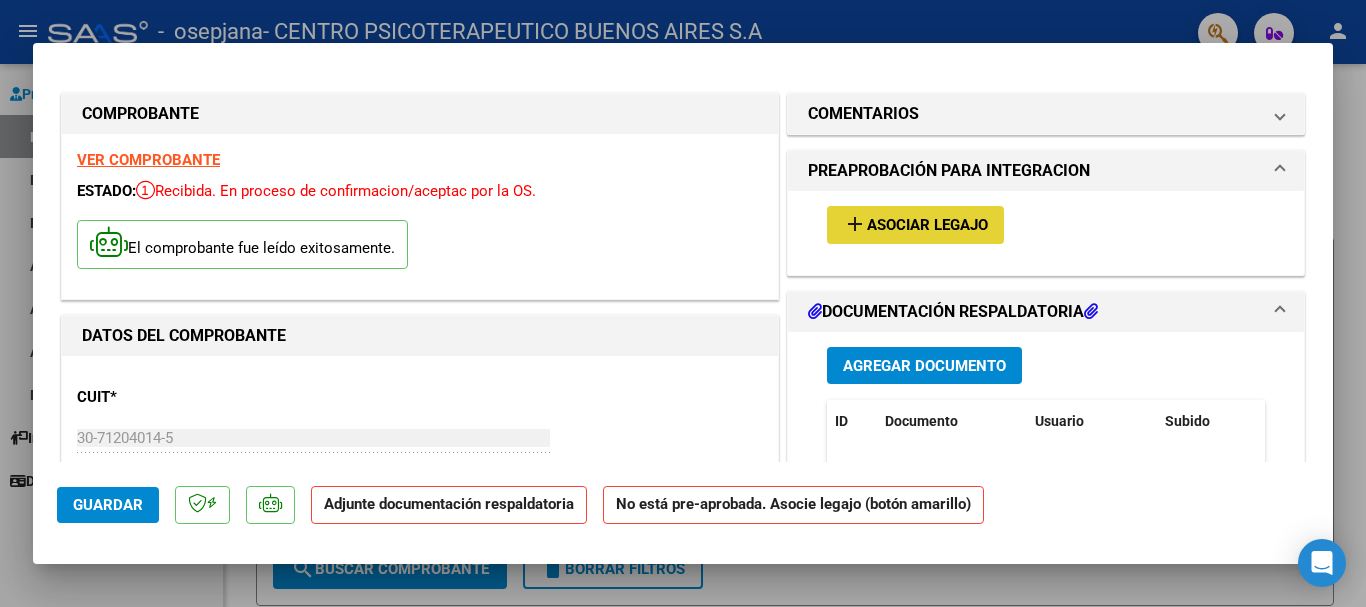 click on "Asociar Legajo" at bounding box center [927, 226] 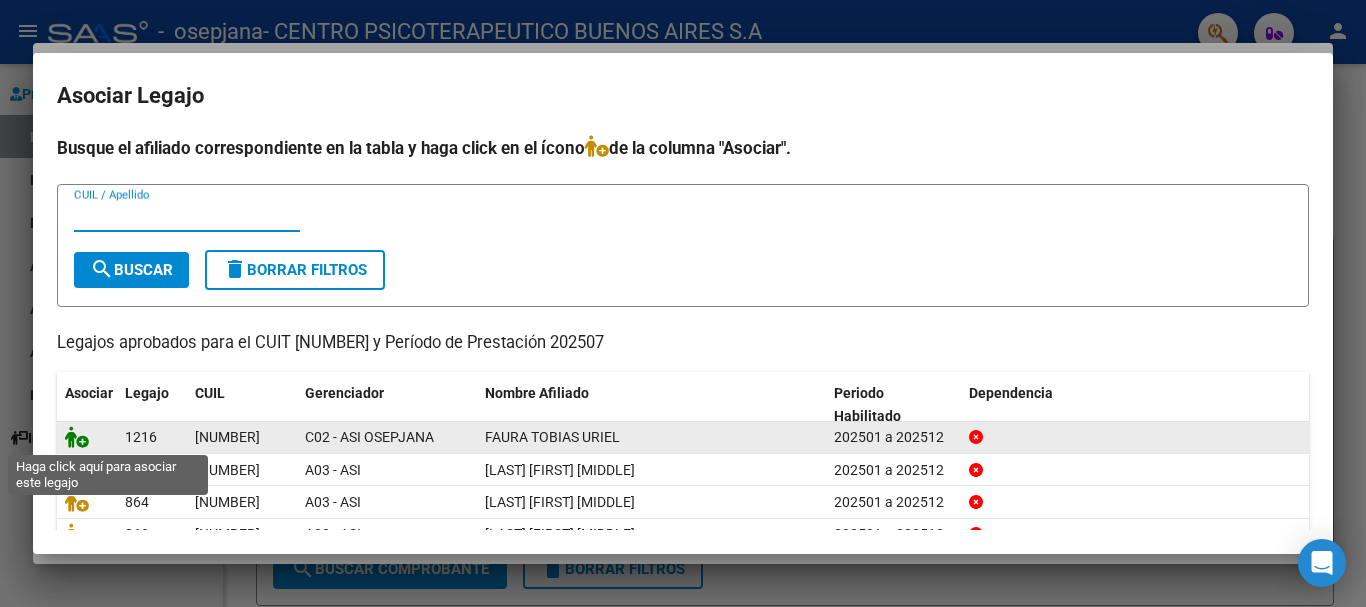 click 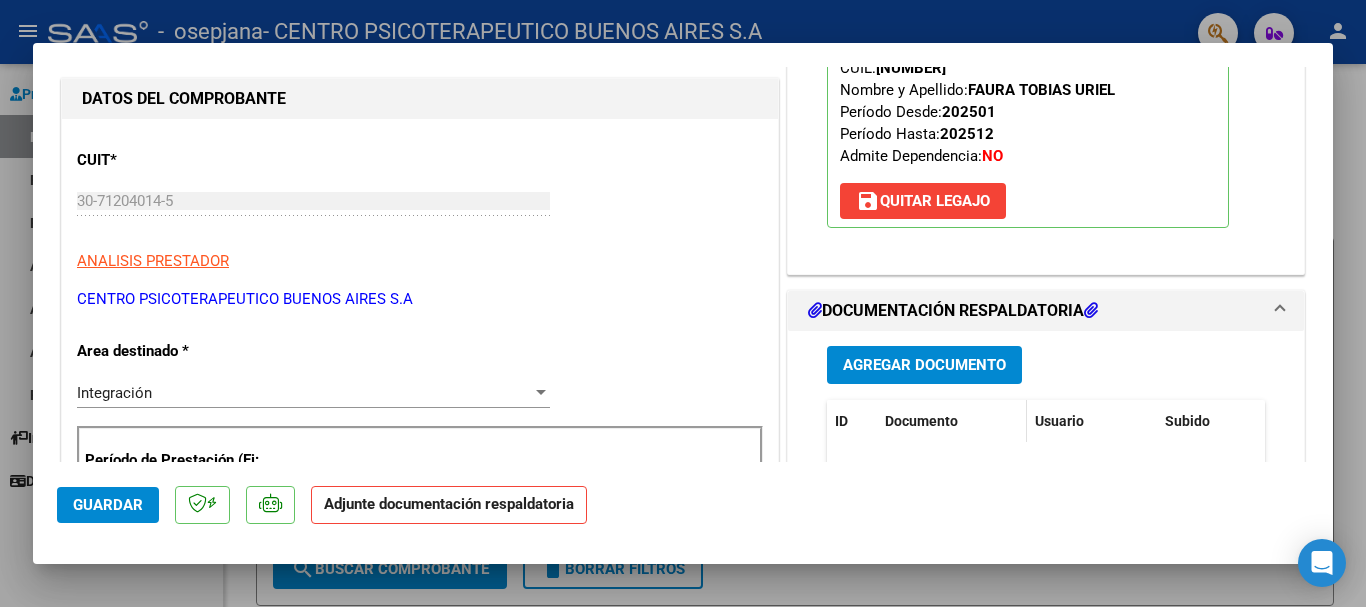 scroll, scrollTop: 300, scrollLeft: 0, axis: vertical 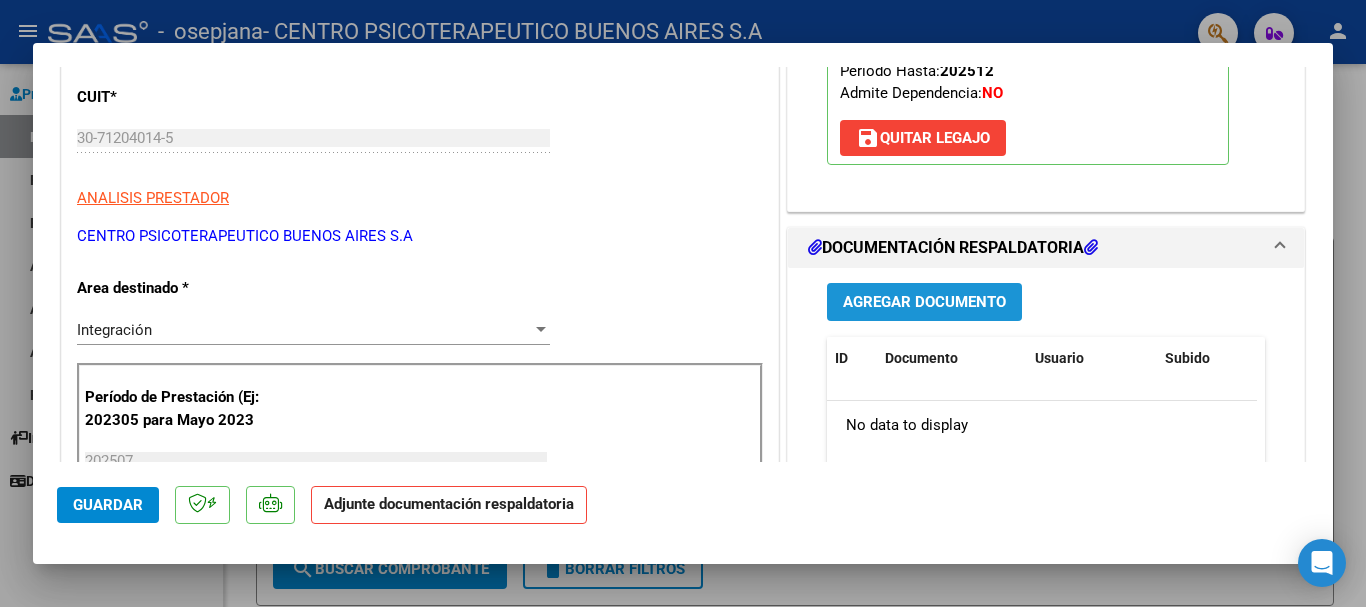 click on "Agregar Documento" at bounding box center [924, 303] 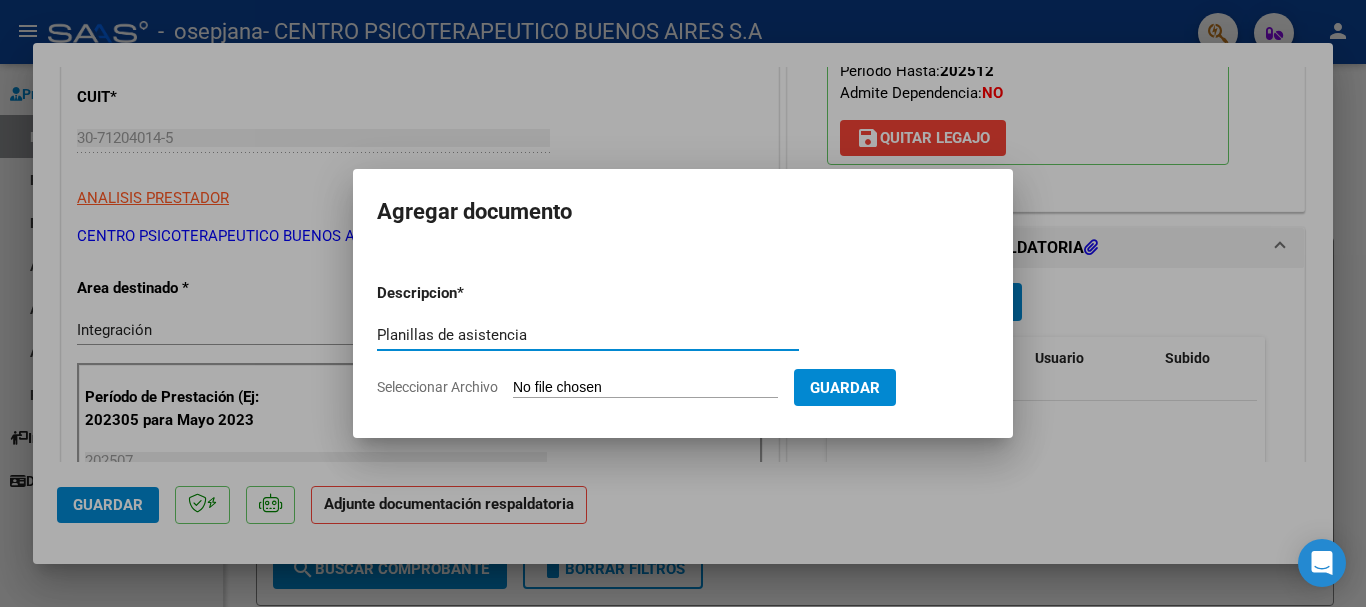 type on "Planillas de asistencia" 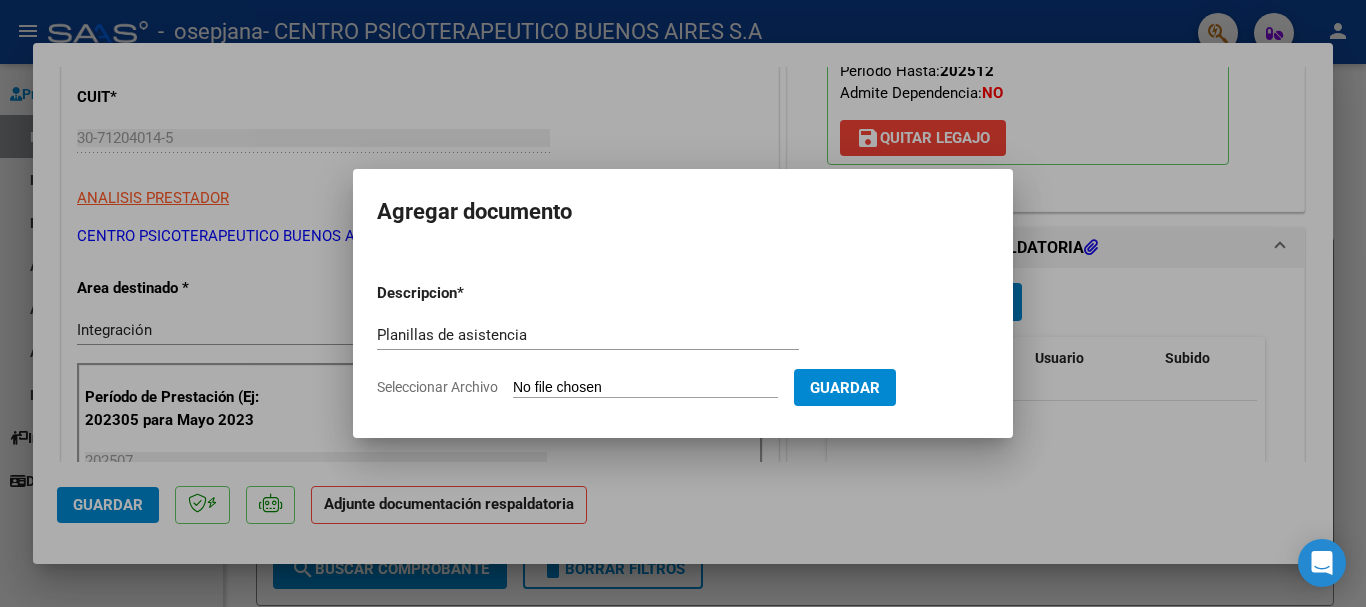 type on "C:\fakepath\2 [LAST] [FIRST] Planillas Asist Terapias Julio 2025.pdf" 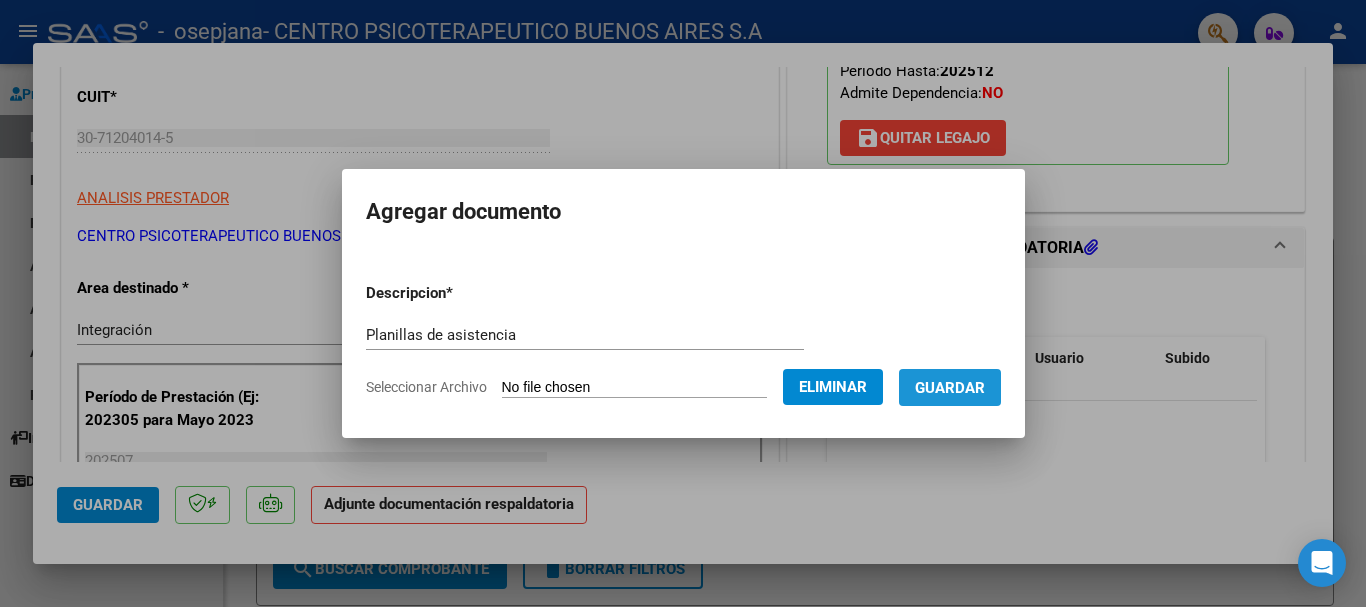 click on "Guardar" at bounding box center [950, 388] 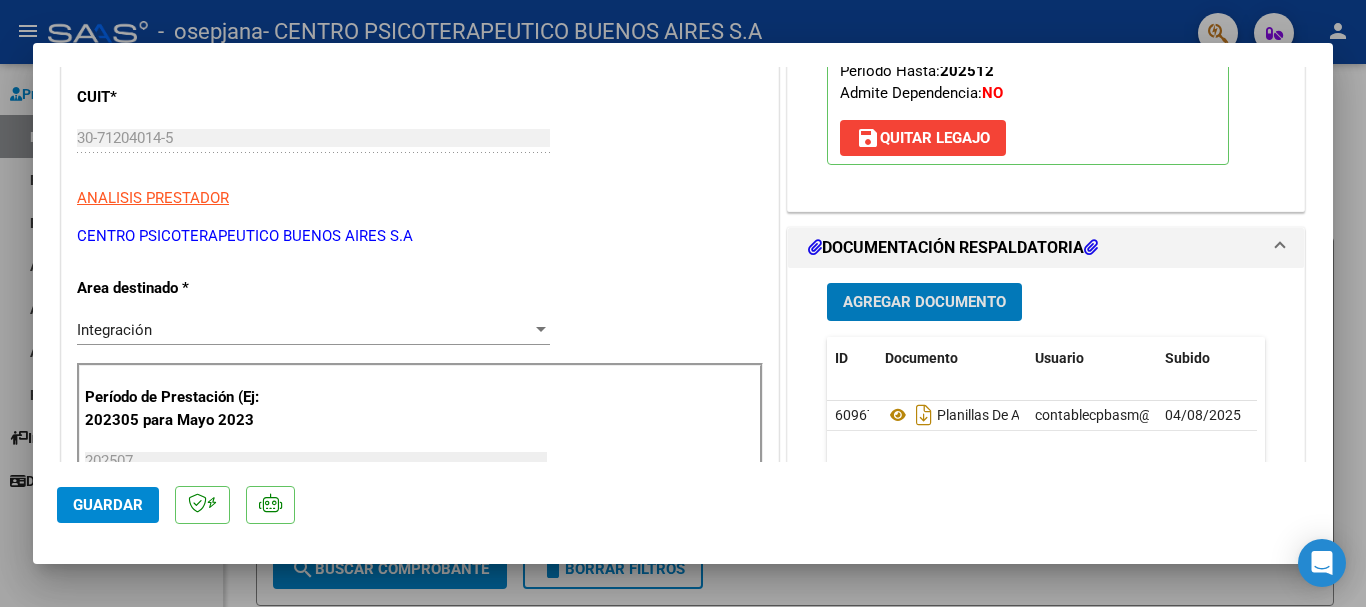 click on "Guardar" 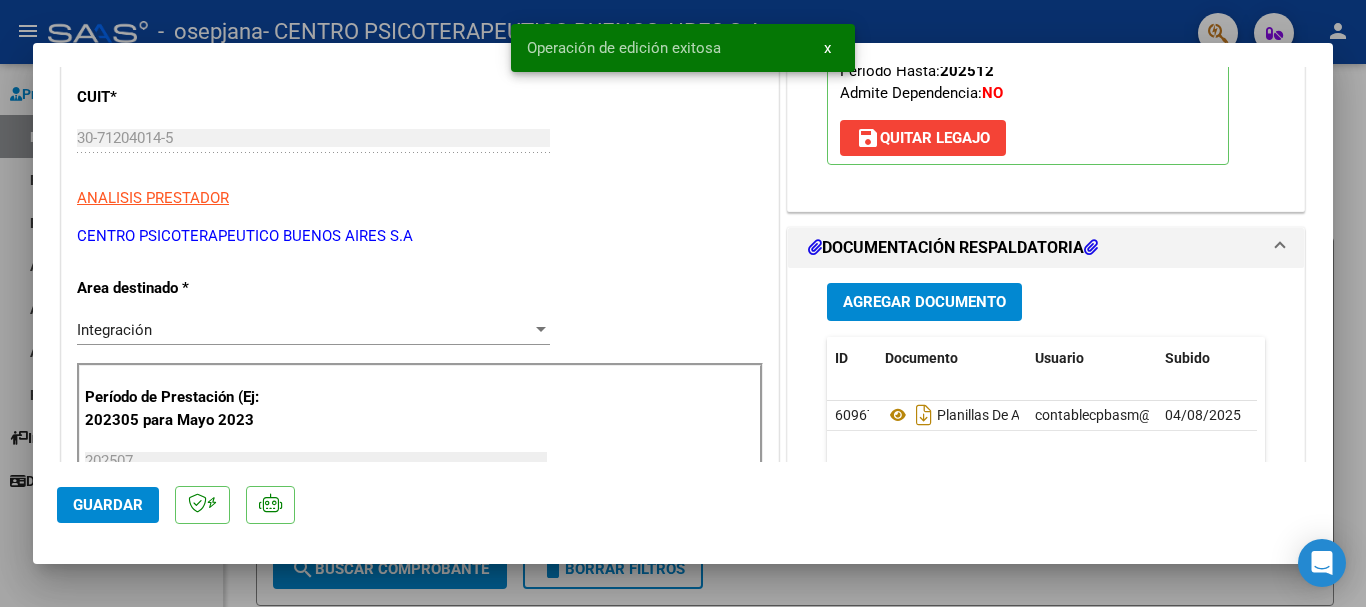 click on "x" at bounding box center (827, 48) 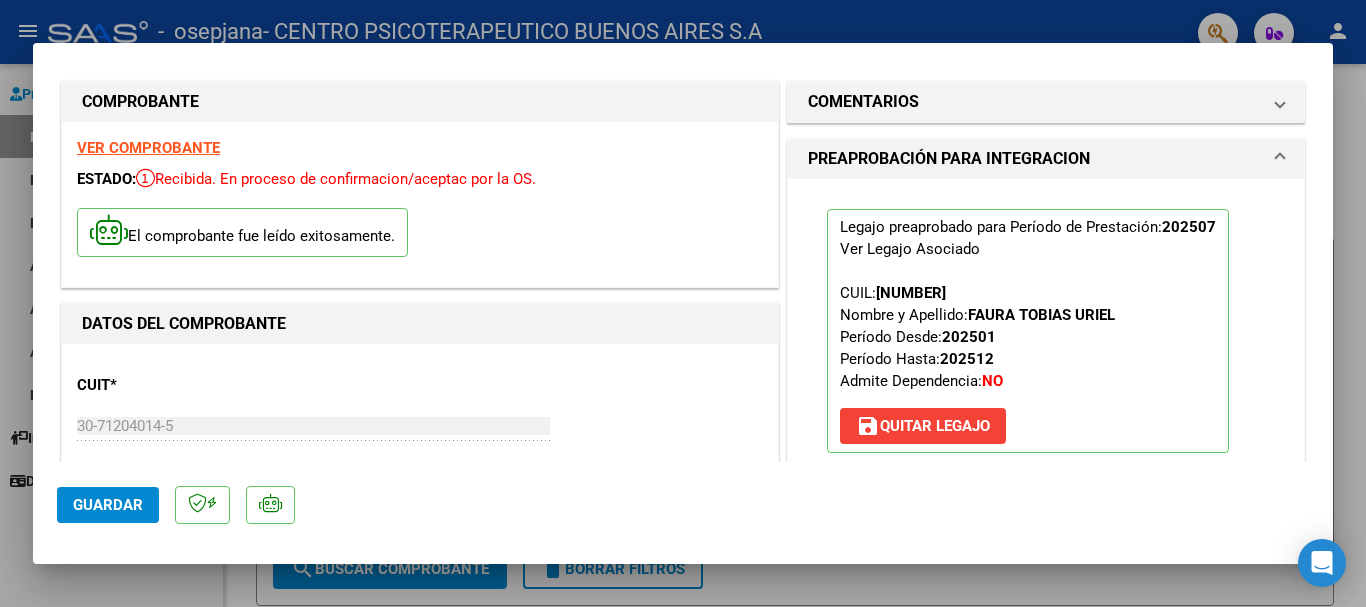 scroll, scrollTop: 0, scrollLeft: 0, axis: both 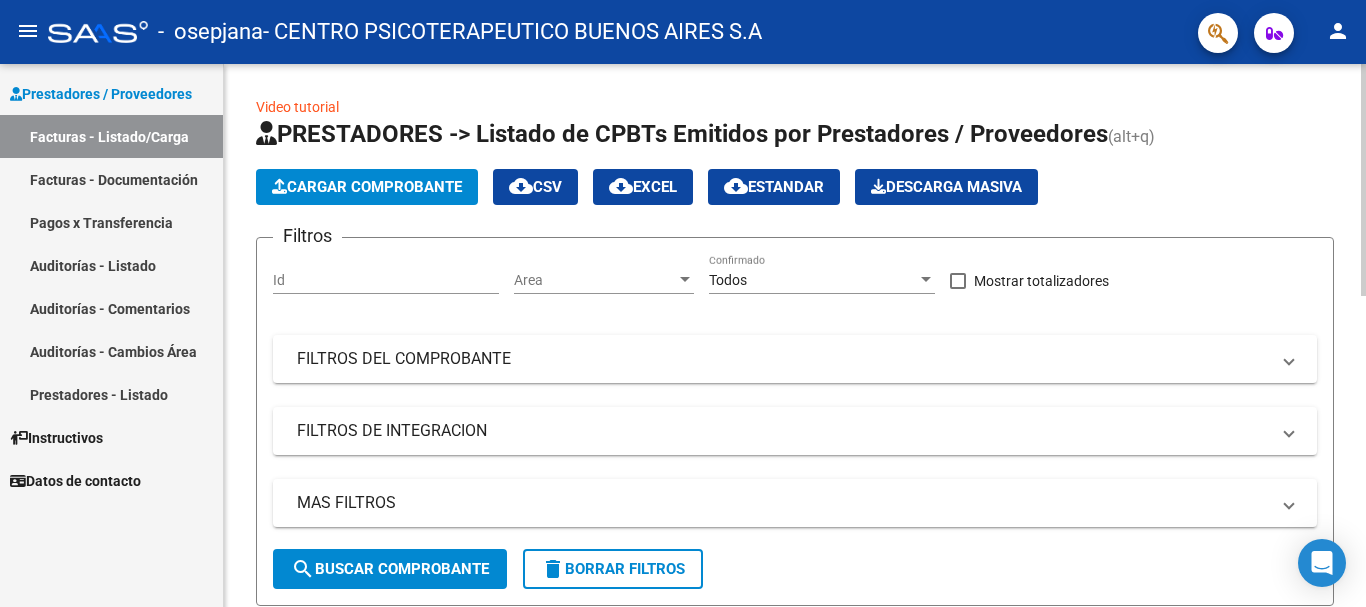 click on "Cargar Comprobante" 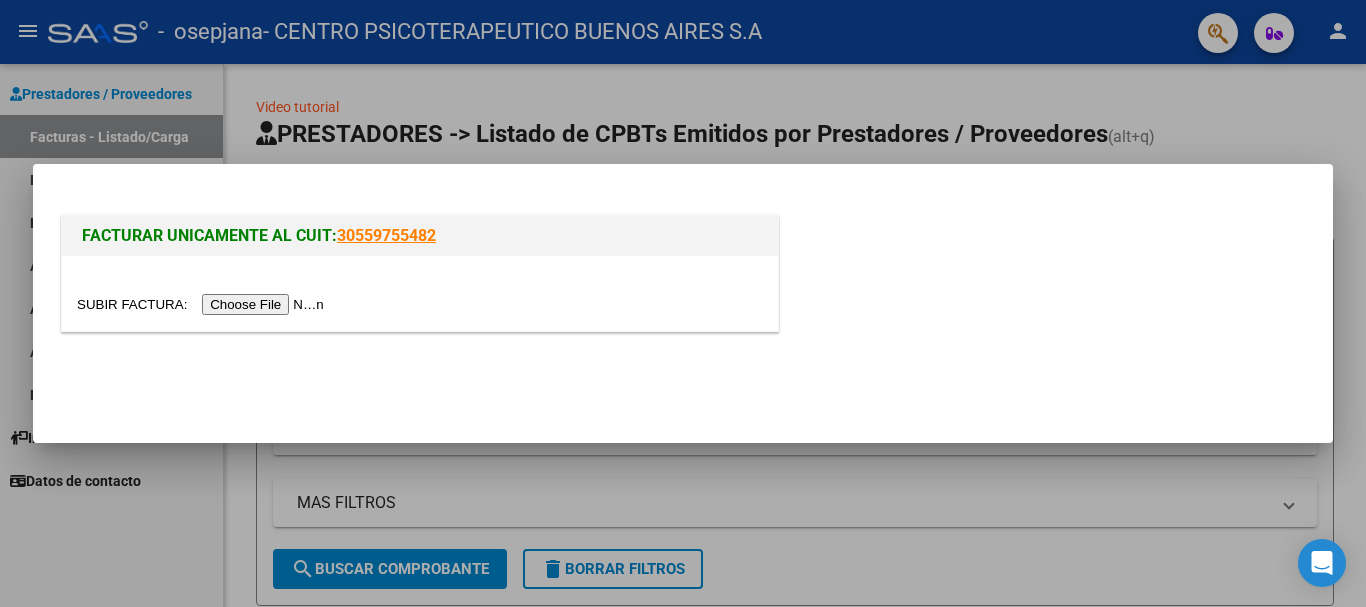 click at bounding box center (203, 304) 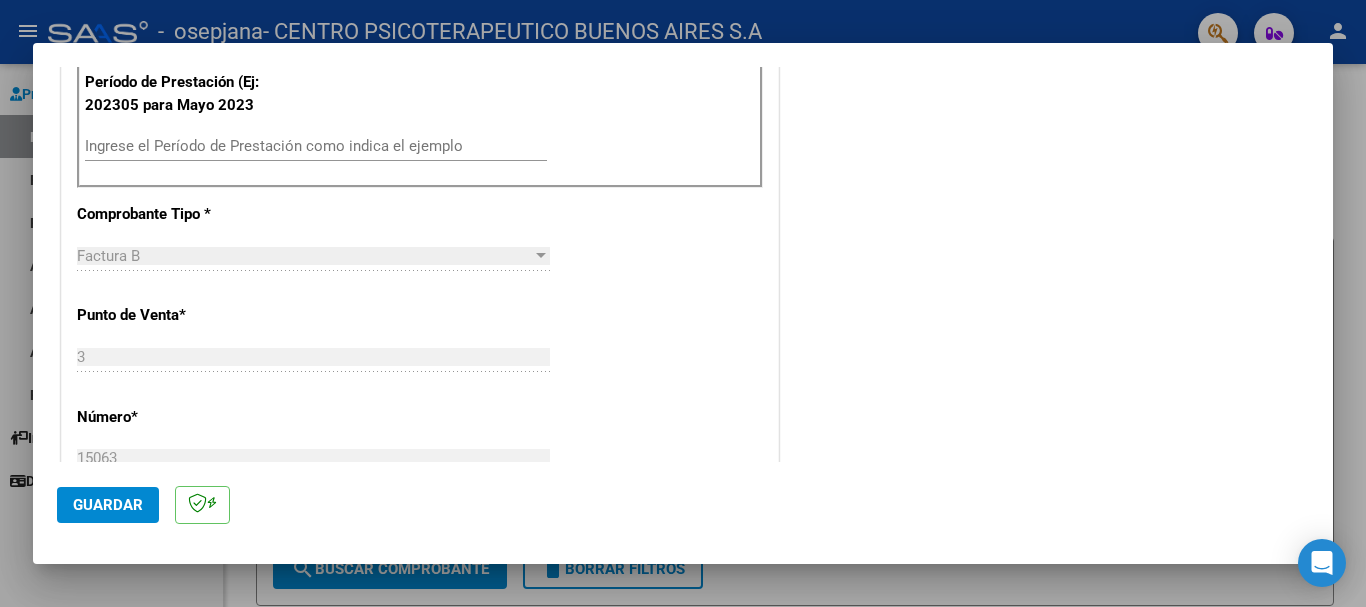 scroll, scrollTop: 400, scrollLeft: 0, axis: vertical 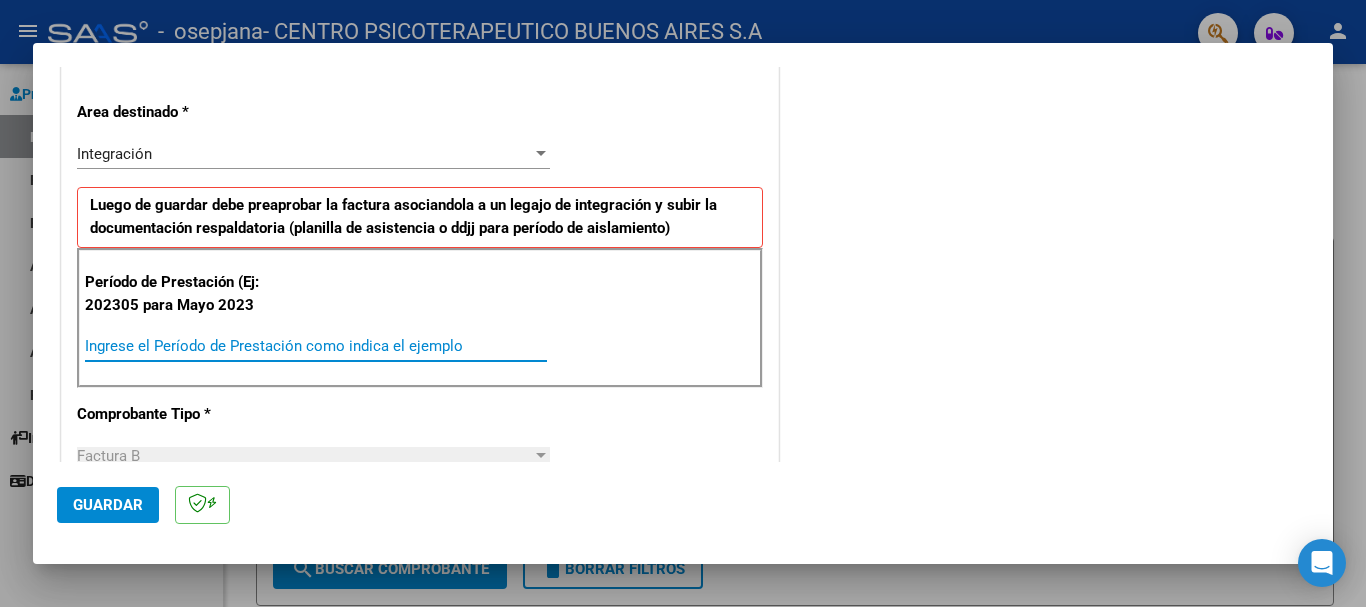 click on "Ingrese el Período de Prestación como indica el ejemplo" at bounding box center [316, 346] 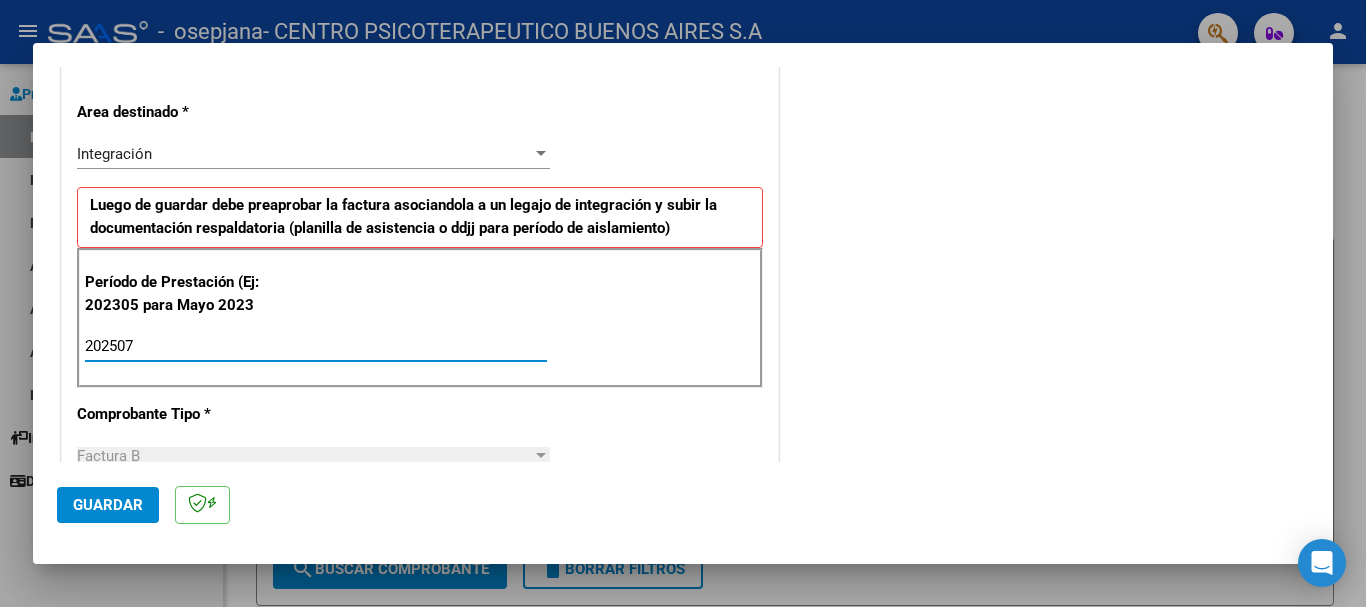 type on "202507" 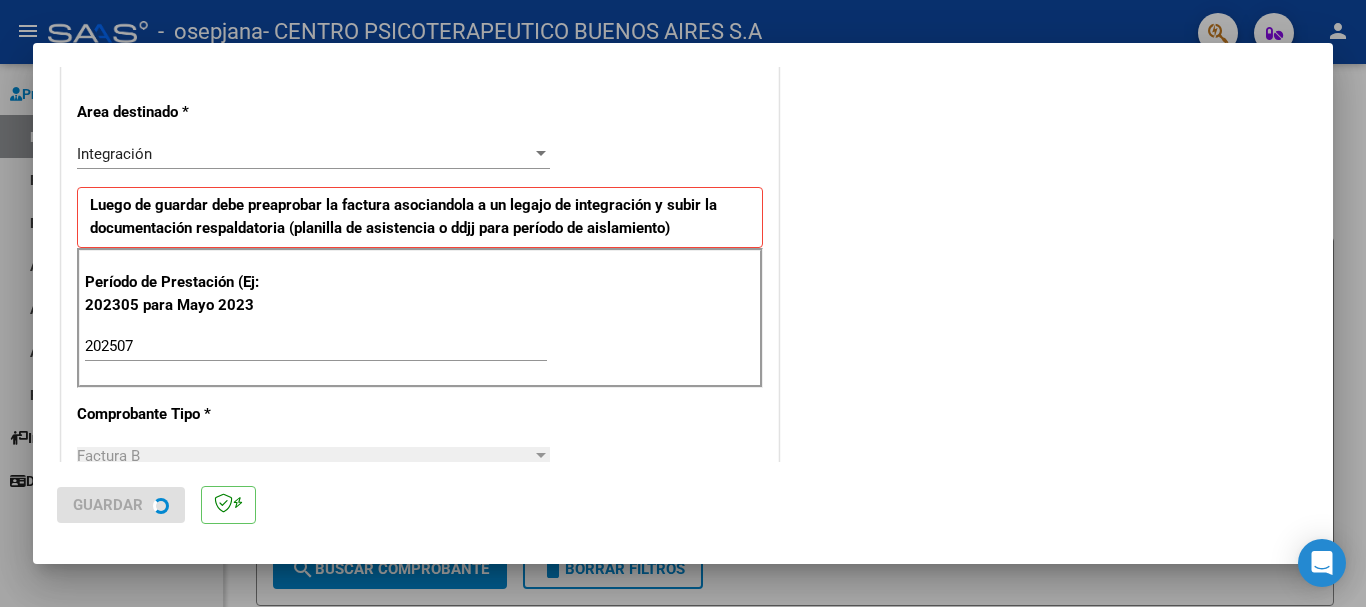 scroll, scrollTop: 0, scrollLeft: 0, axis: both 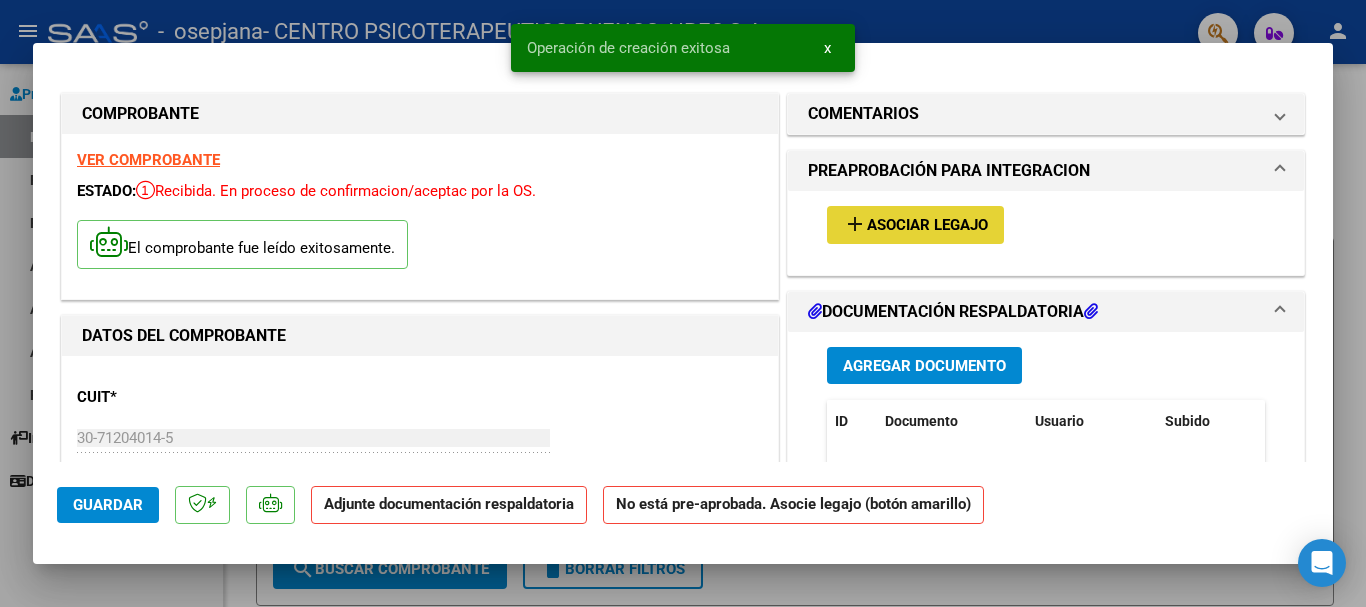 click on "add Asociar Legajo" at bounding box center (915, 224) 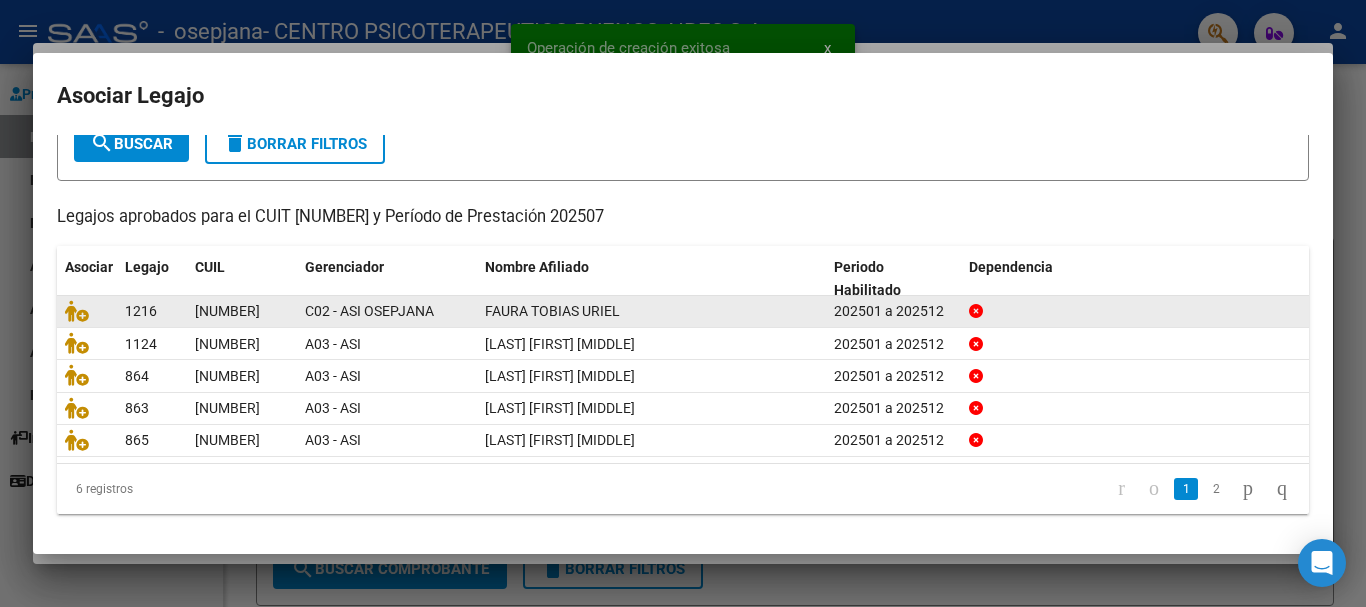 scroll, scrollTop: 131, scrollLeft: 0, axis: vertical 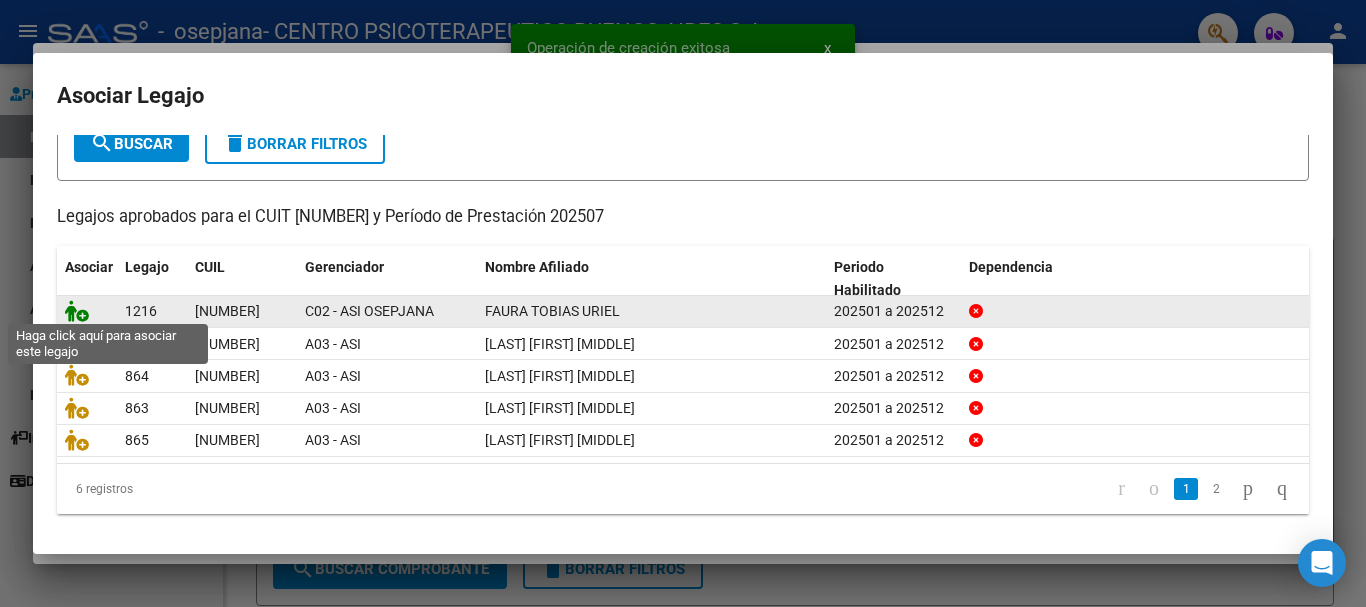 click 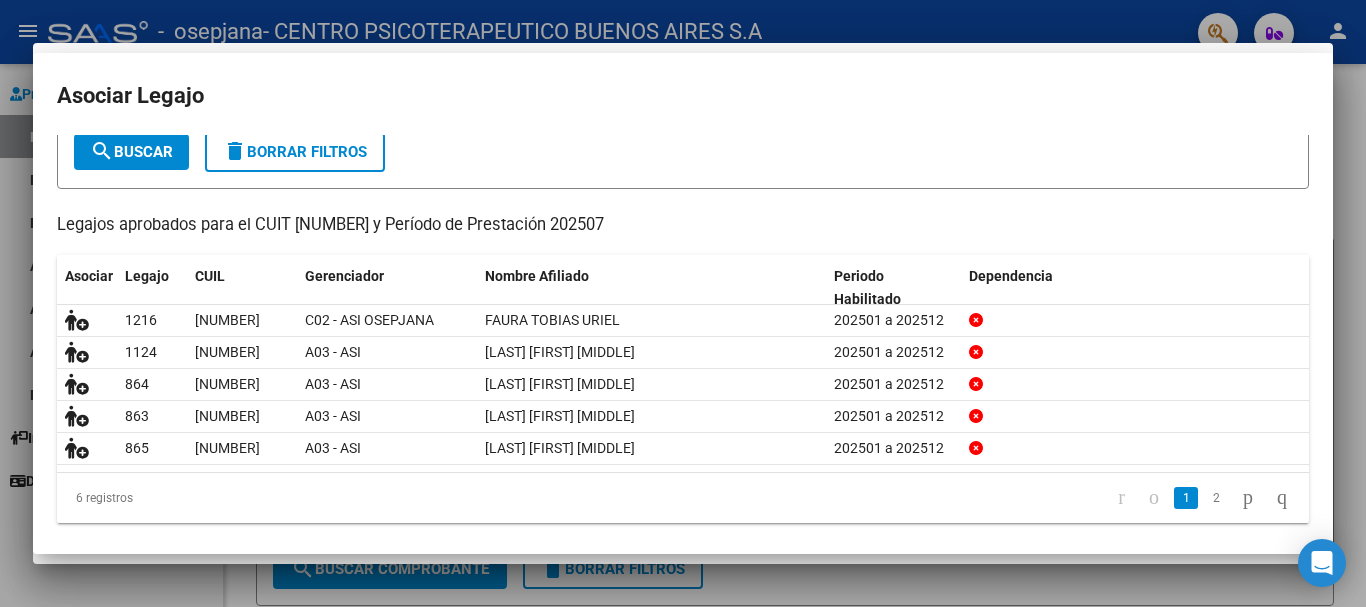 scroll, scrollTop: 0, scrollLeft: 0, axis: both 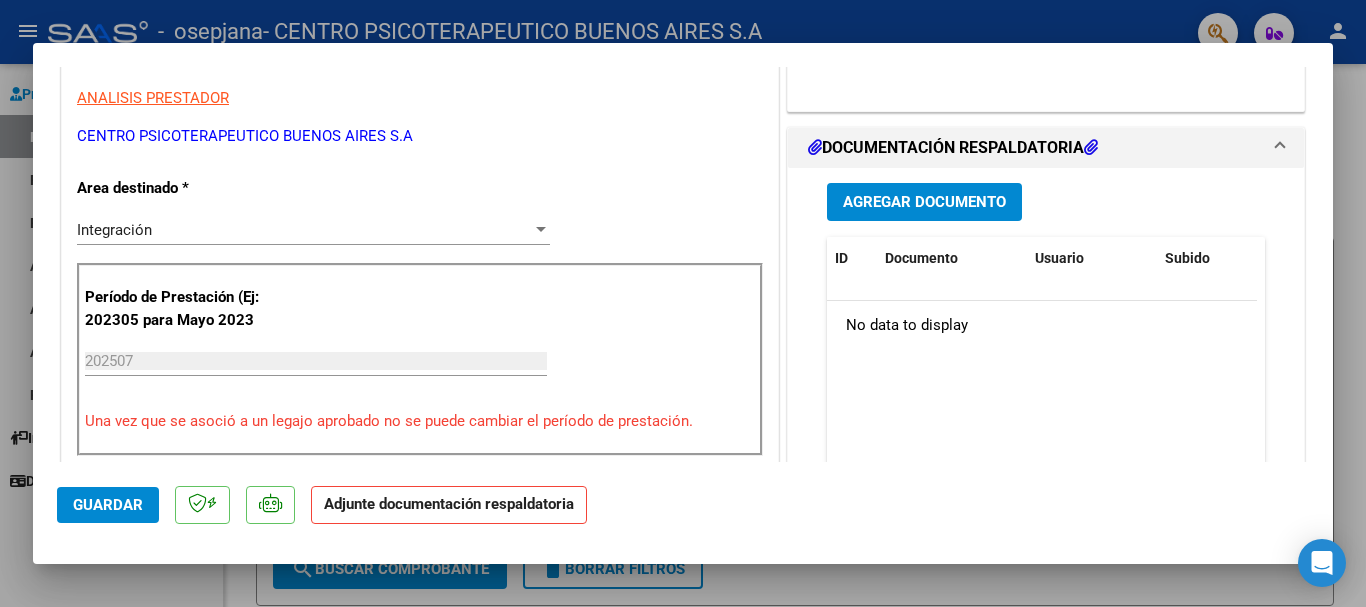 click on "Agregar Documento" at bounding box center (924, 203) 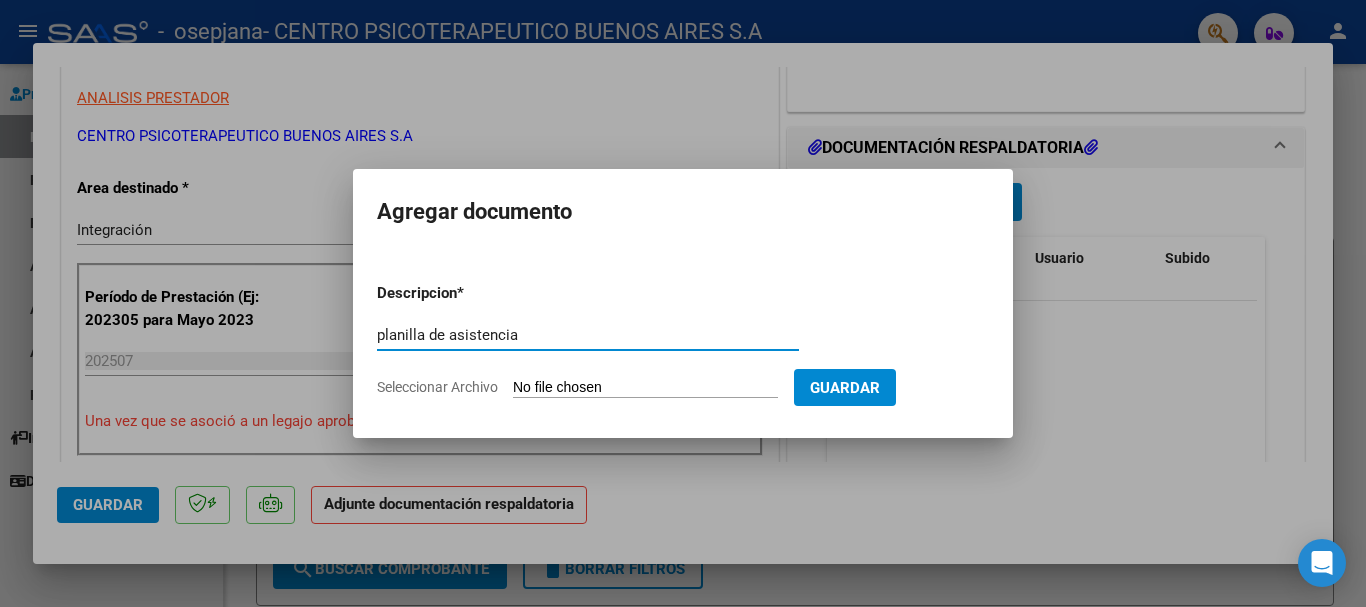 type on "planilla de asistencia" 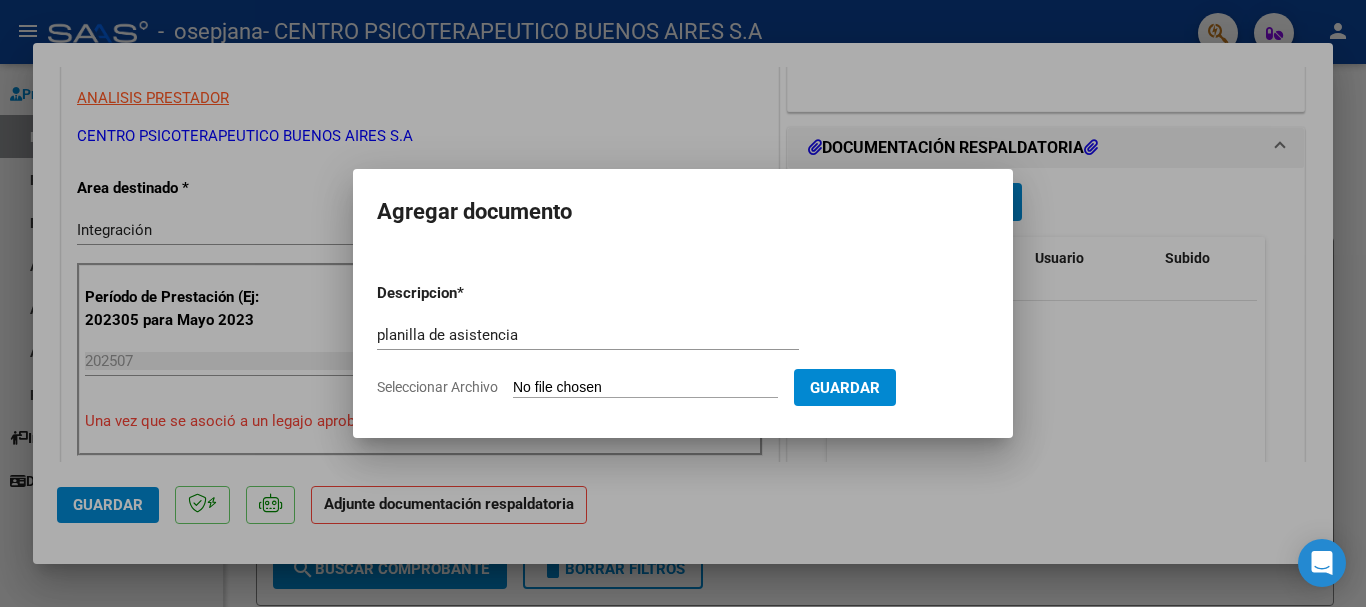 click on "Seleccionar Archivo" at bounding box center [645, 388] 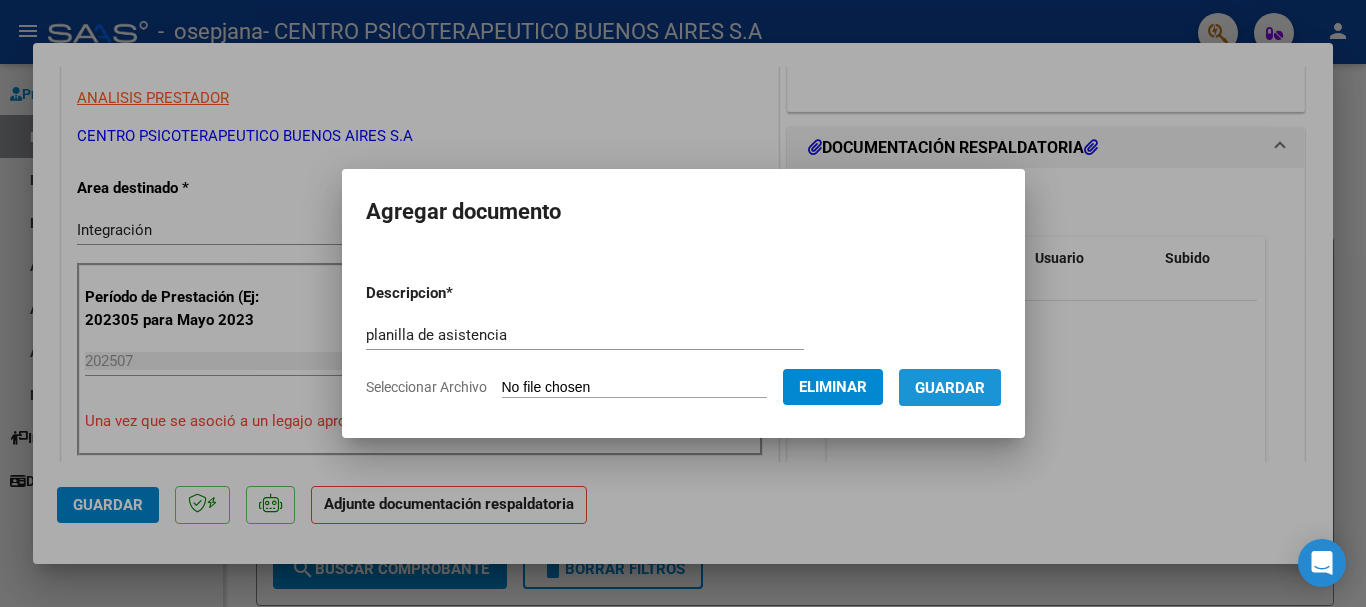 click on "Guardar" at bounding box center [950, 388] 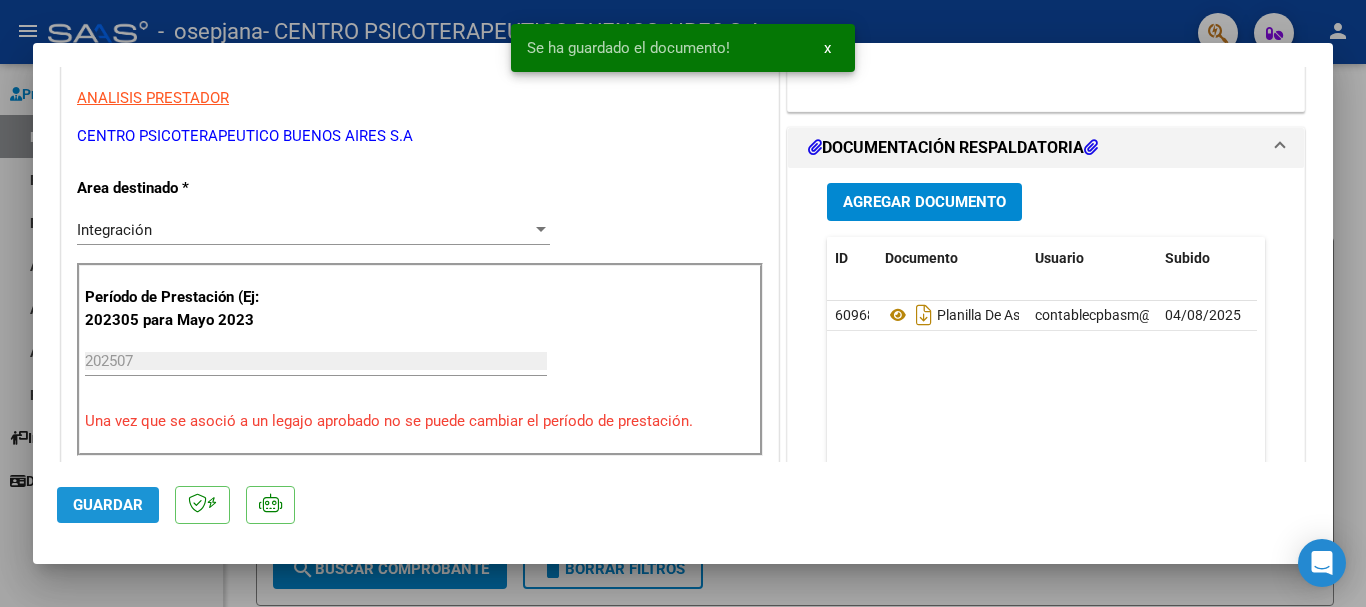 click on "Guardar" 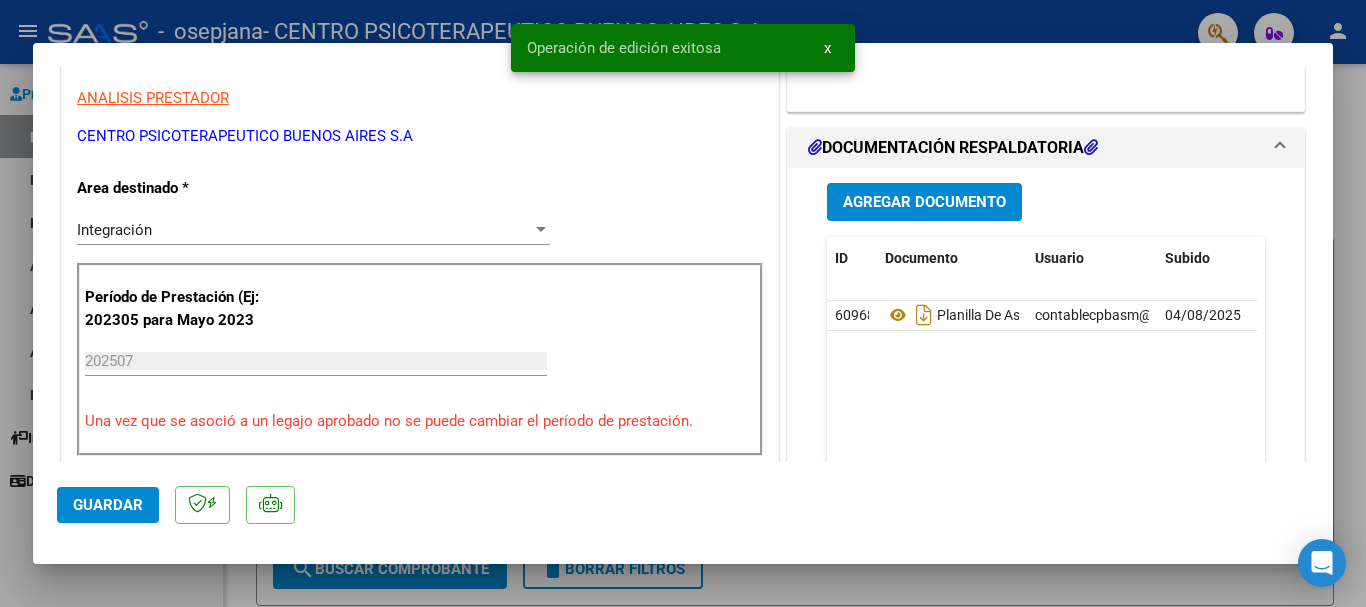 click on "x" at bounding box center [827, 48] 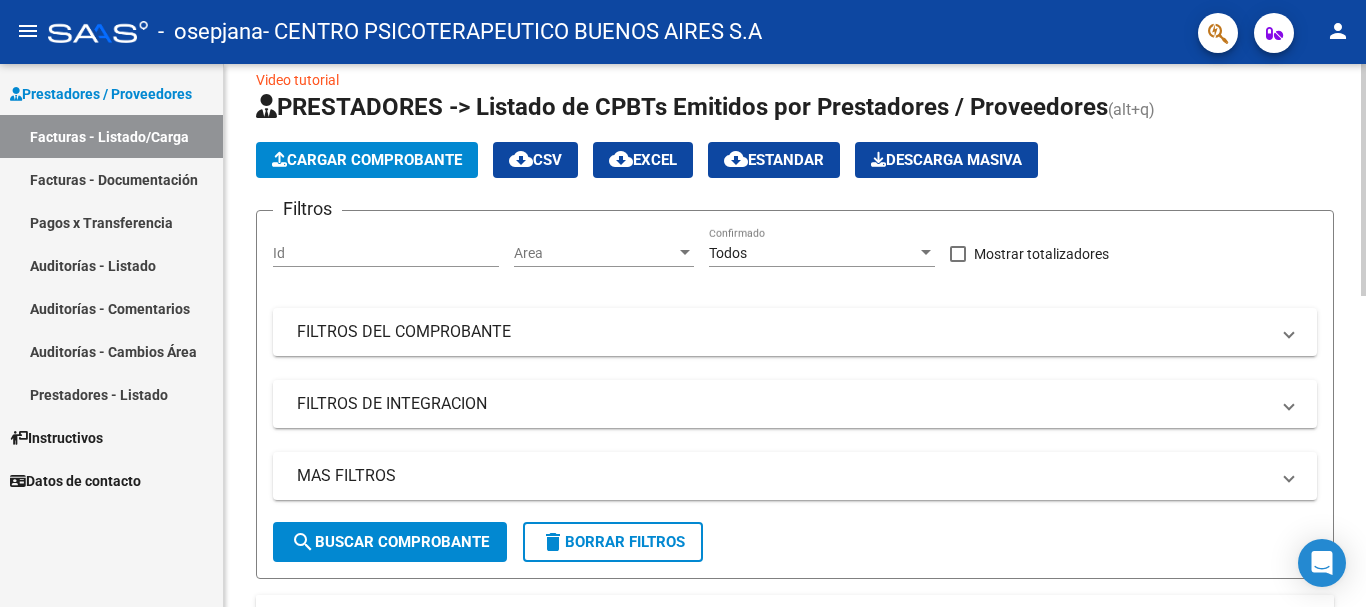 scroll, scrollTop: 0, scrollLeft: 0, axis: both 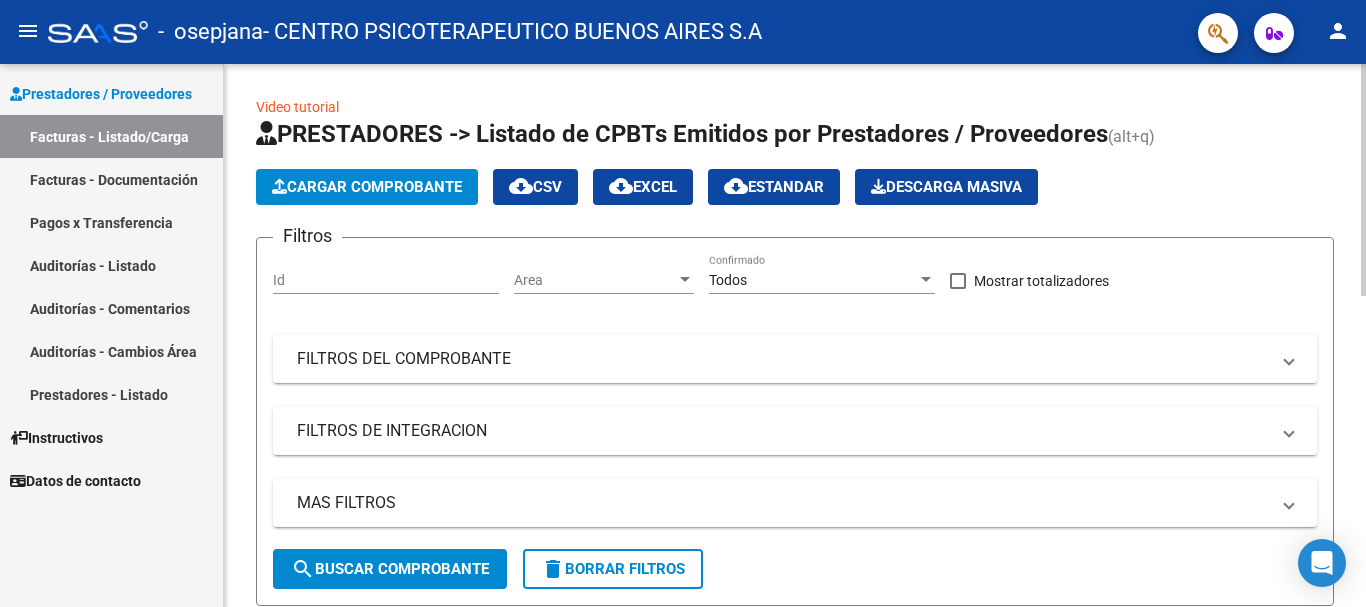 click on "Cargar Comprobante" 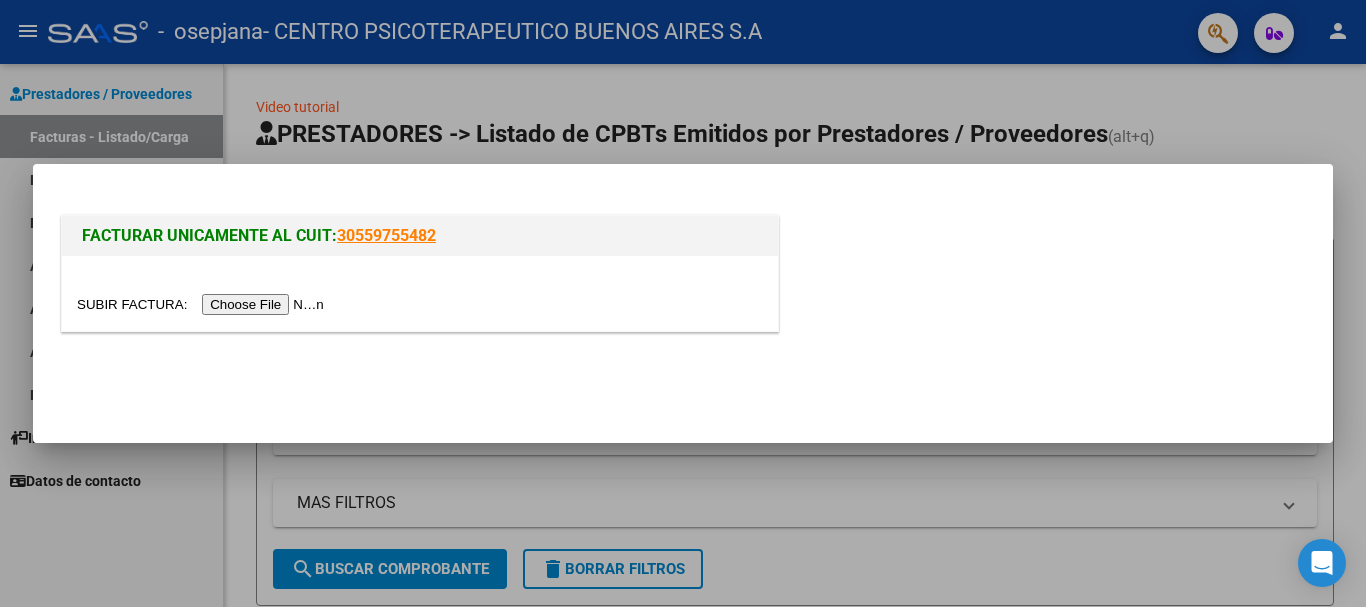 click at bounding box center (203, 304) 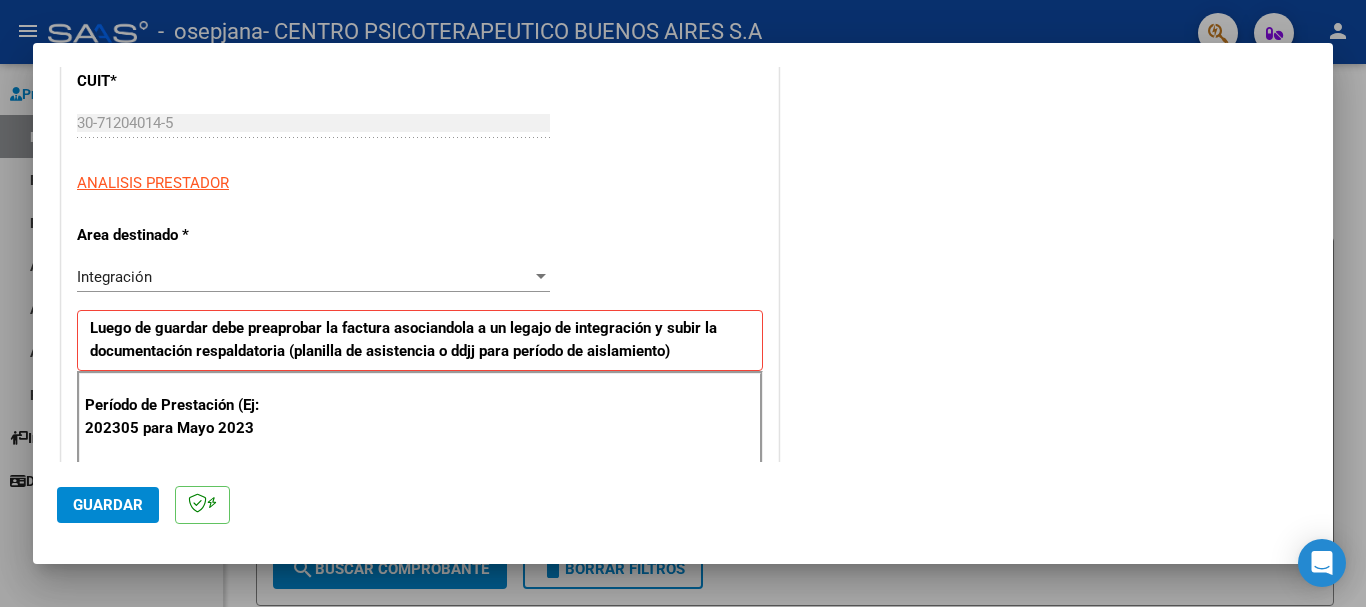 scroll, scrollTop: 300, scrollLeft: 0, axis: vertical 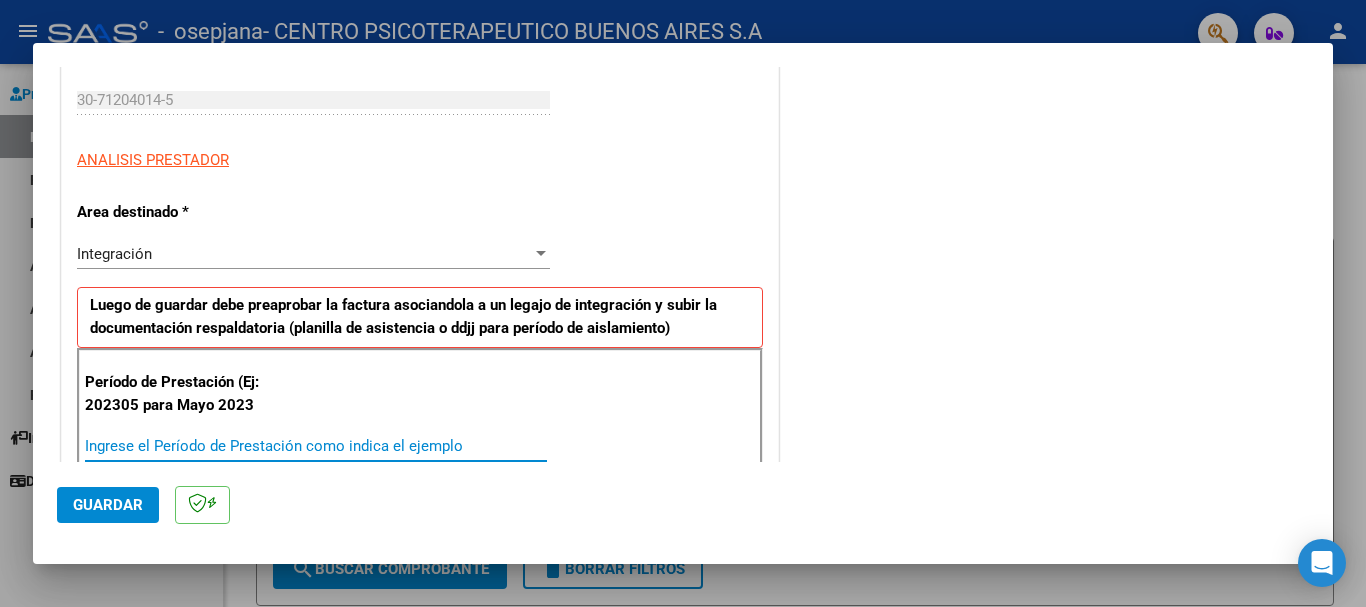 click on "Ingrese el Período de Prestación como indica el ejemplo" at bounding box center [316, 446] 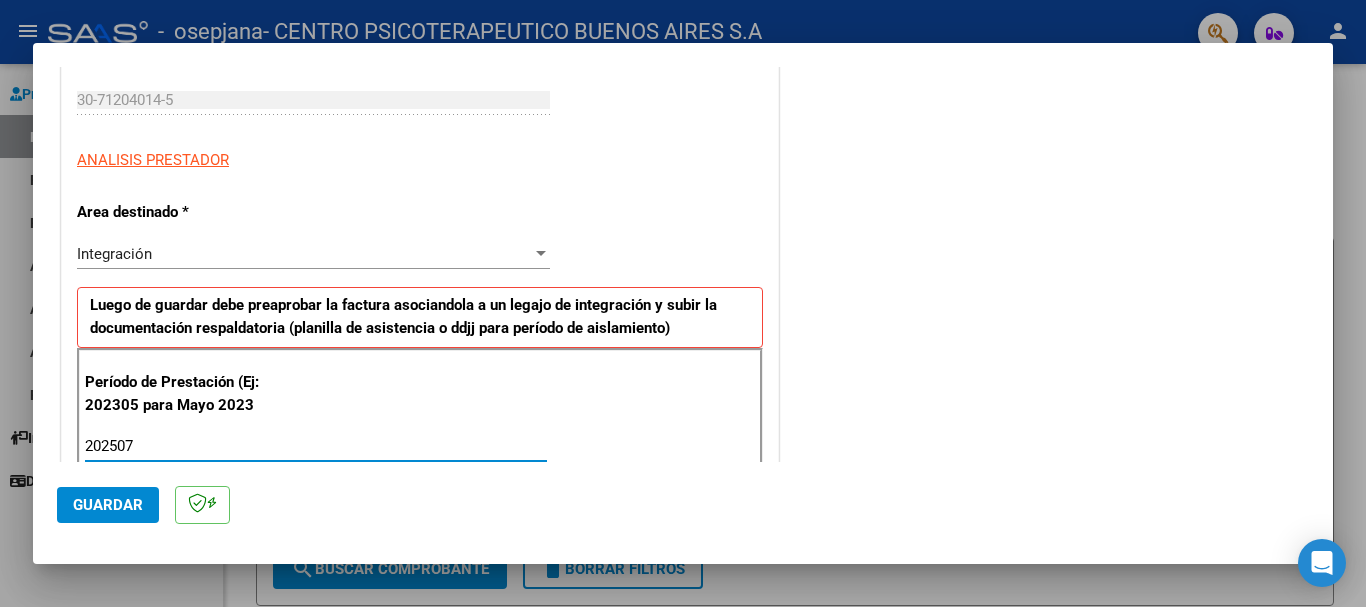 type on "202507" 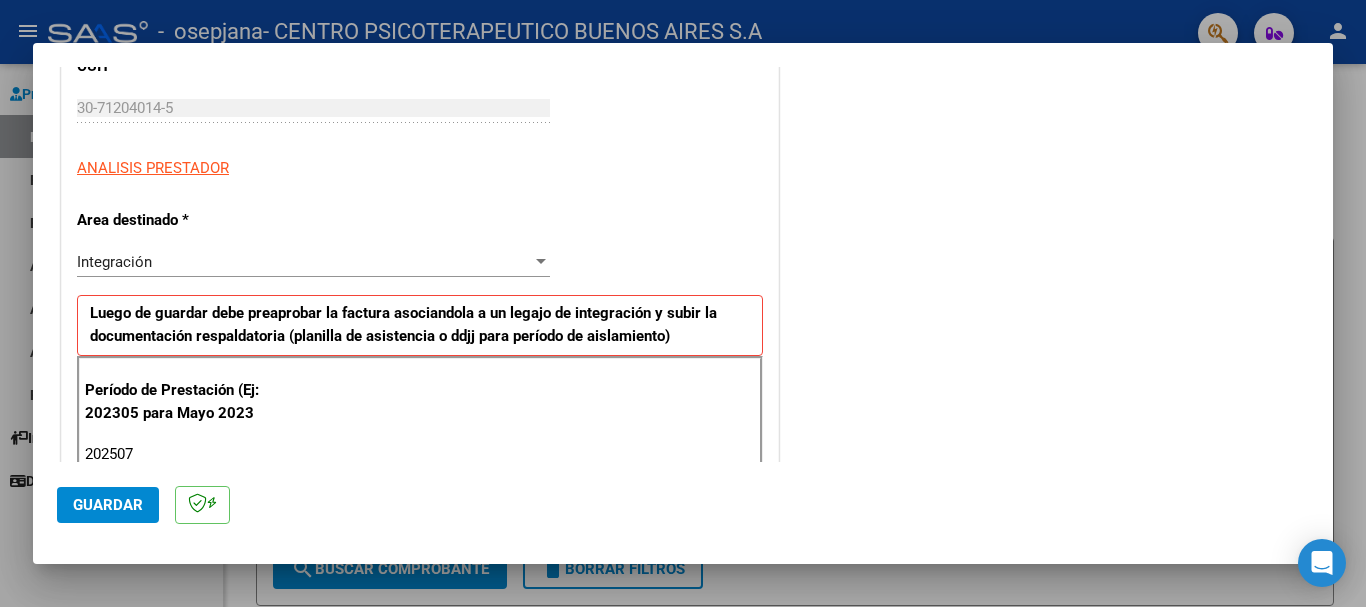 scroll, scrollTop: 327, scrollLeft: 0, axis: vertical 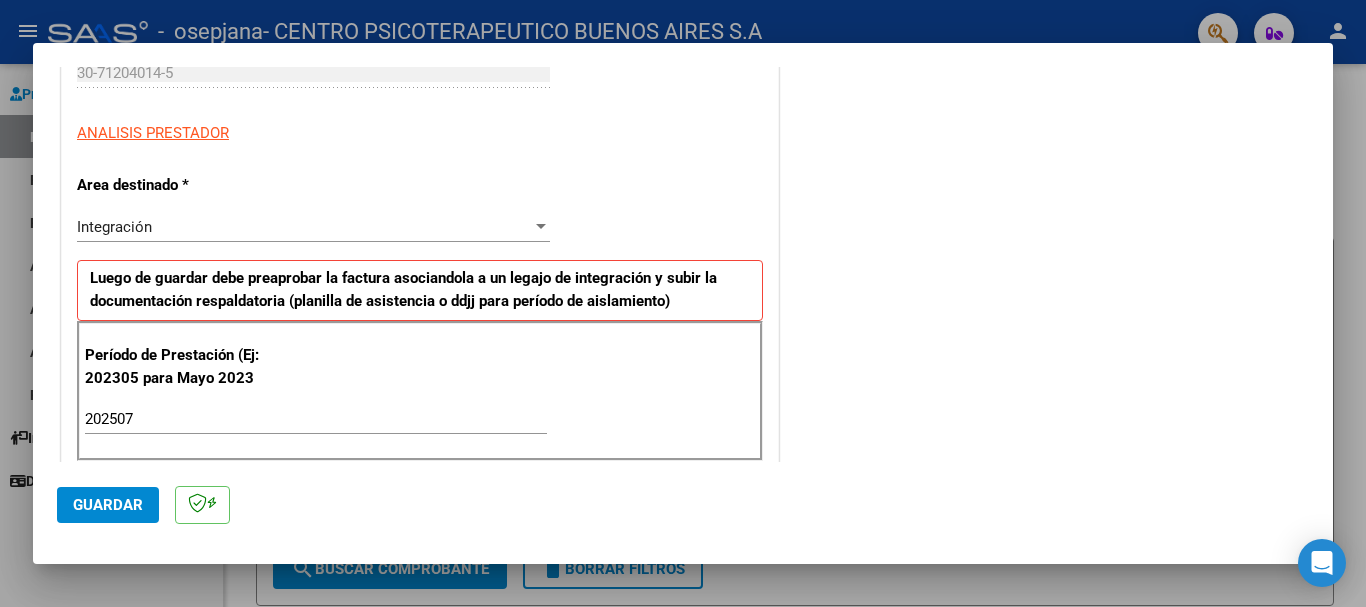click on "Guardar" 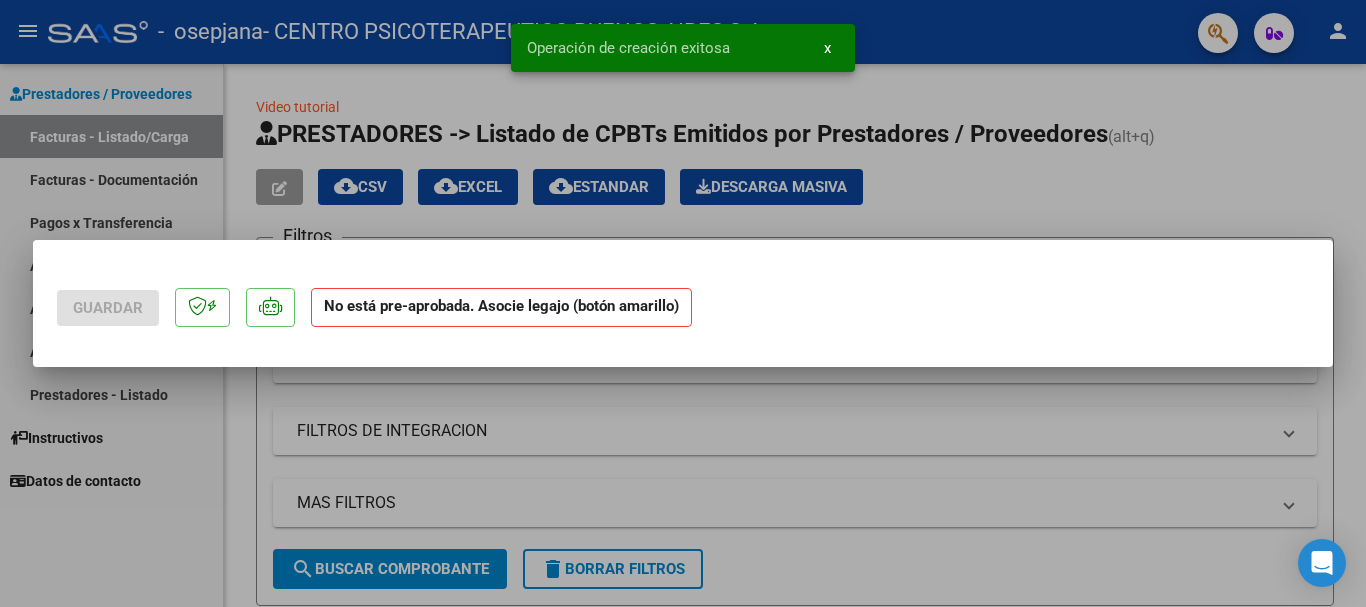 scroll, scrollTop: 0, scrollLeft: 0, axis: both 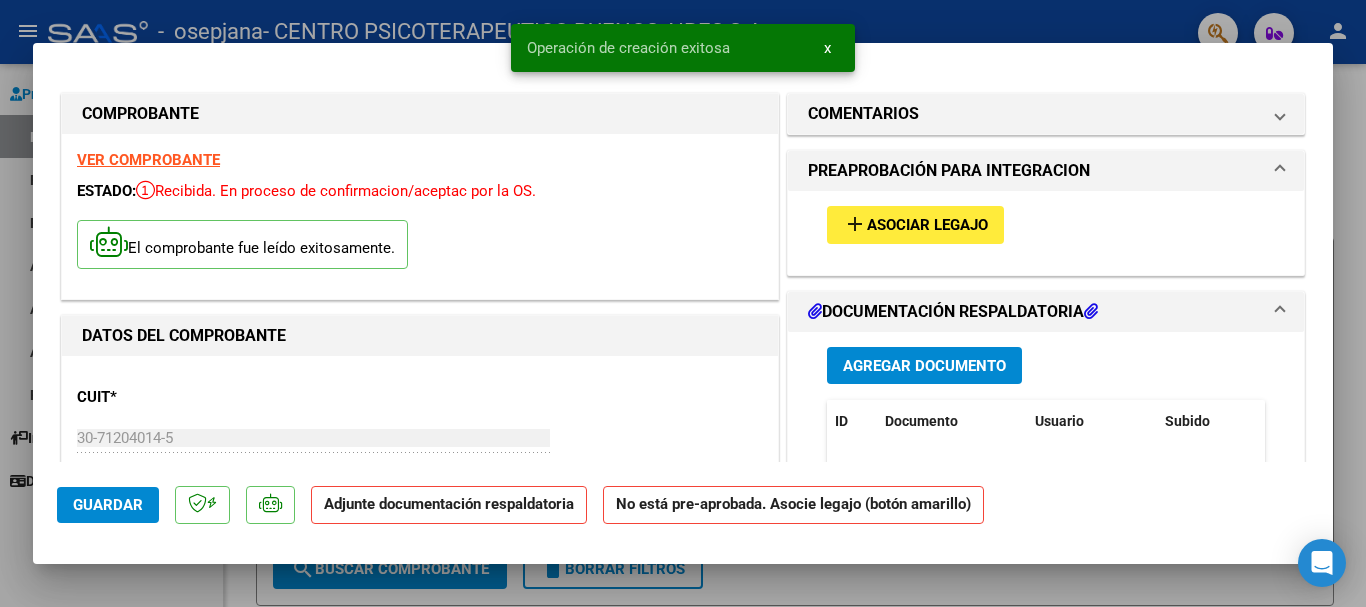 click on "Asociar Legajo" at bounding box center [927, 226] 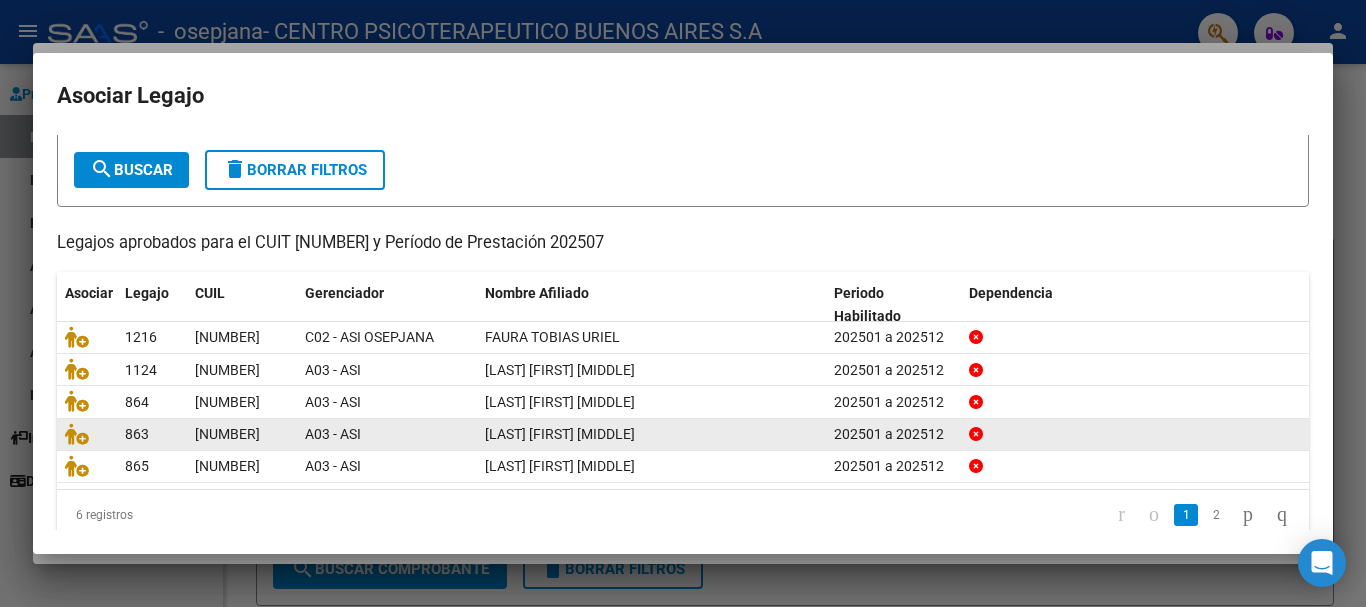 scroll, scrollTop: 131, scrollLeft: 0, axis: vertical 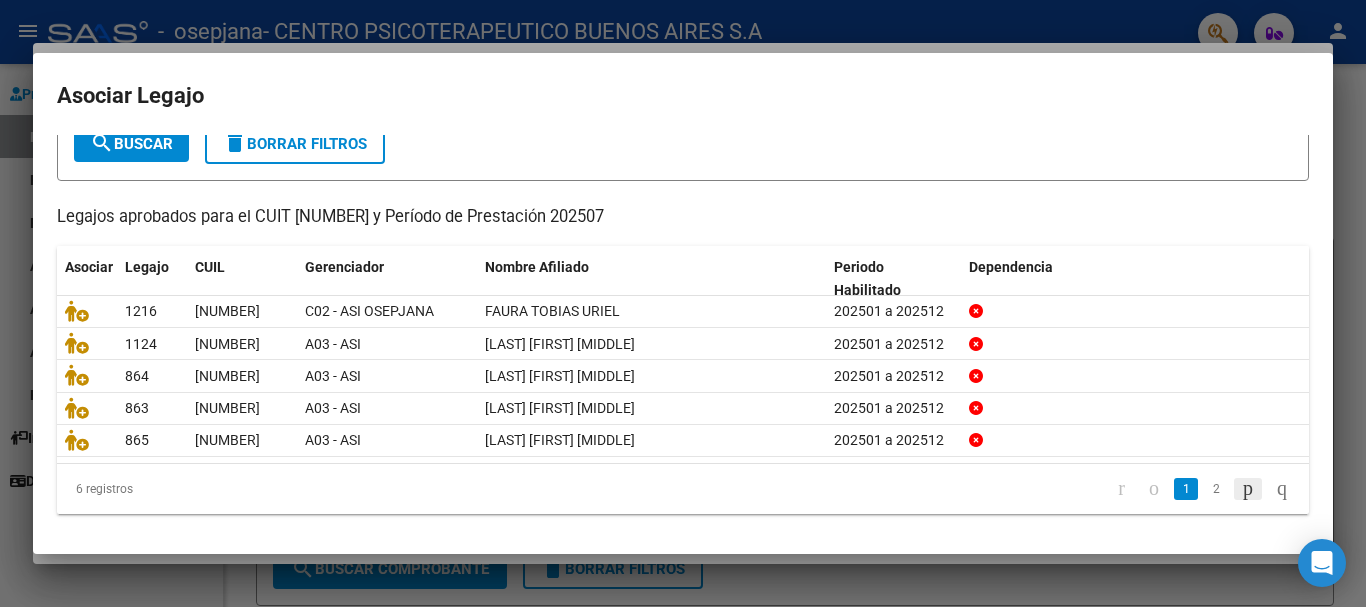 click 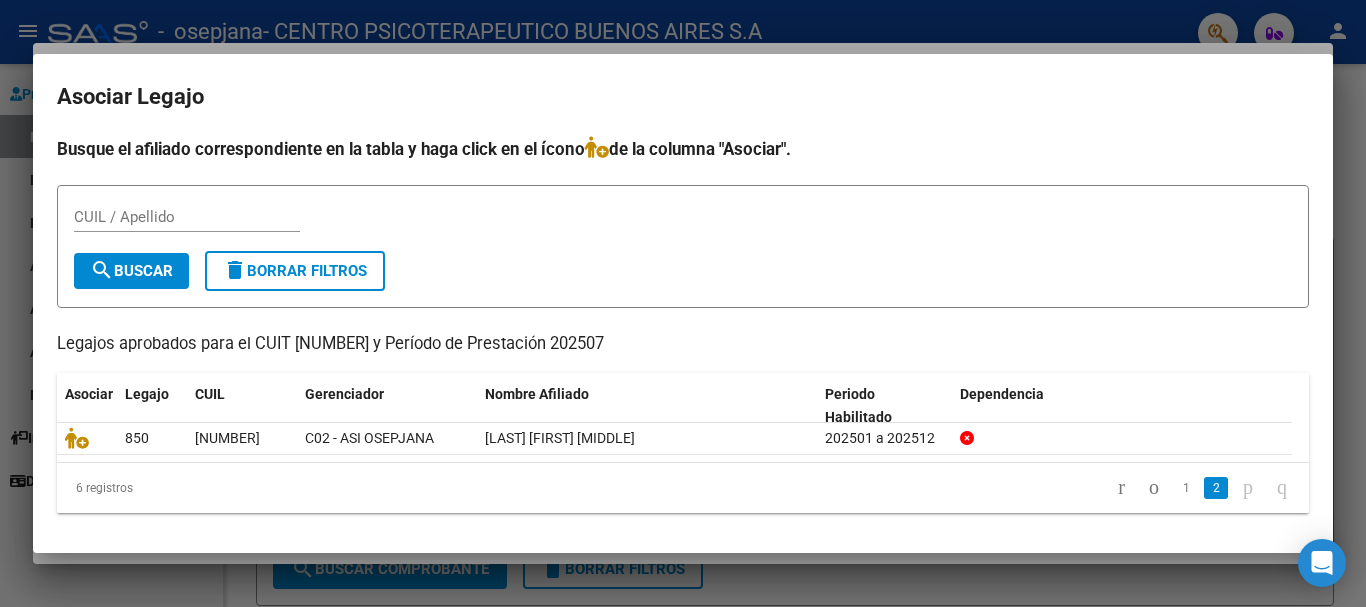 scroll, scrollTop: 0, scrollLeft: 0, axis: both 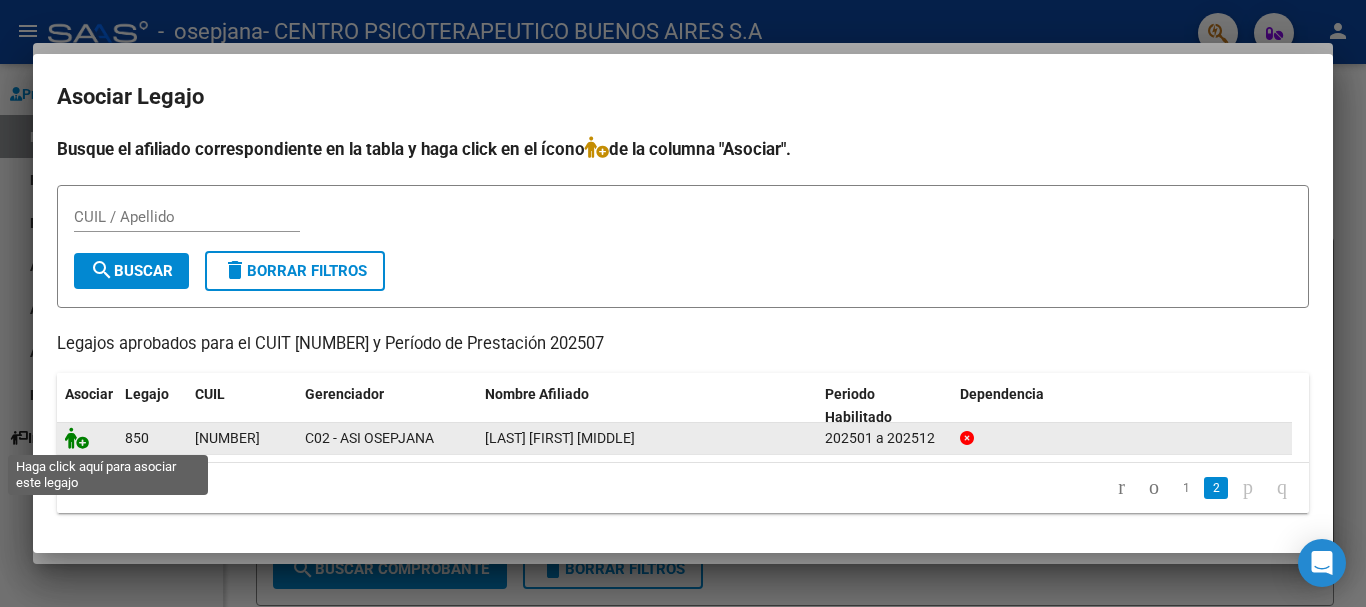 click 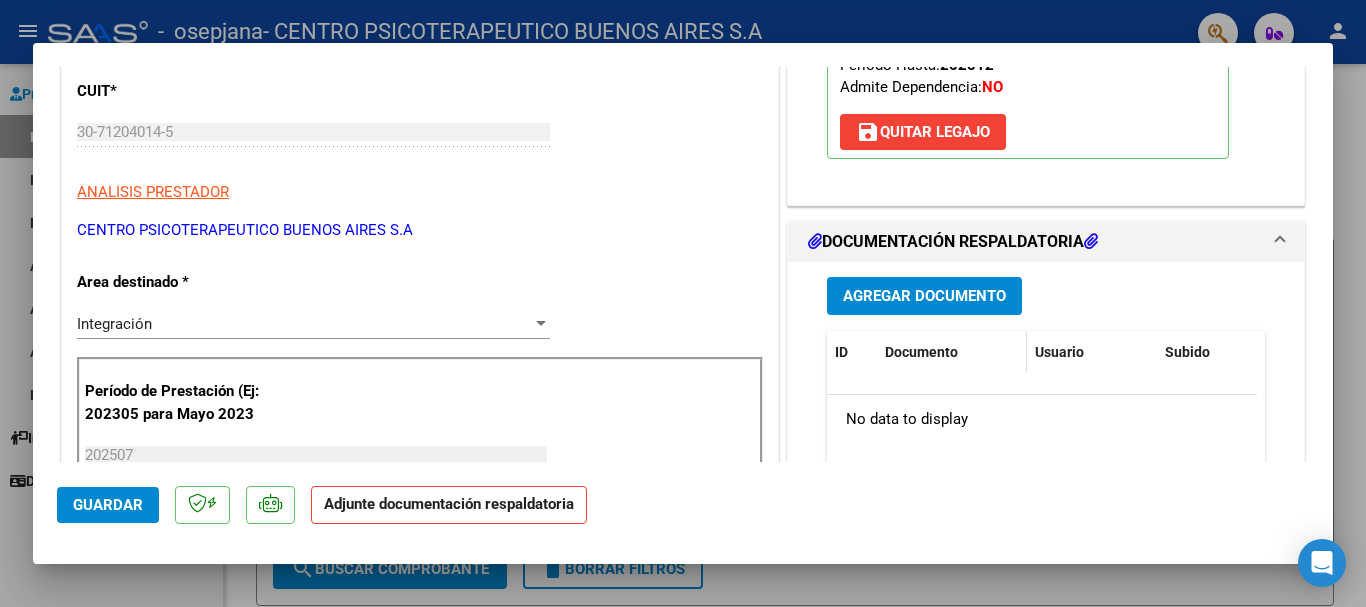 scroll, scrollTop: 300, scrollLeft: 0, axis: vertical 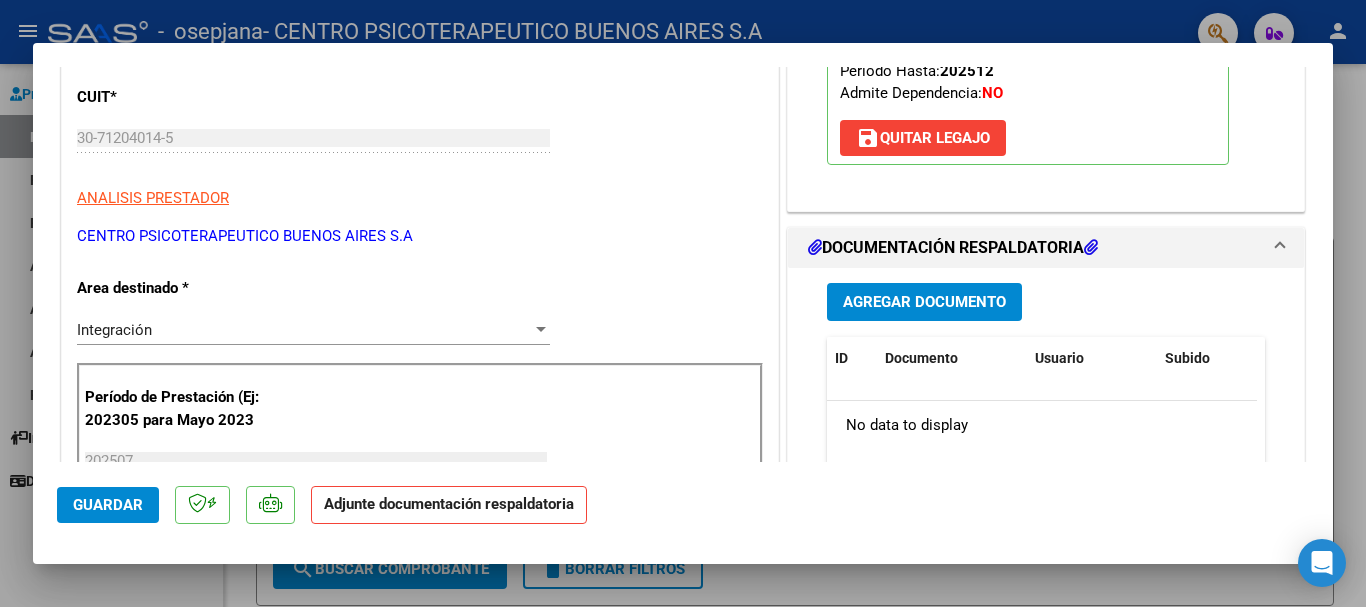 click on "Agregar Documento" at bounding box center [924, 303] 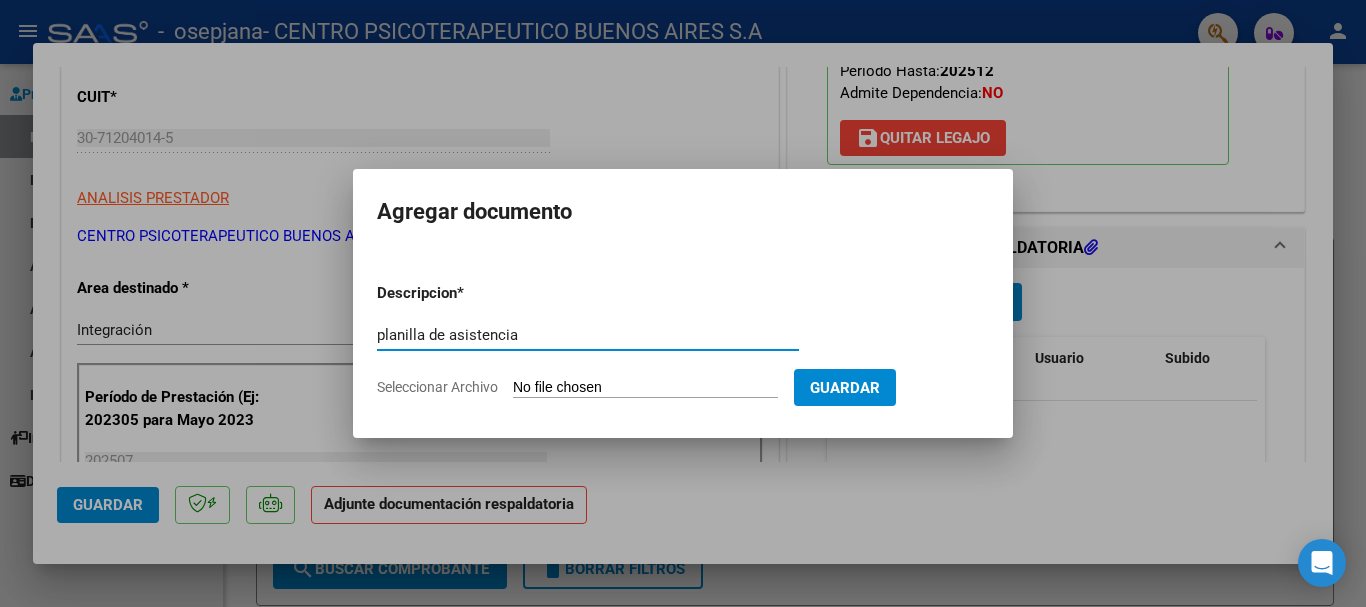 type on "planilla de asistencia" 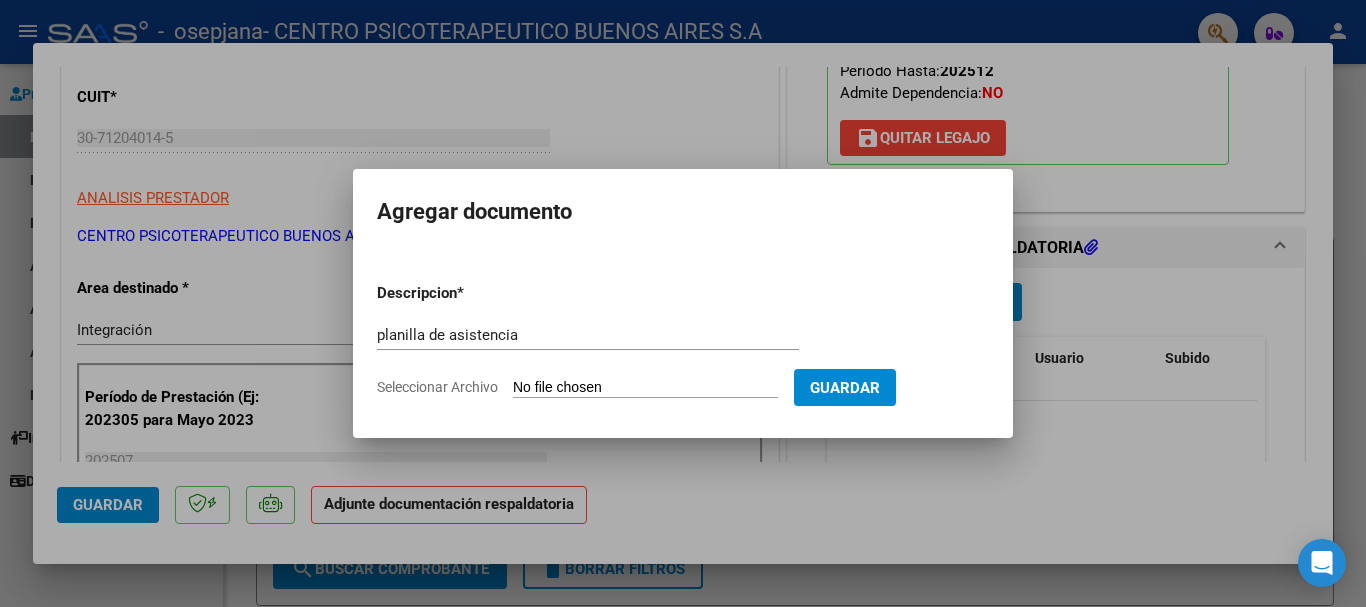 click on "Seleccionar Archivo" at bounding box center (645, 388) 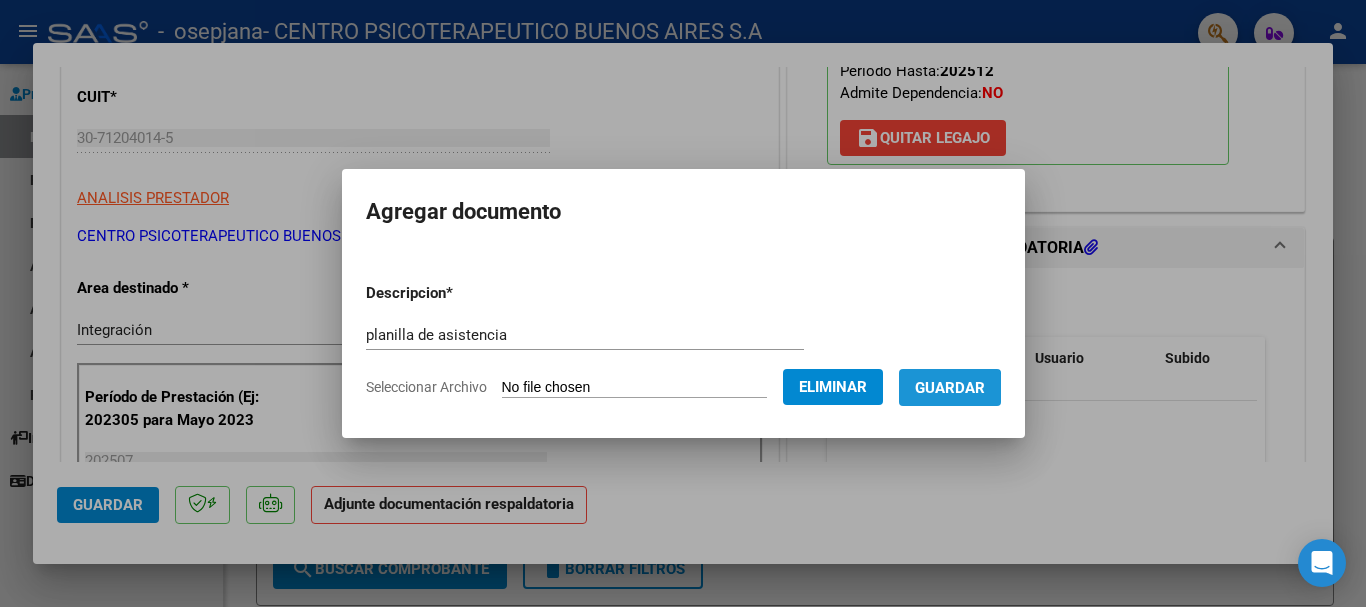 click on "Guardar" at bounding box center [950, 388] 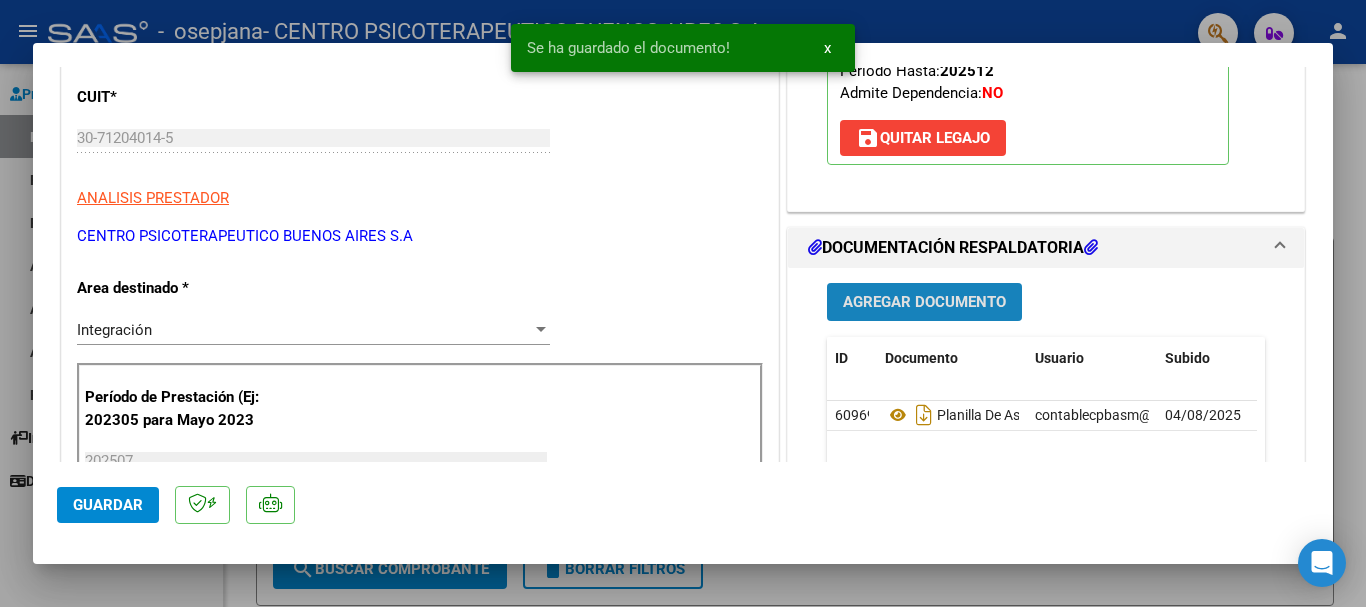 click on "Agregar Documento" at bounding box center [924, 303] 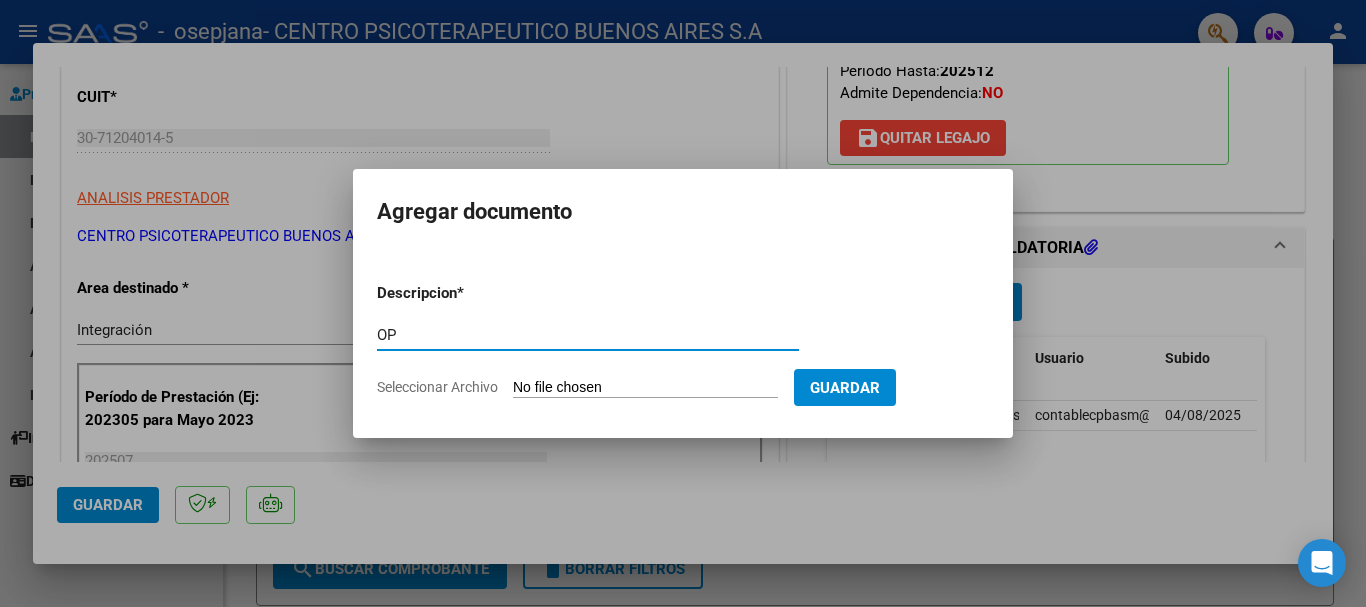 type on "OP" 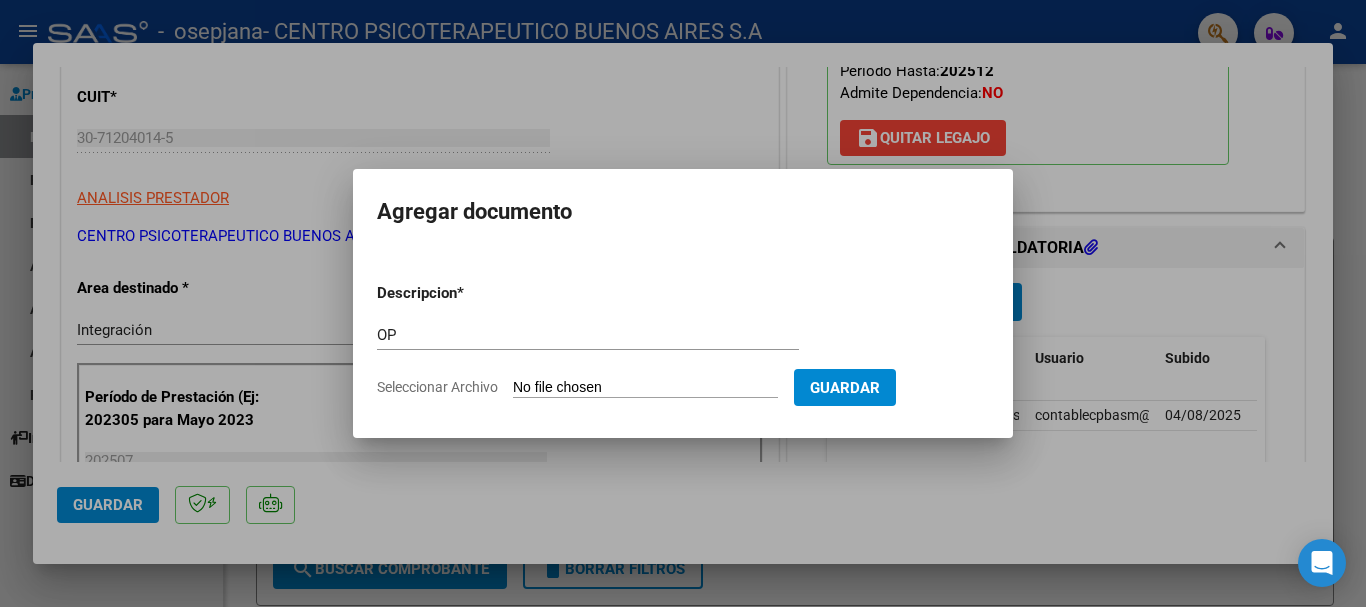 click on "Seleccionar Archivo" at bounding box center (645, 388) 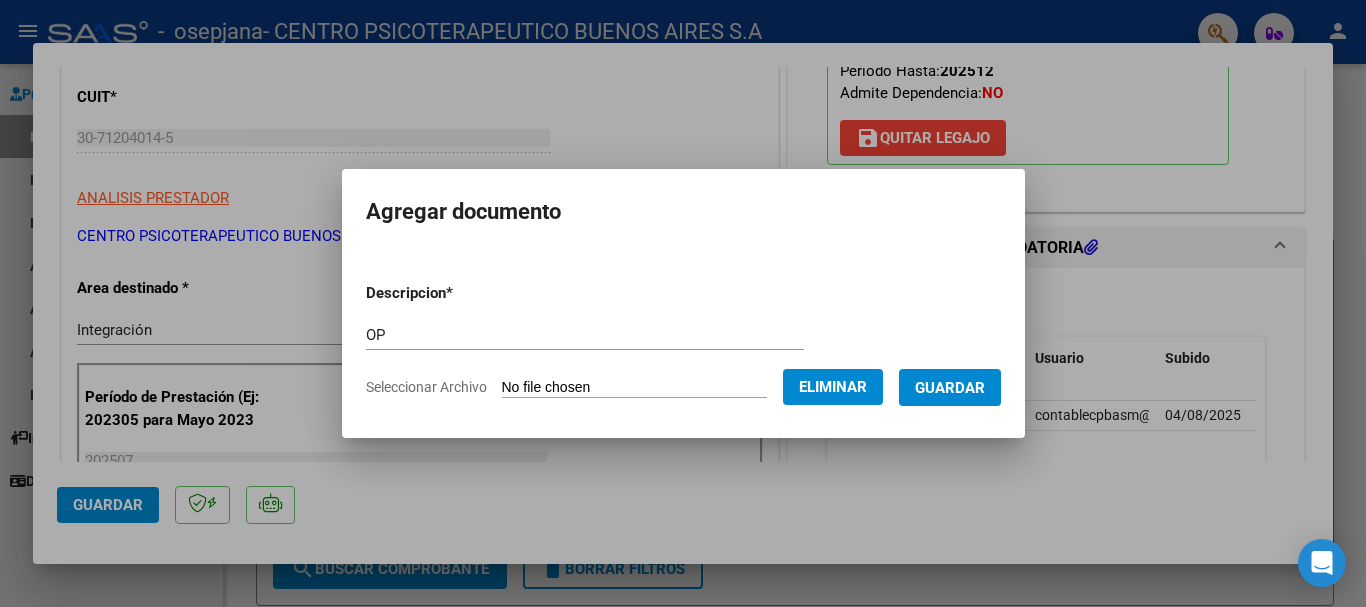 click on "Guardar" at bounding box center [950, 388] 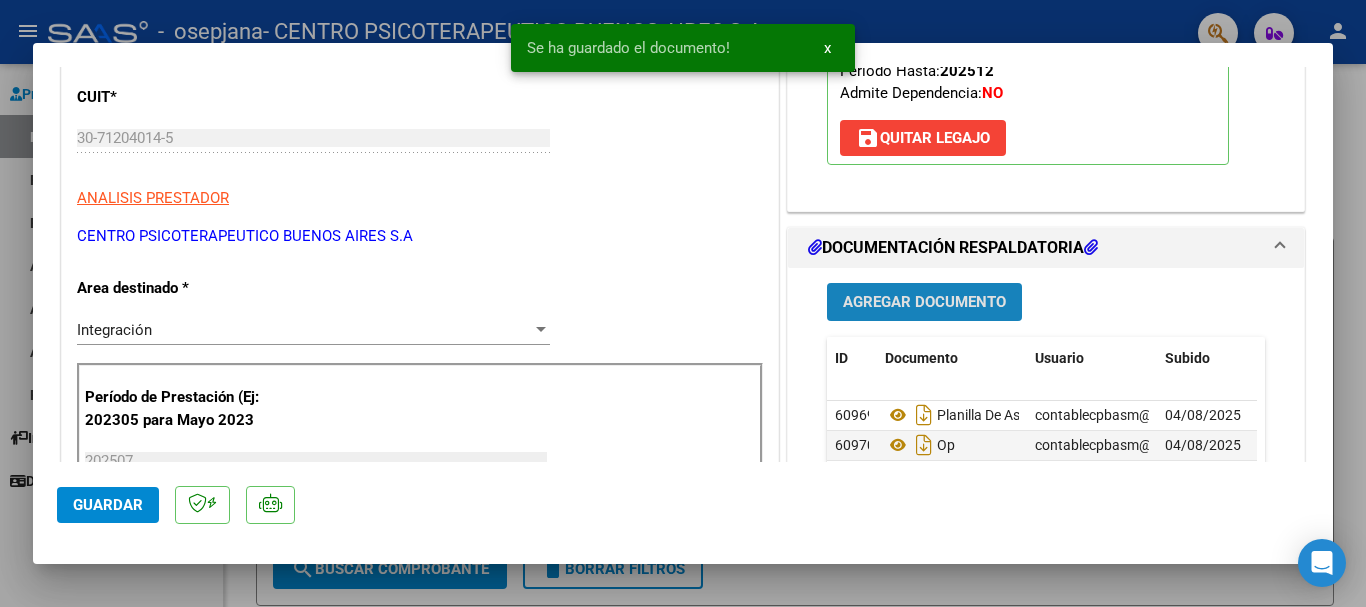 click on "Agregar Documento" at bounding box center (924, 303) 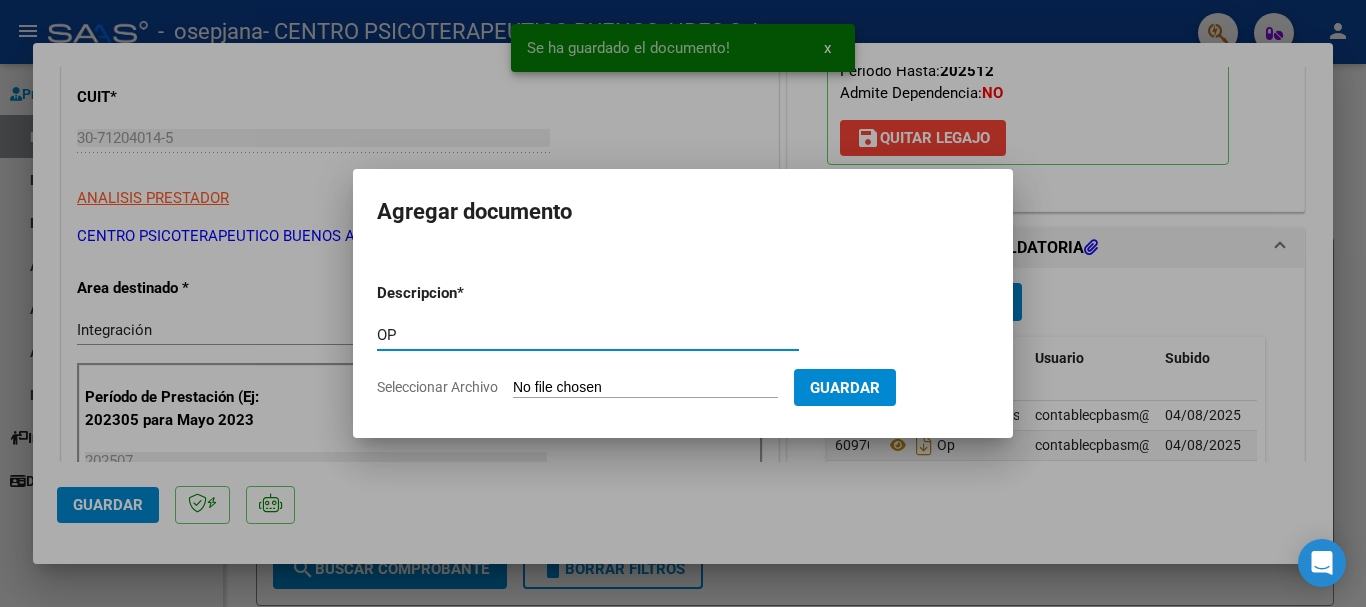 type on "OP" 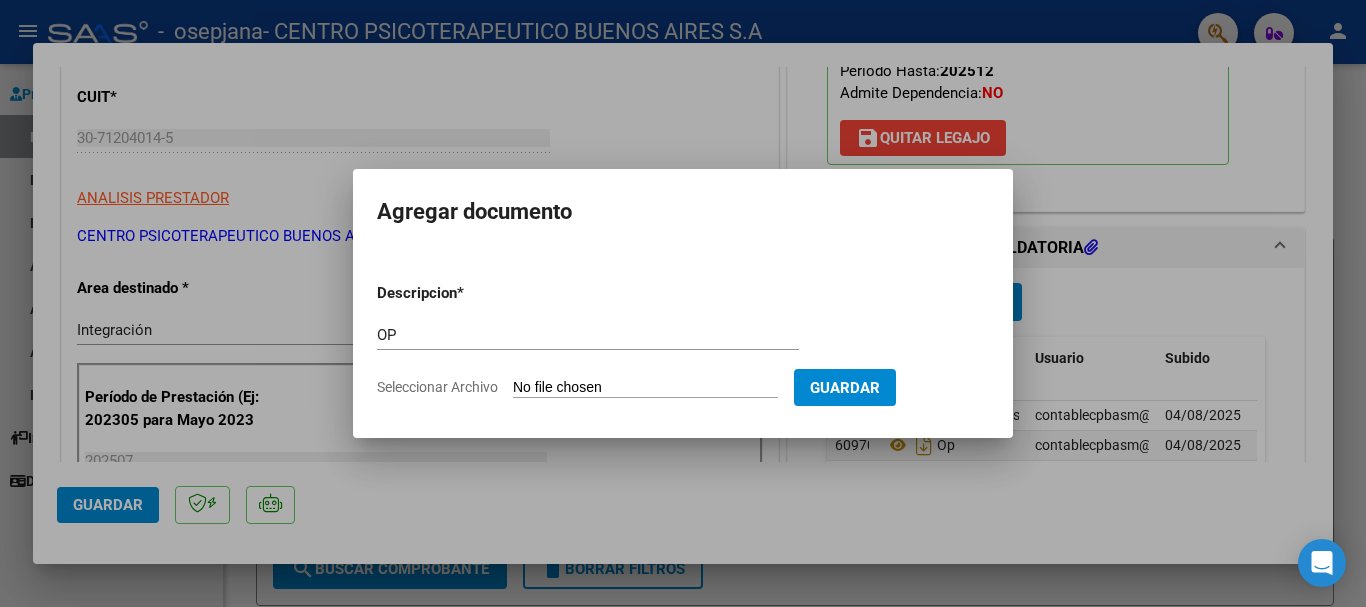 type on "C:\fakepath\ [LAST] [FIRST] OP 77202 FC 14333.pdf" 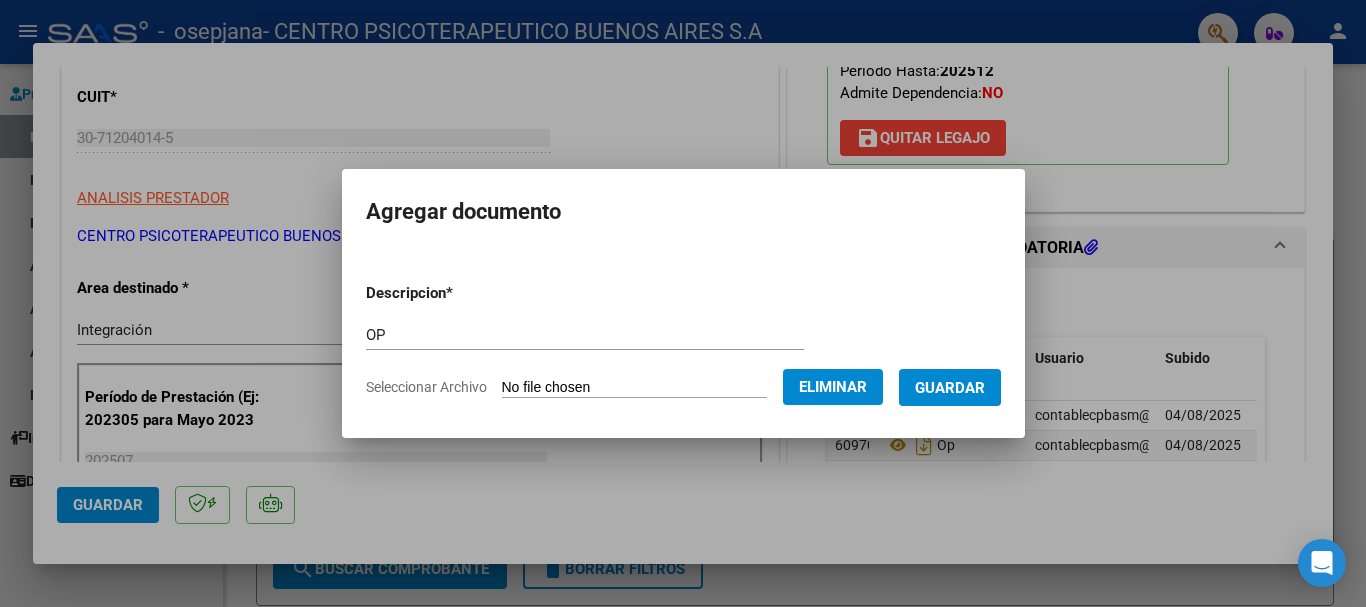 click on "Guardar" at bounding box center [950, 388] 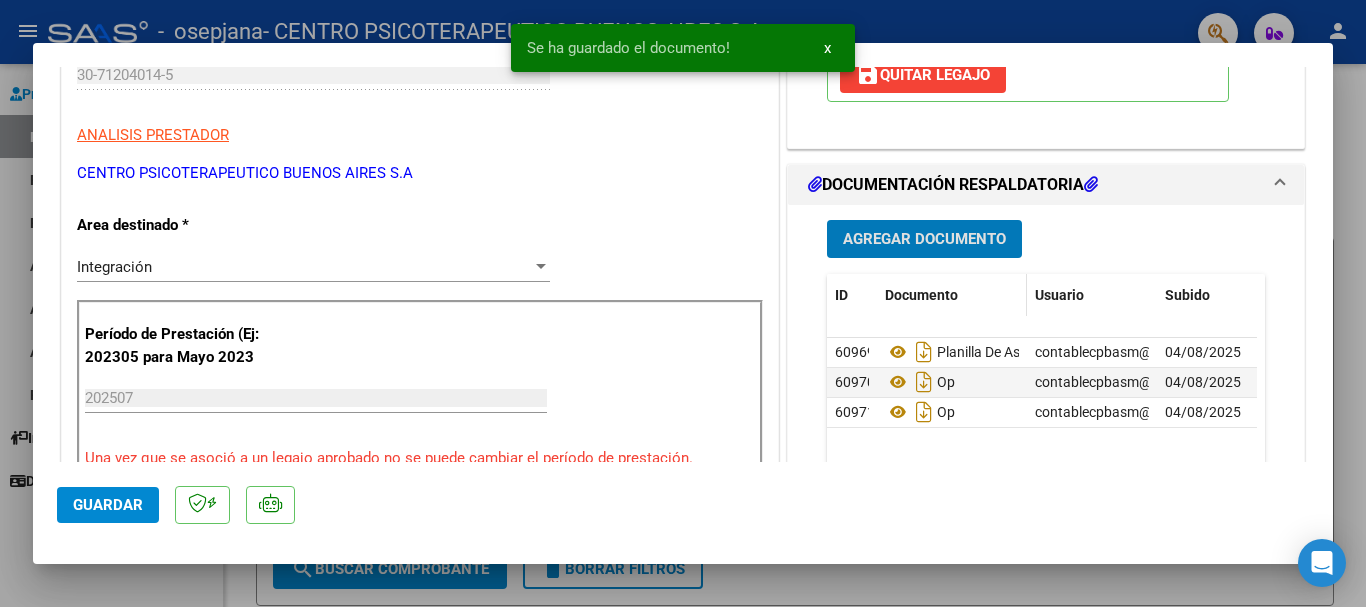 scroll, scrollTop: 300, scrollLeft: 0, axis: vertical 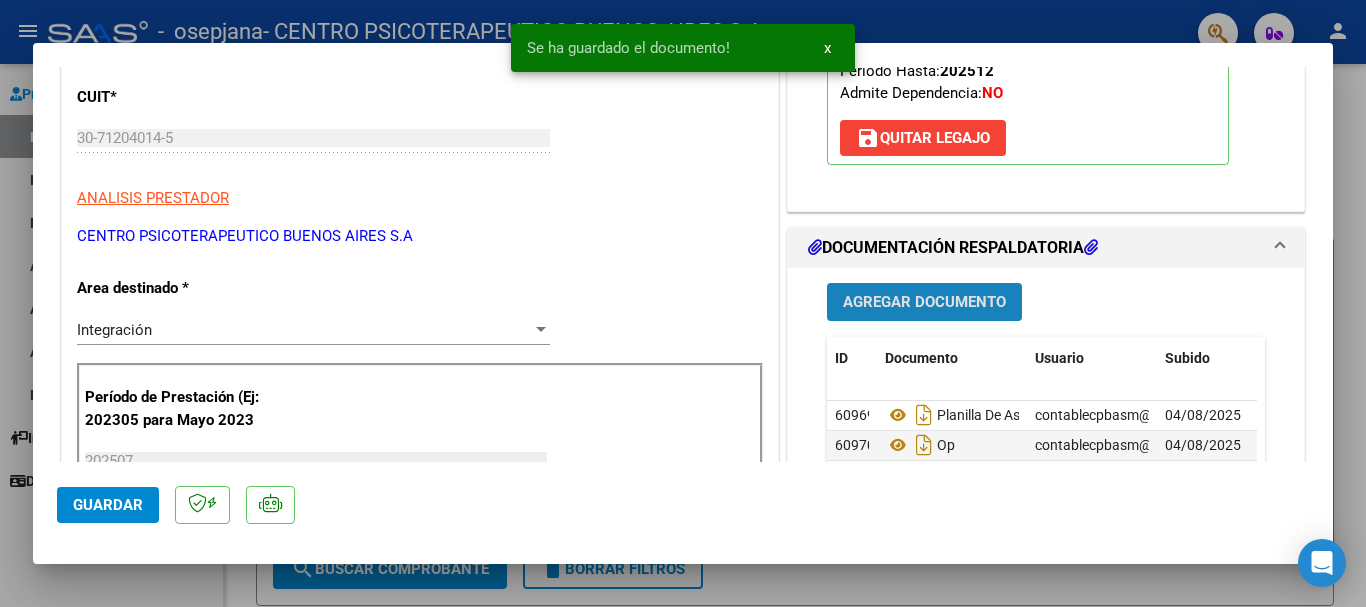 click on "Agregar Documento" at bounding box center (924, 303) 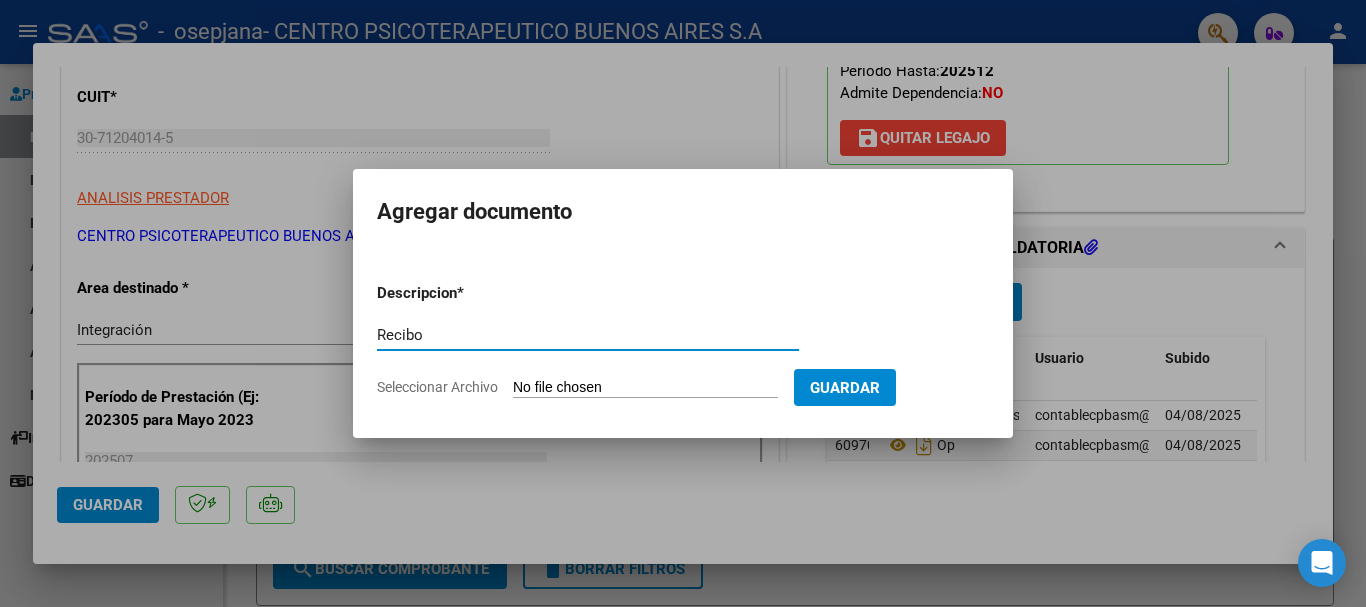 type on "Recibo" 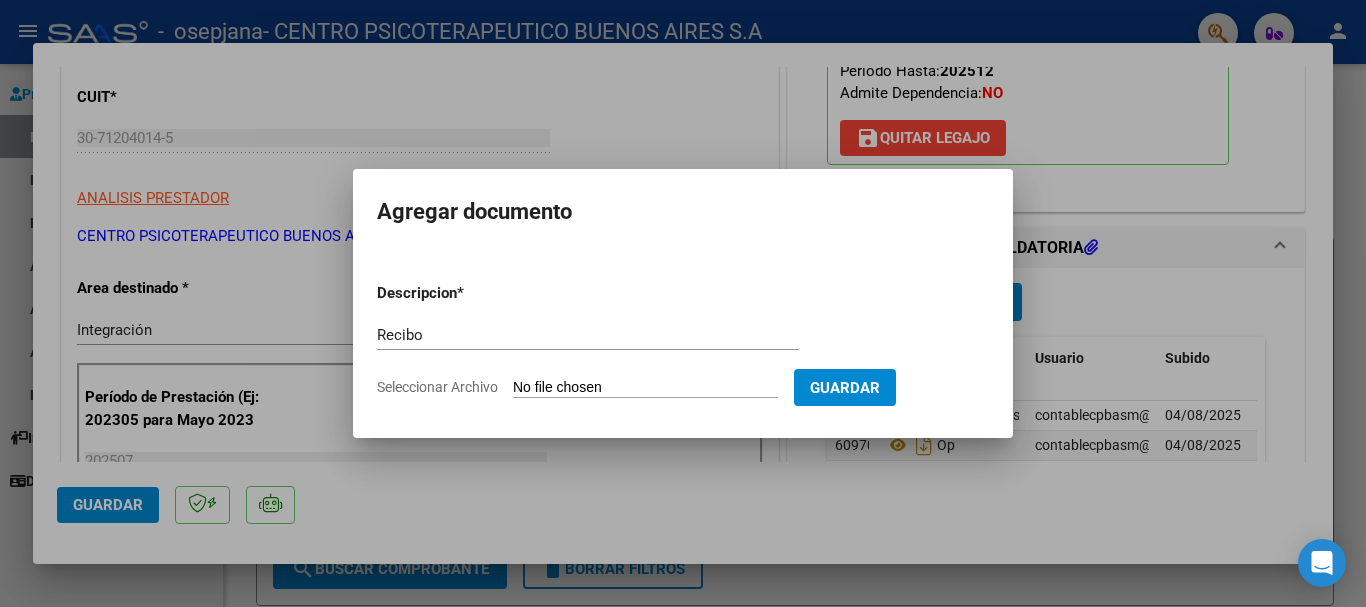 click on "Seleccionar Archivo" at bounding box center (645, 388) 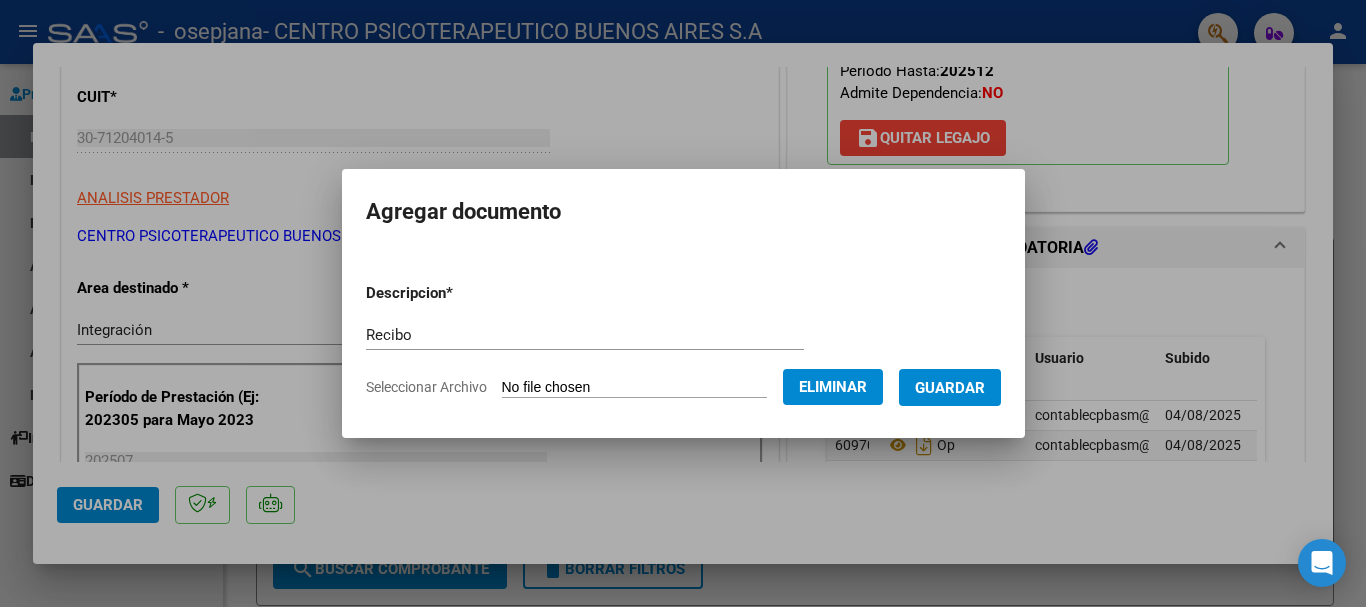 click on "Guardar" at bounding box center [950, 388] 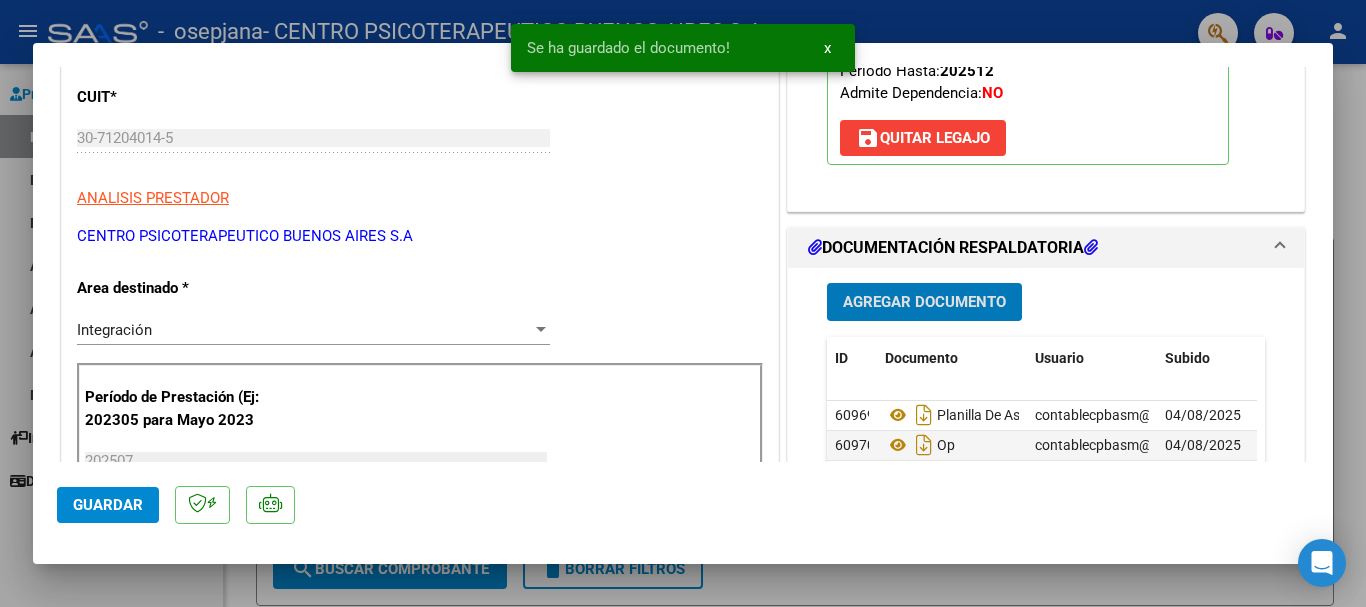 click on "Agregar Documento" at bounding box center (924, 303) 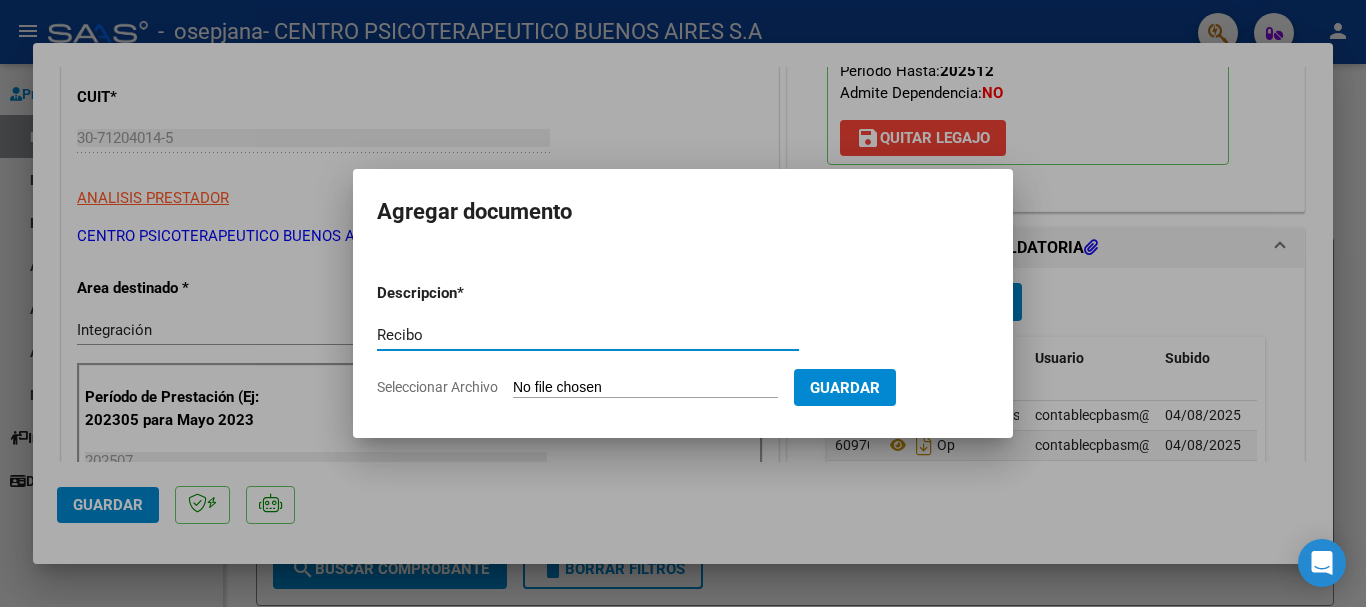 type on "Recibo" 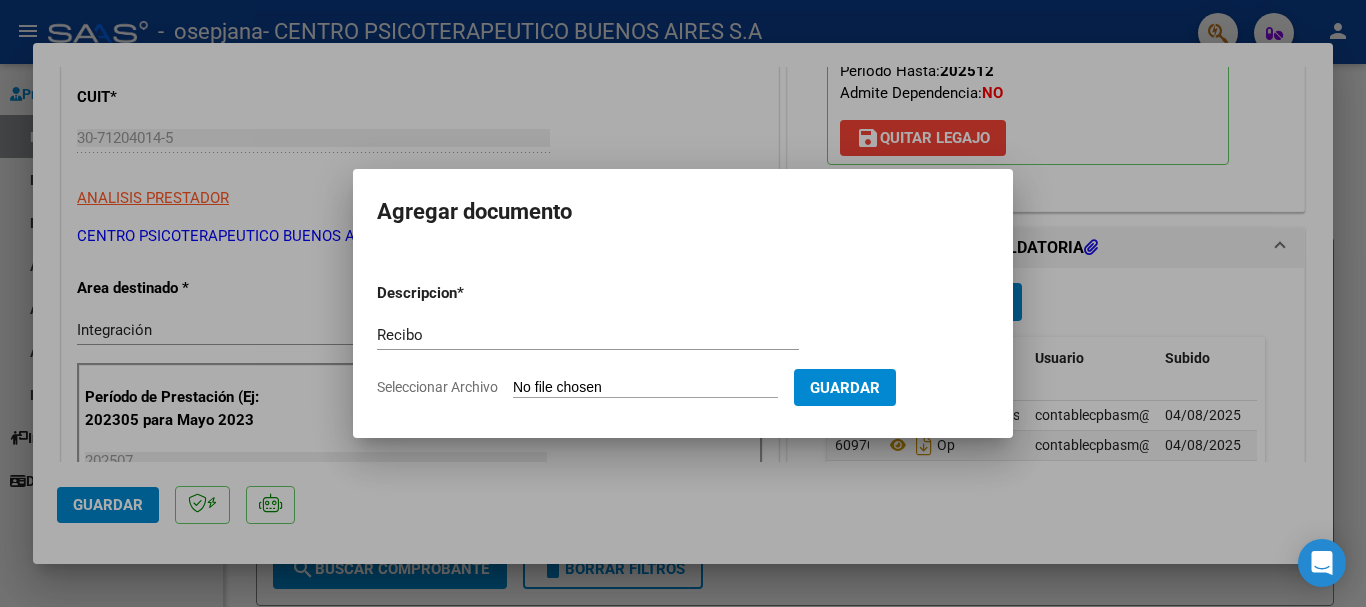 type on "C:\fakepath\ [LAST] [FIRST] Rc 13646 Fc 14334.pdf" 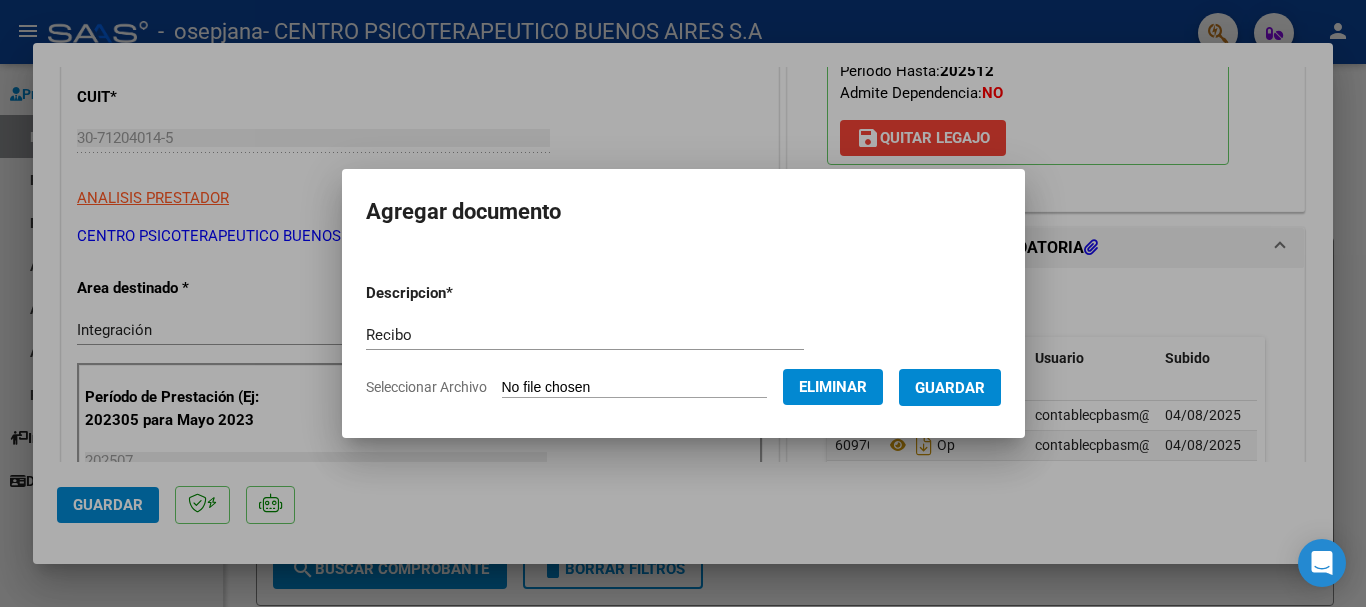 click on "Guardar" at bounding box center [950, 388] 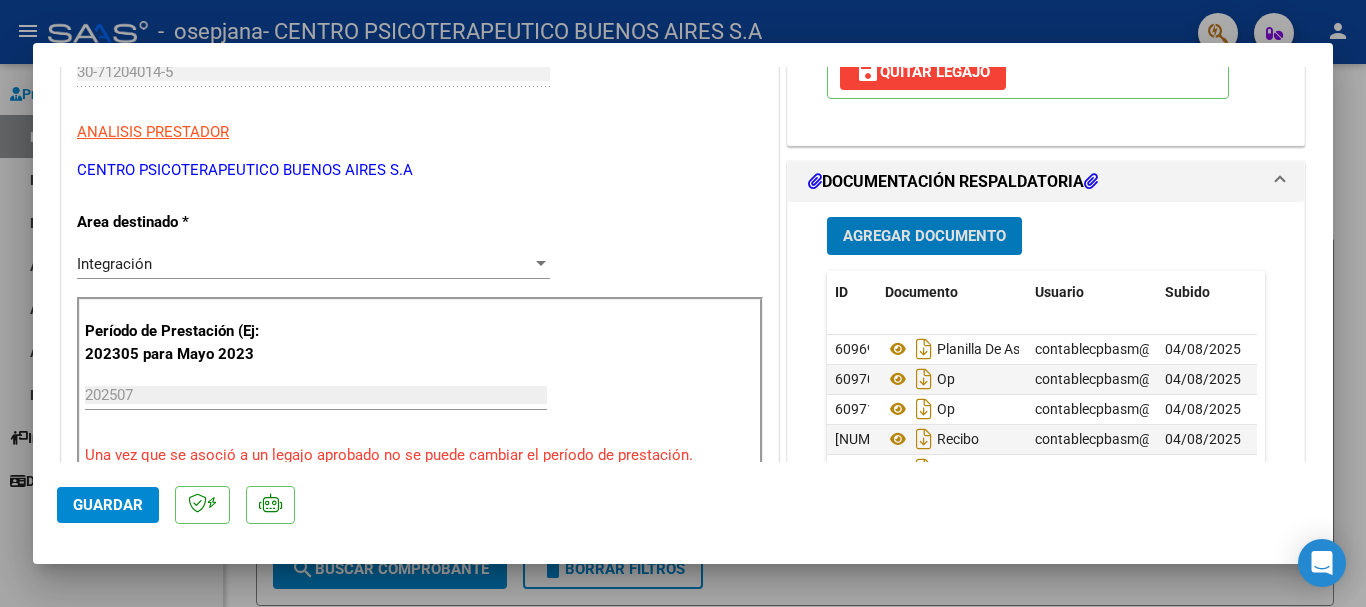 scroll, scrollTop: 500, scrollLeft: 0, axis: vertical 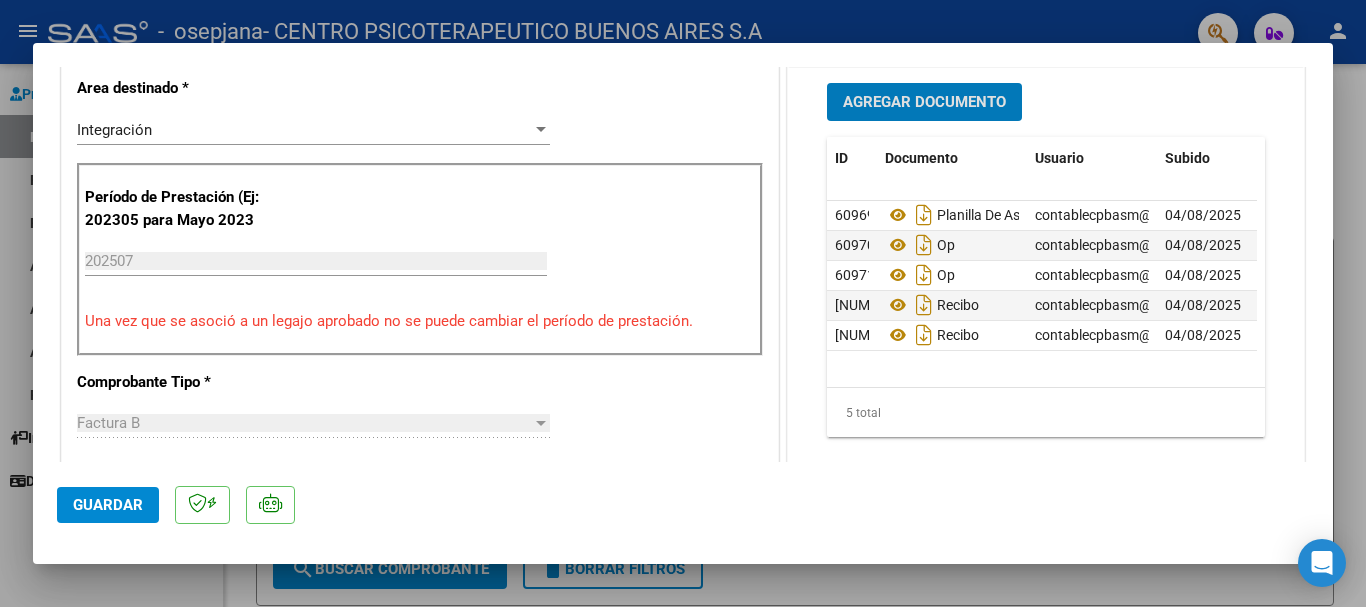 drag, startPoint x: 131, startPoint y: 497, endPoint x: 169, endPoint y: 506, distance: 39.051247 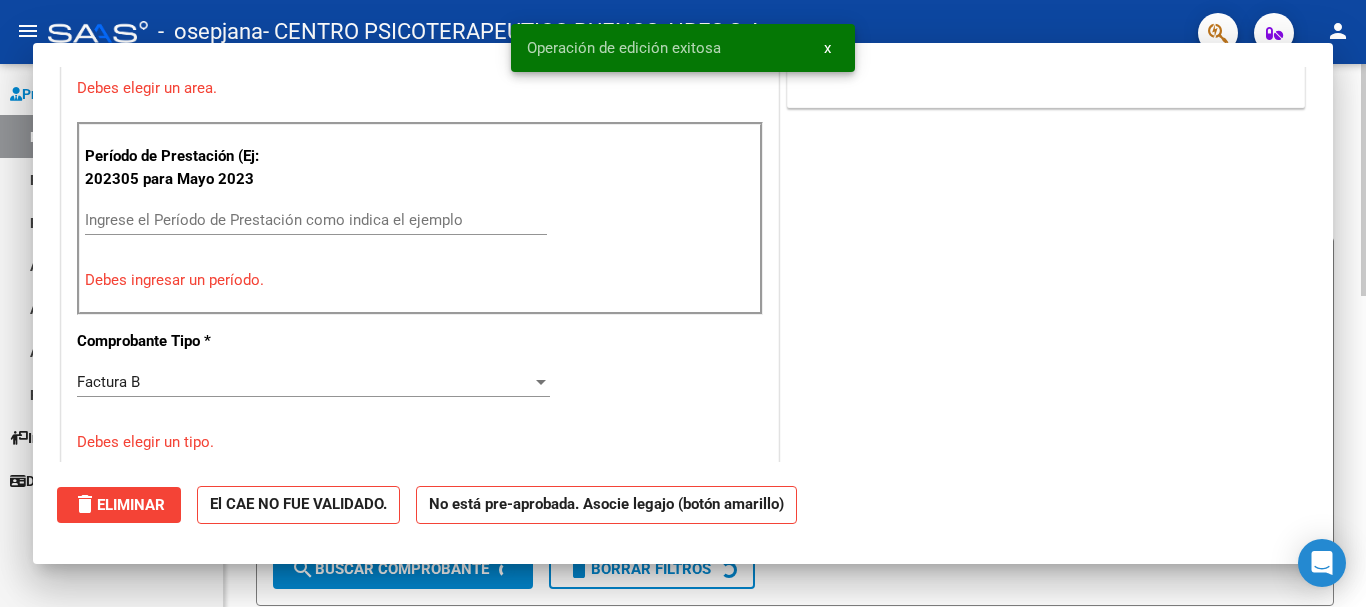 scroll, scrollTop: 0, scrollLeft: 0, axis: both 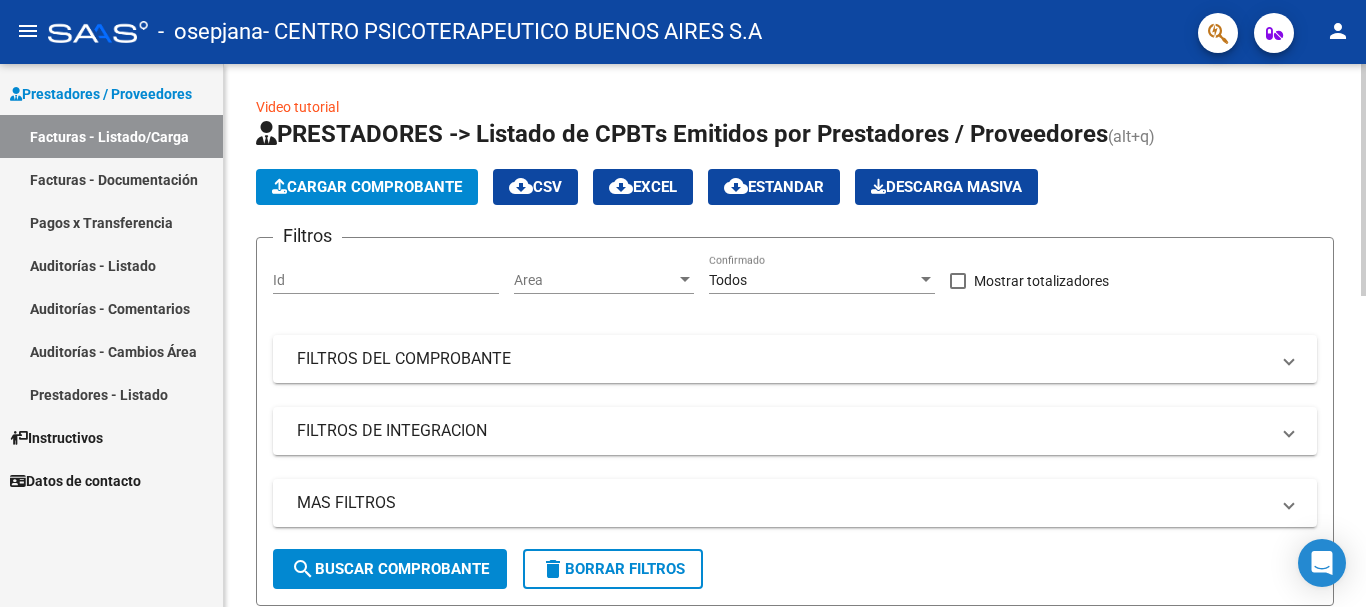 click on "Cargar Comprobante" 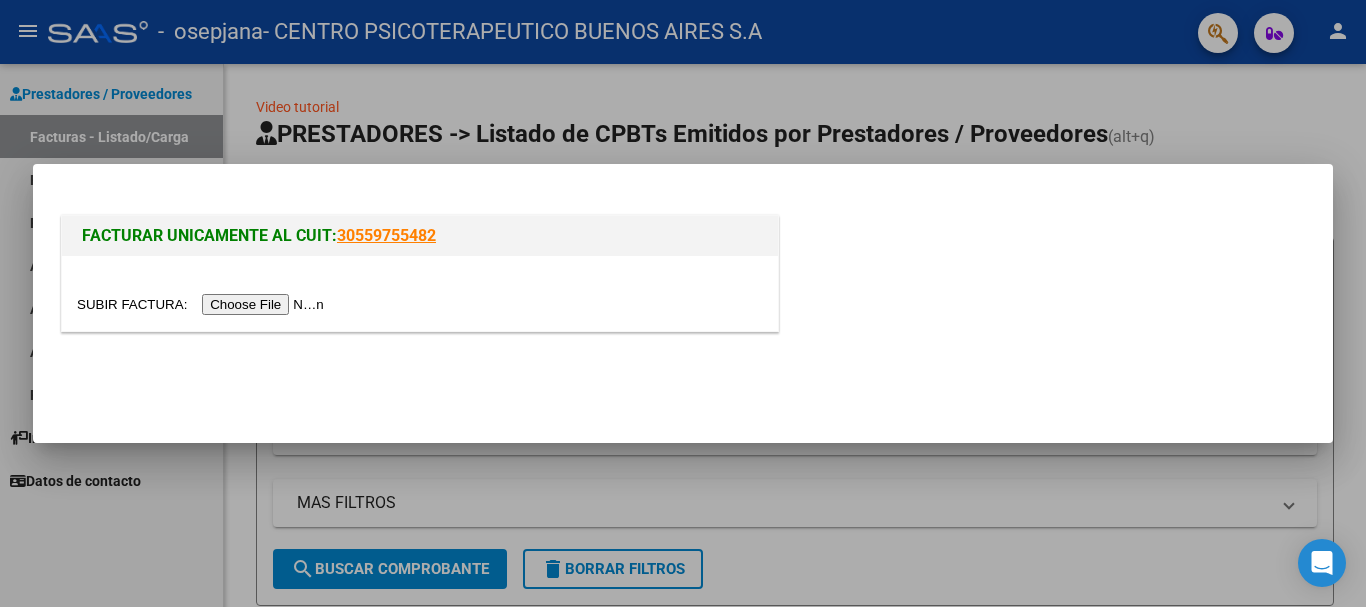 click at bounding box center (203, 304) 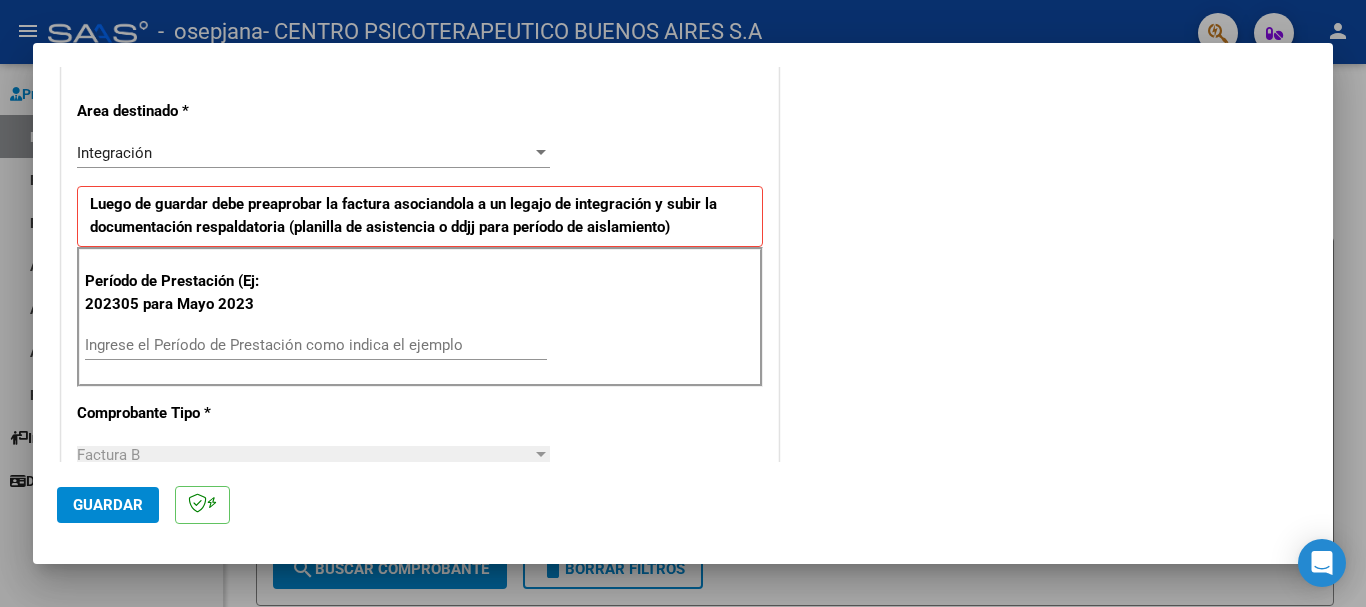 scroll, scrollTop: 500, scrollLeft: 0, axis: vertical 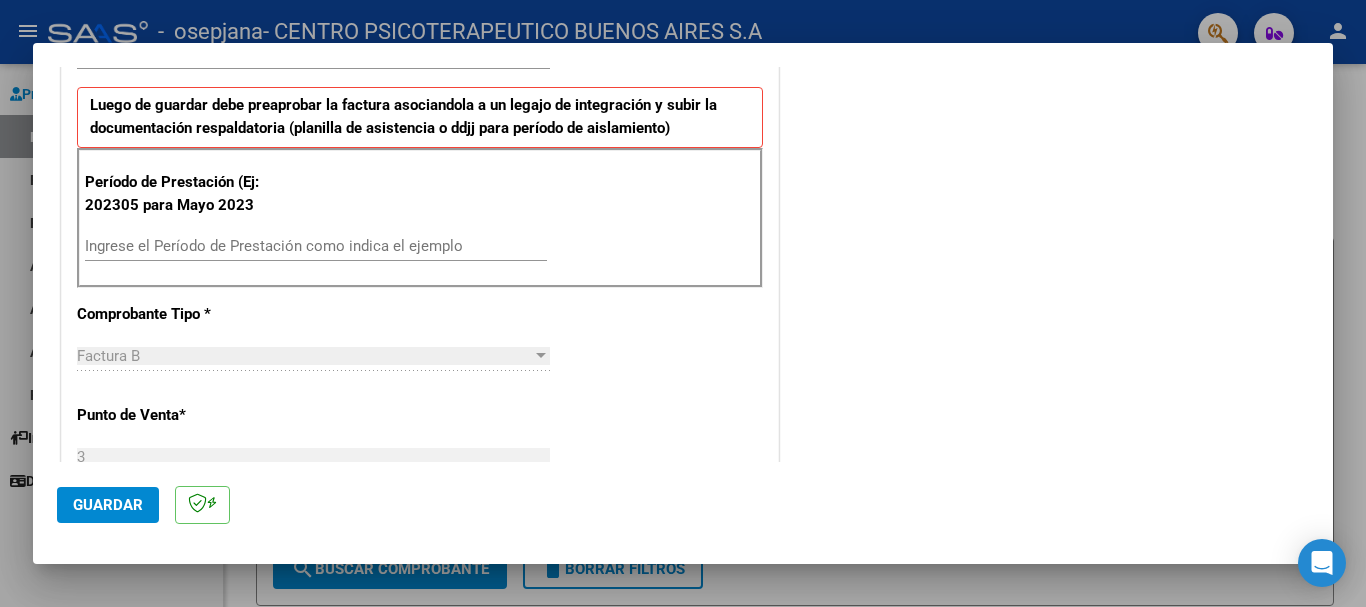 click on "Ingrese el Período de Prestación como indica el ejemplo" at bounding box center (316, 246) 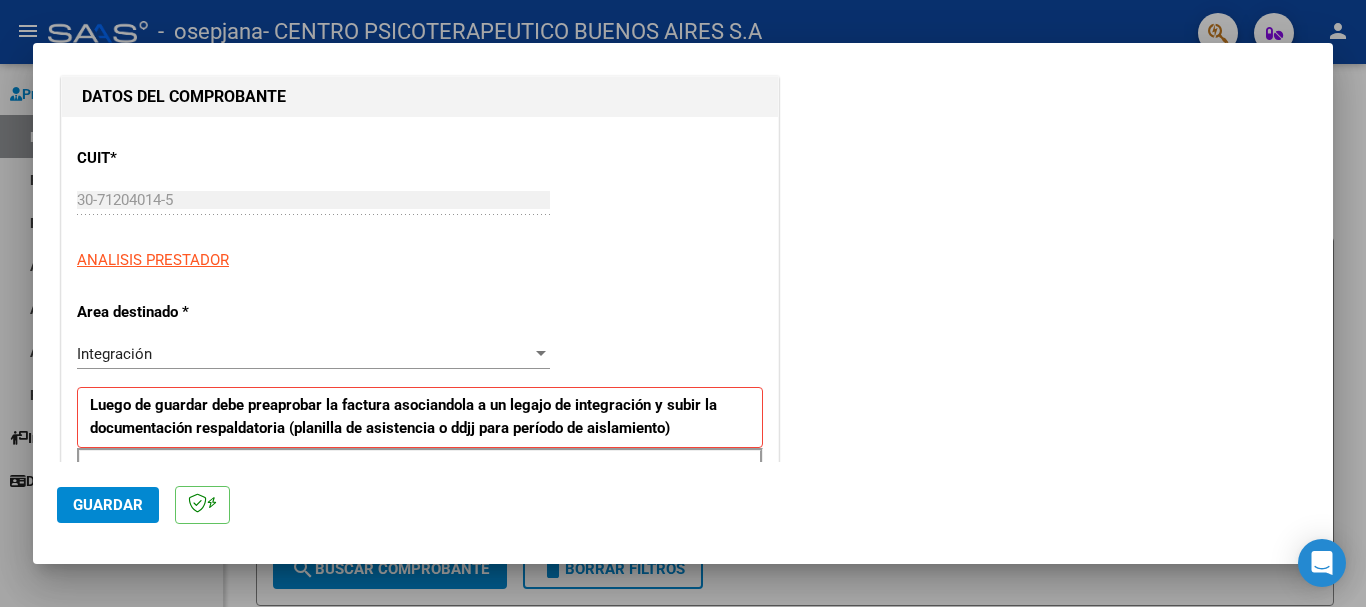 scroll, scrollTop: 600, scrollLeft: 0, axis: vertical 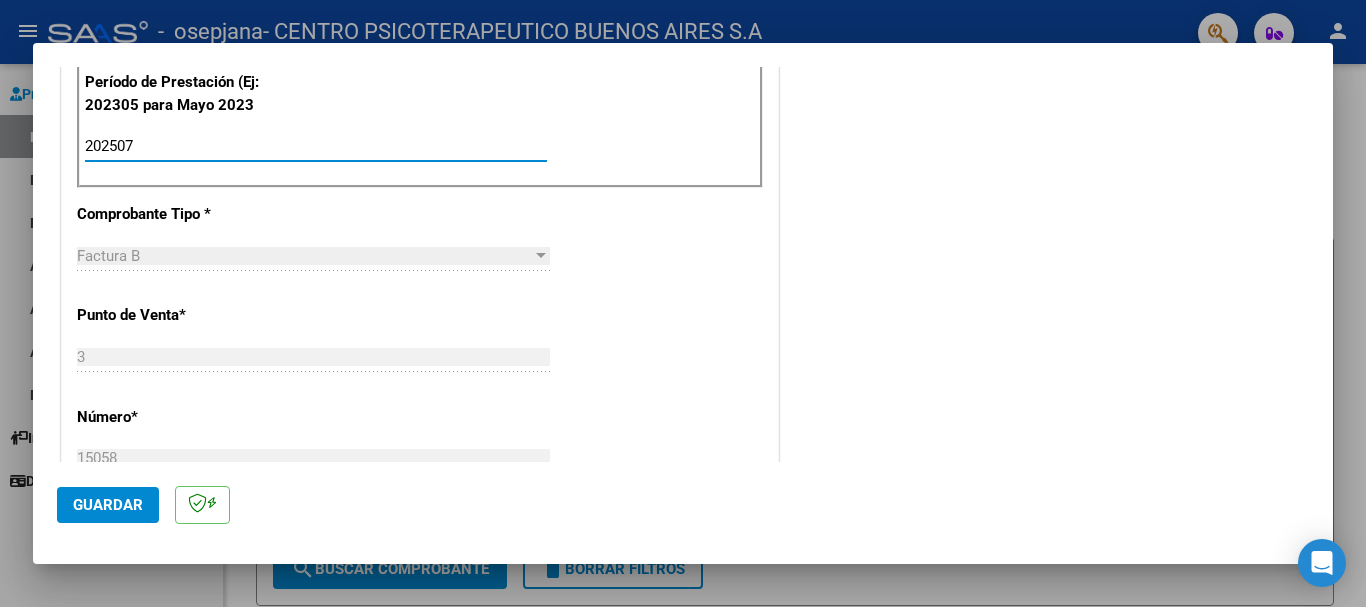 type on "202507" 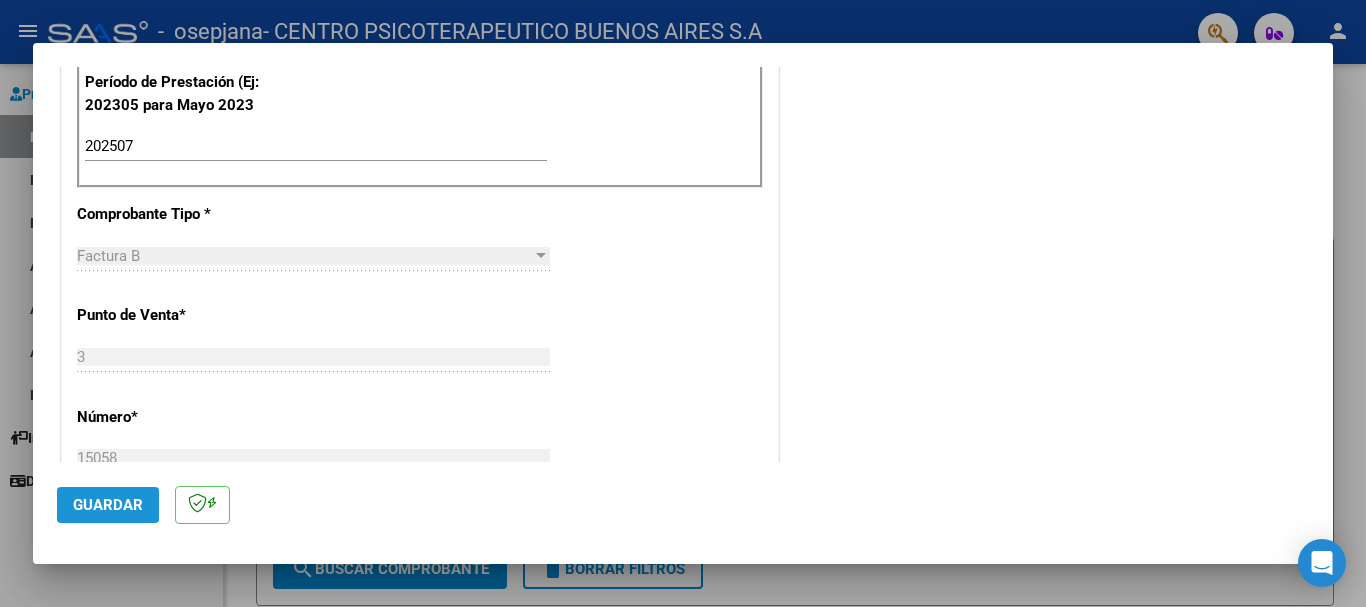 click on "Guardar" 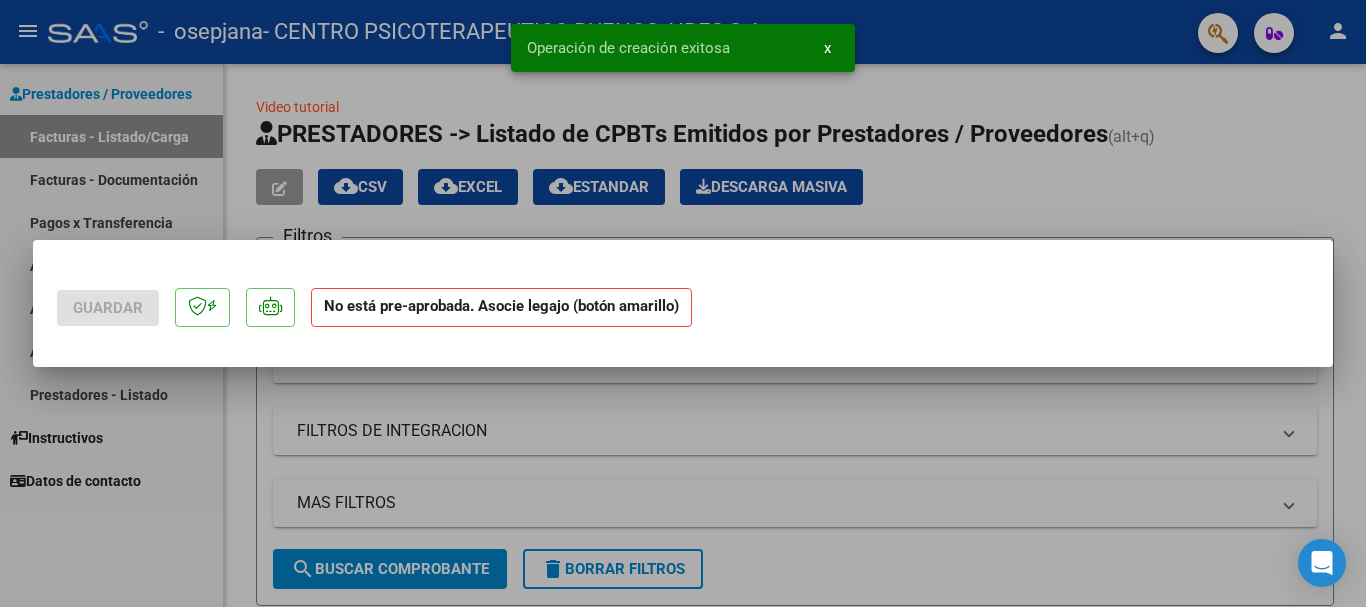 scroll, scrollTop: 0, scrollLeft: 0, axis: both 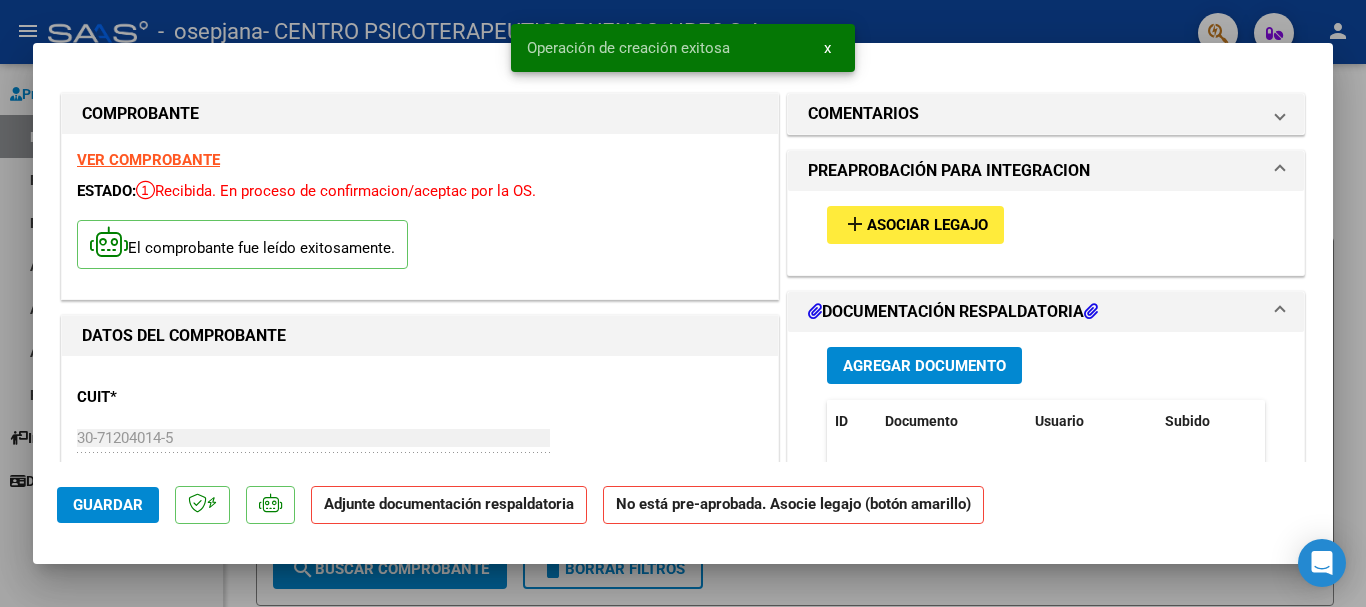 click on "add Asociar Legajo" at bounding box center [915, 224] 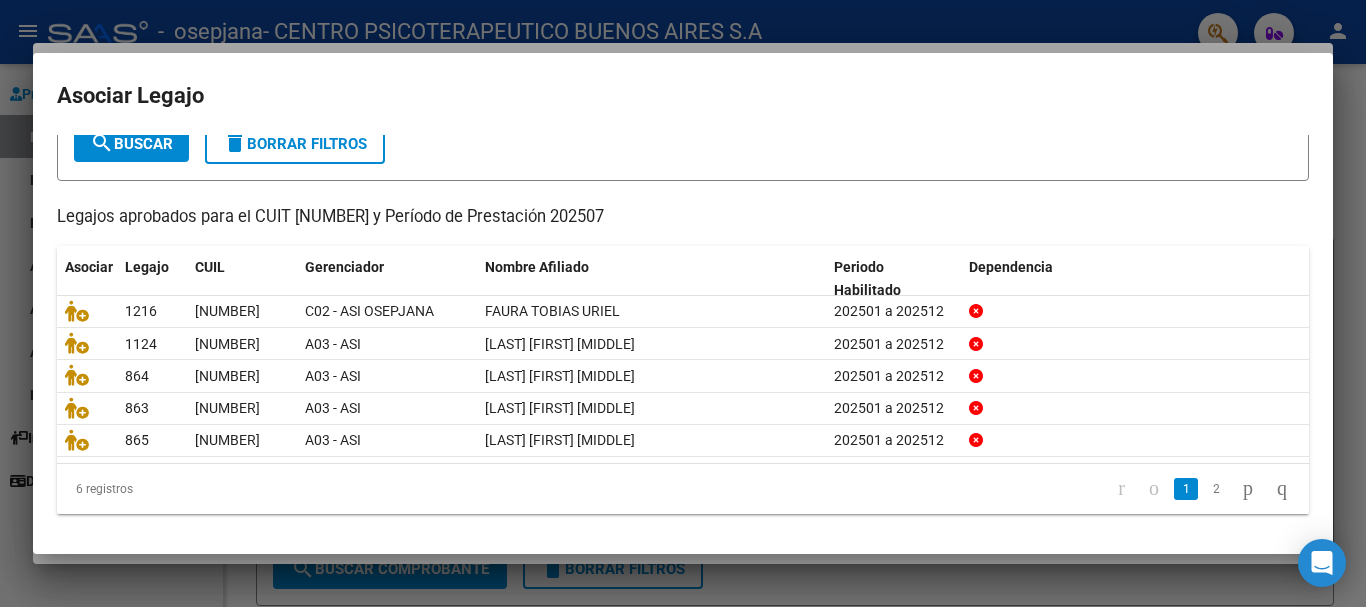 scroll, scrollTop: 131, scrollLeft: 0, axis: vertical 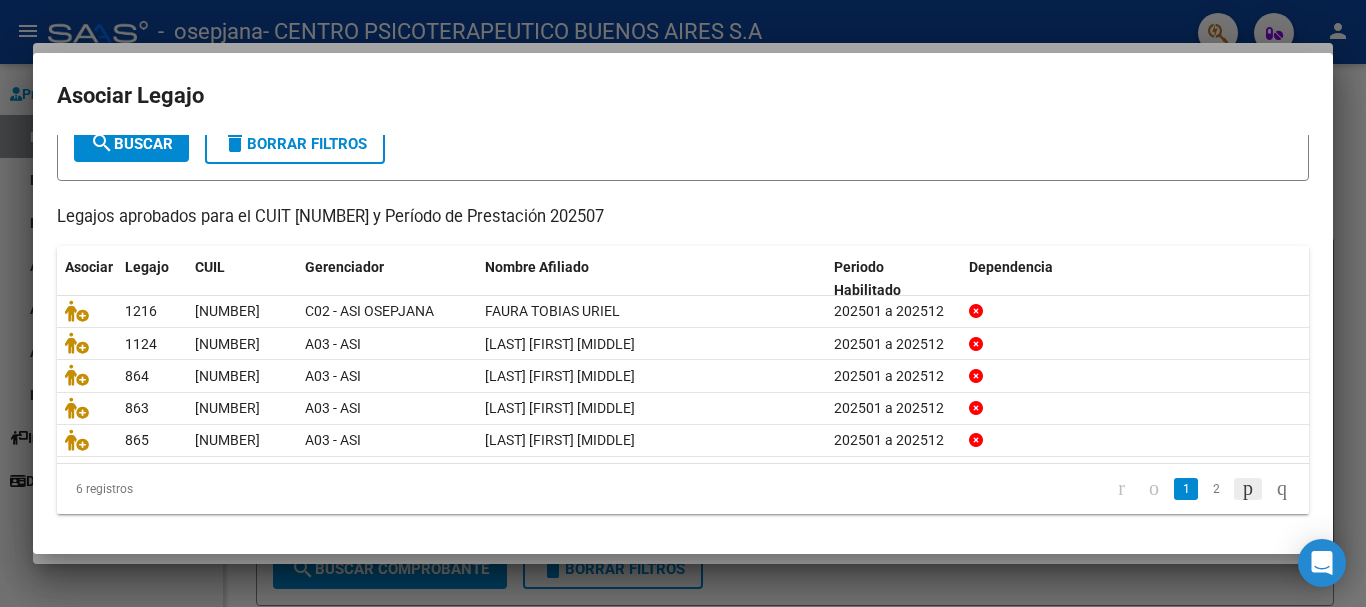 click 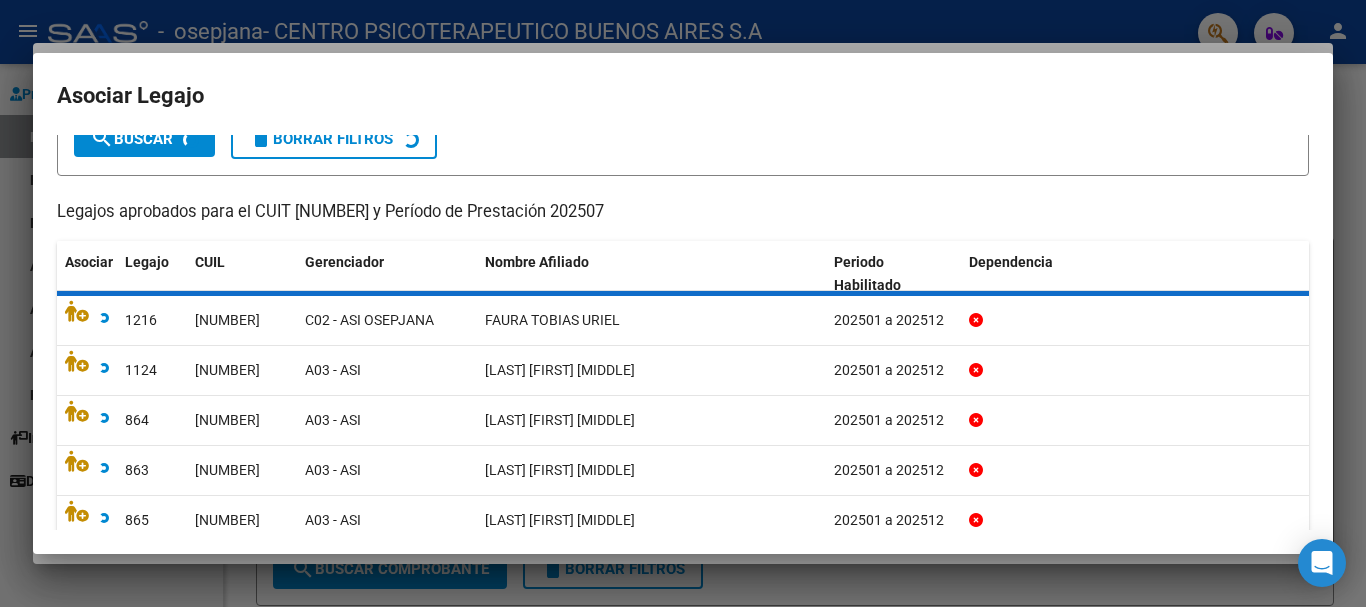 scroll, scrollTop: 0, scrollLeft: 0, axis: both 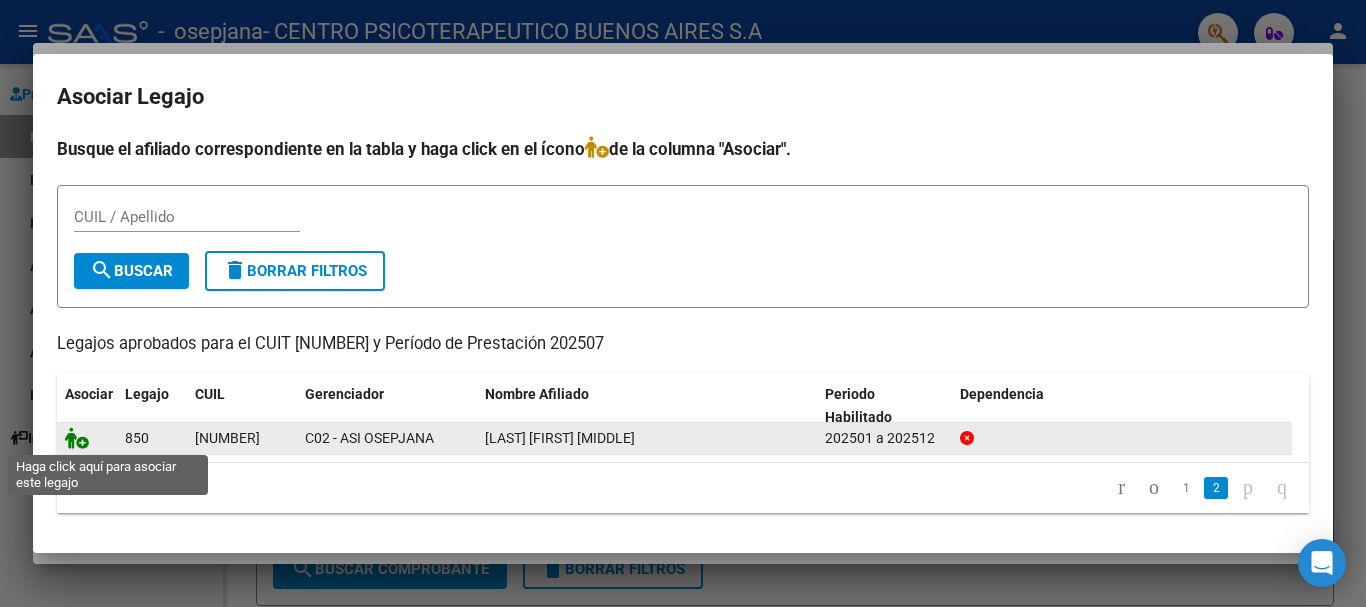 click 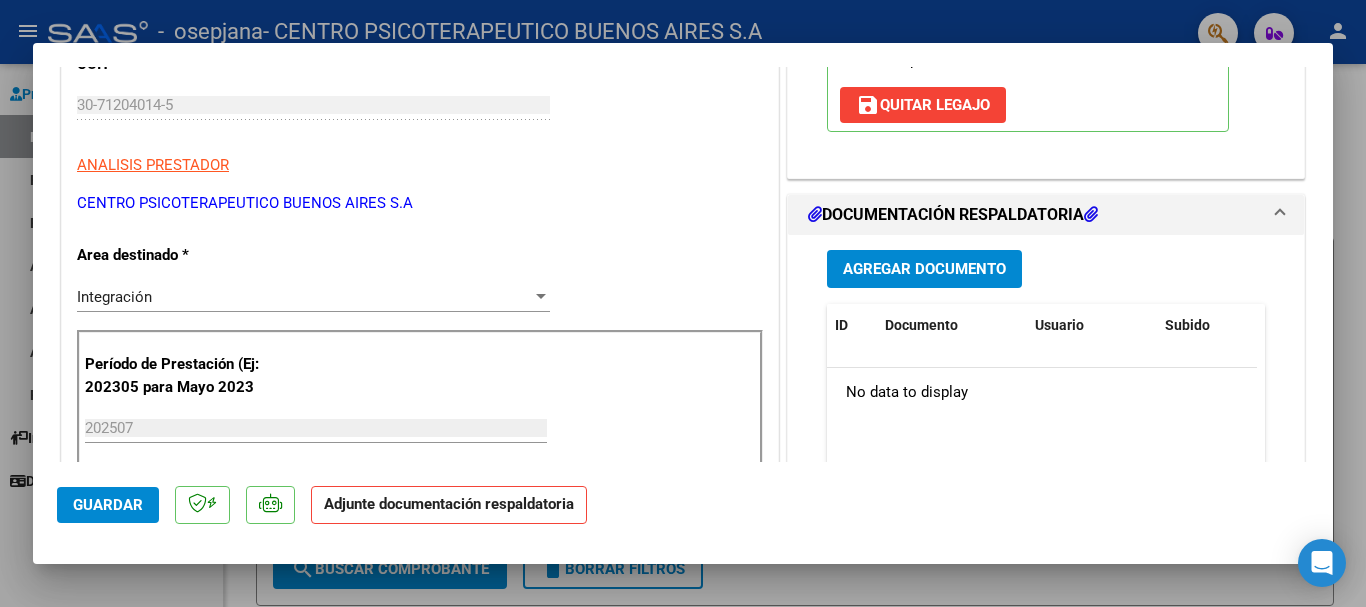 scroll, scrollTop: 400, scrollLeft: 0, axis: vertical 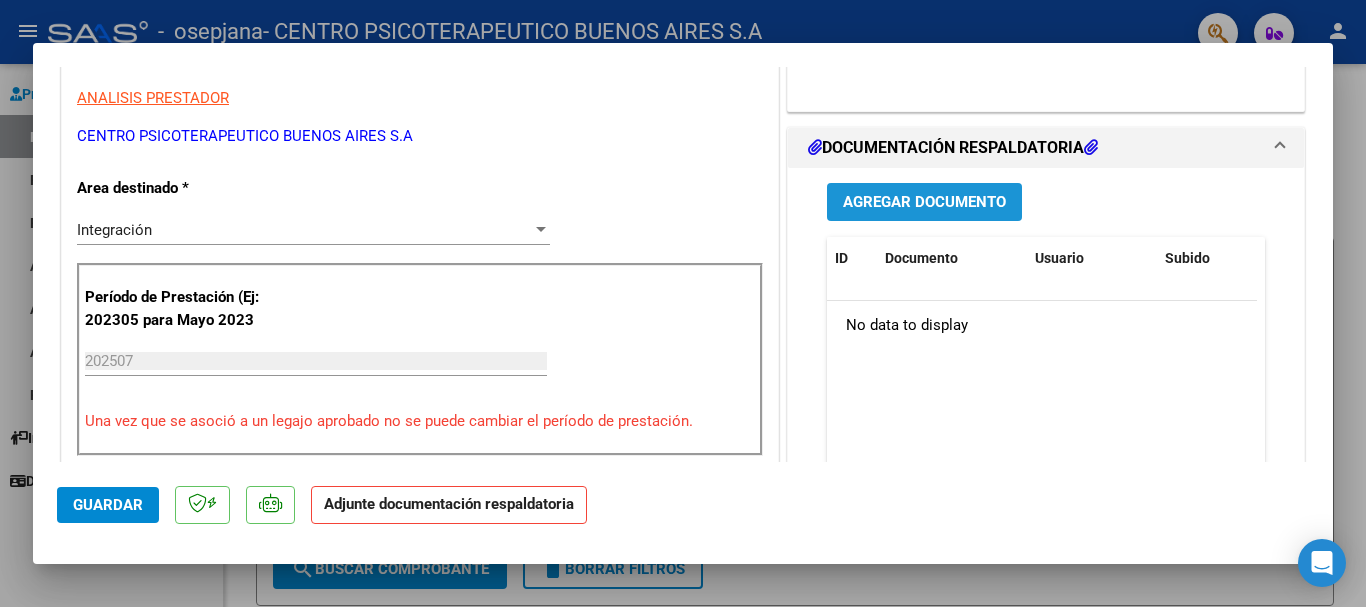 click on "Agregar Documento" at bounding box center [924, 203] 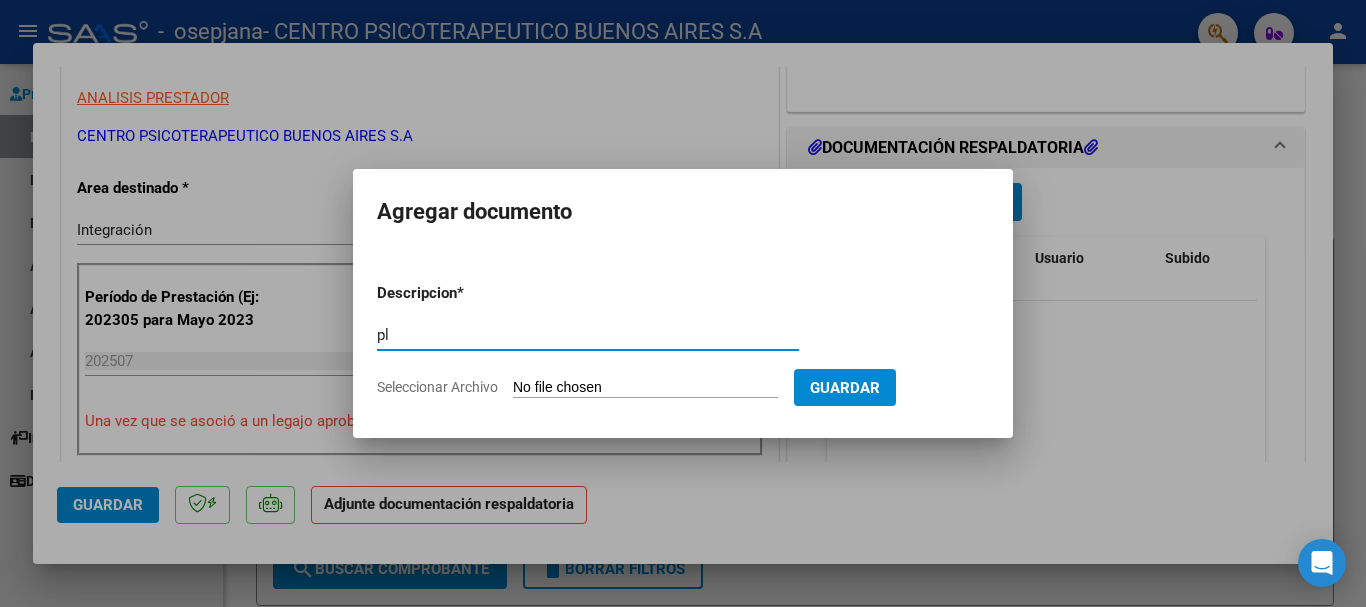 type on "p" 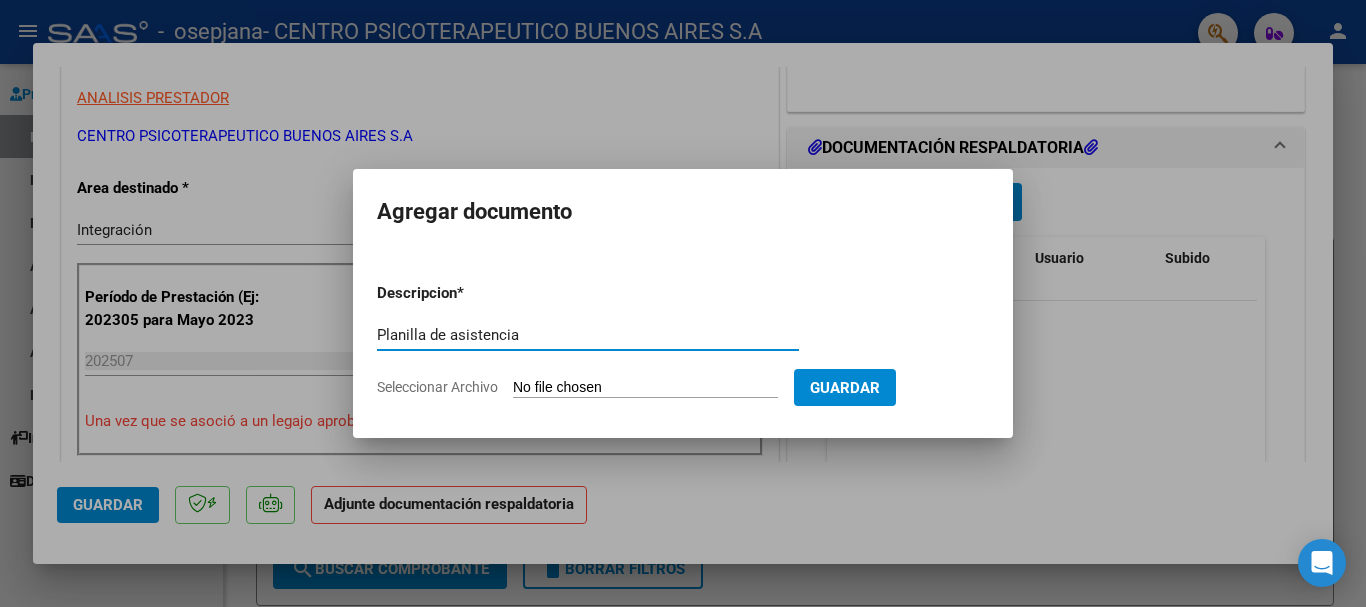 type on "Planilla de asistencia" 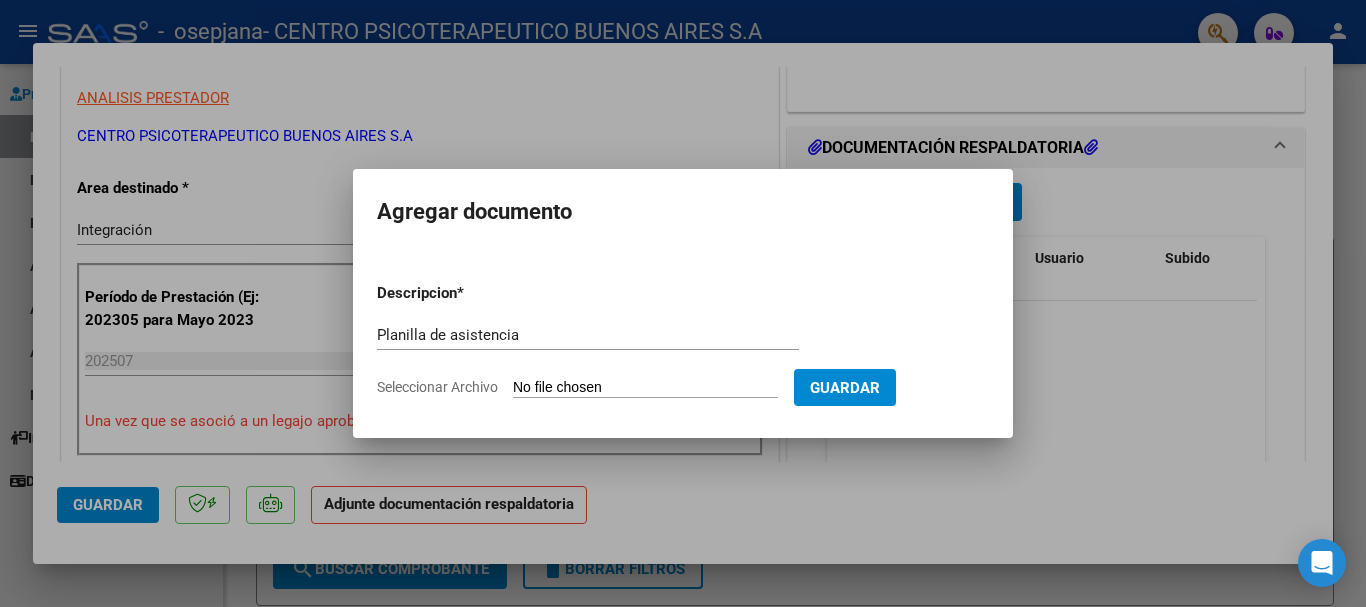 type on "C:\fakepath\4 [LAST] [FIRST] Planilla Asist Integracion Julio 2025.pdf" 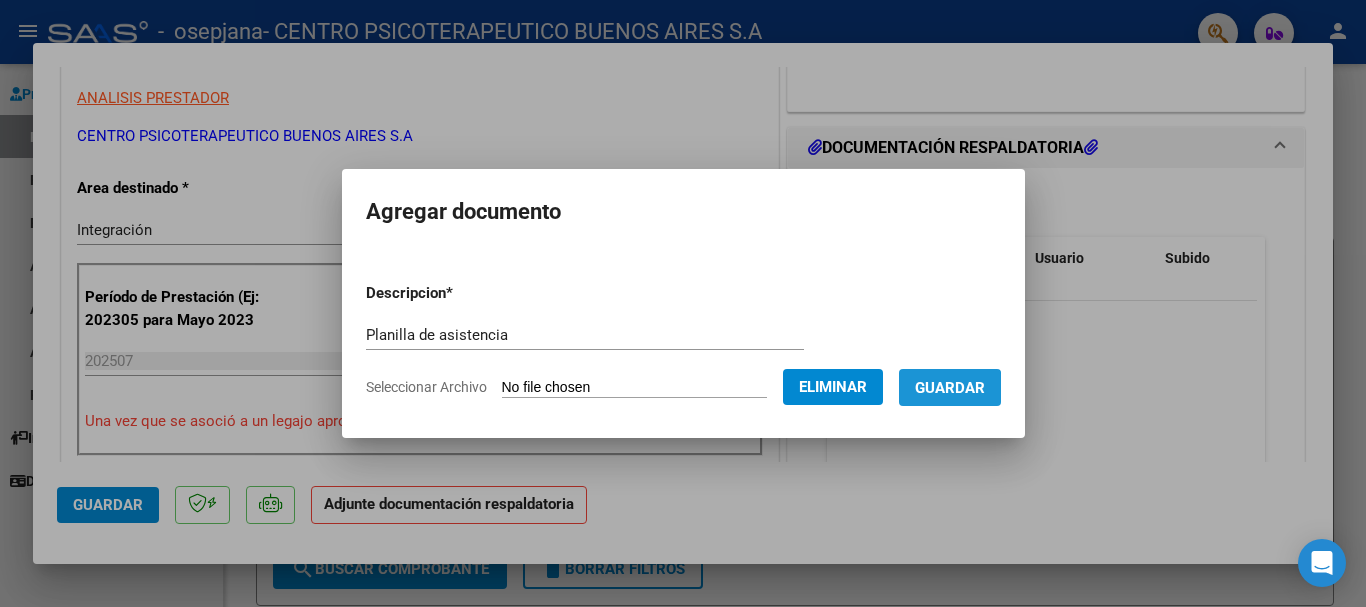 click on "Guardar" at bounding box center (950, 388) 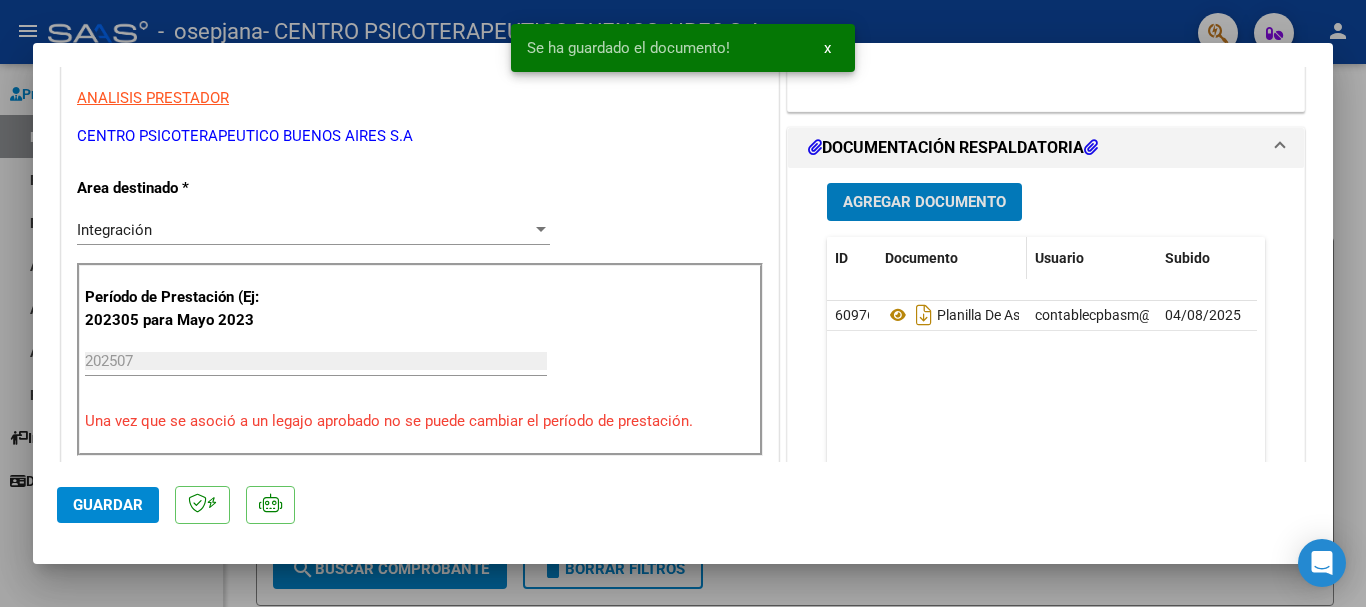 drag, startPoint x: 908, startPoint y: 211, endPoint x: 912, endPoint y: 256, distance: 45.17743 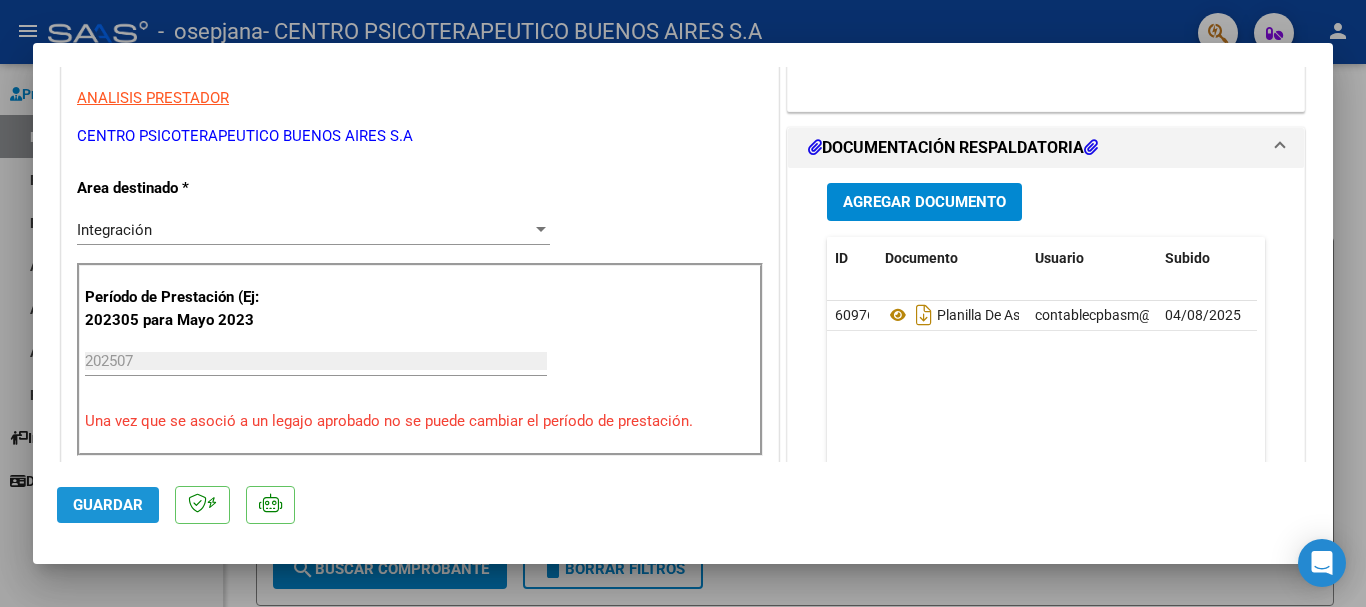 click on "Guardar" 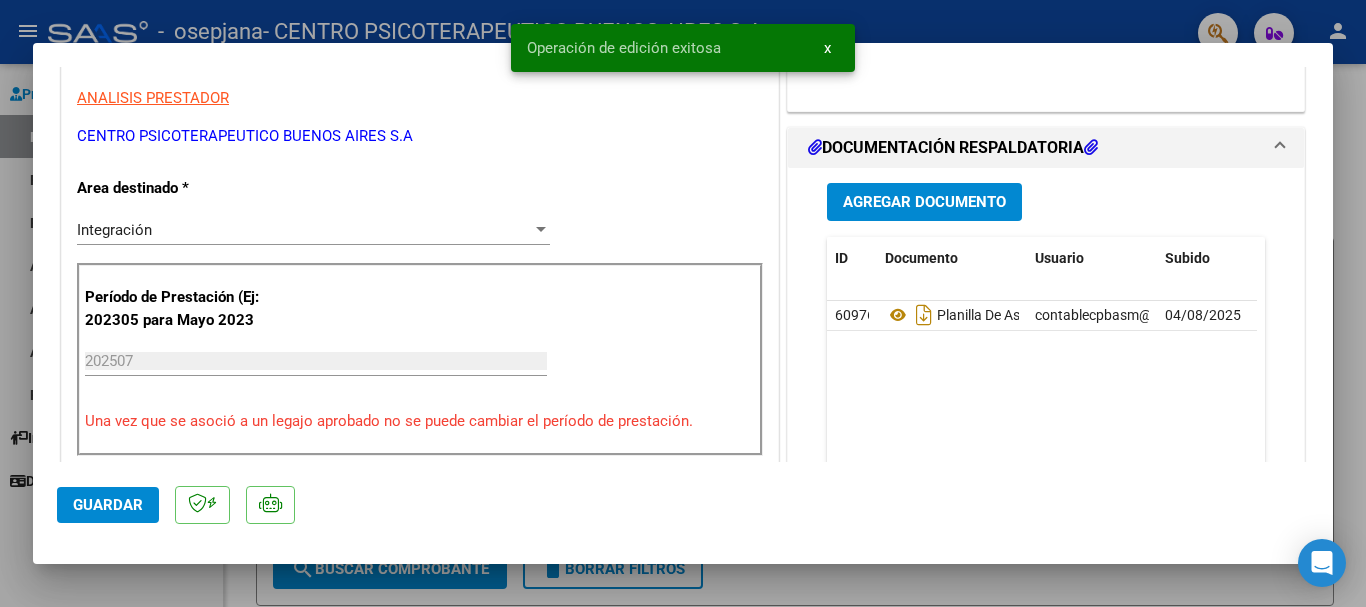 click on "x" at bounding box center [827, 48] 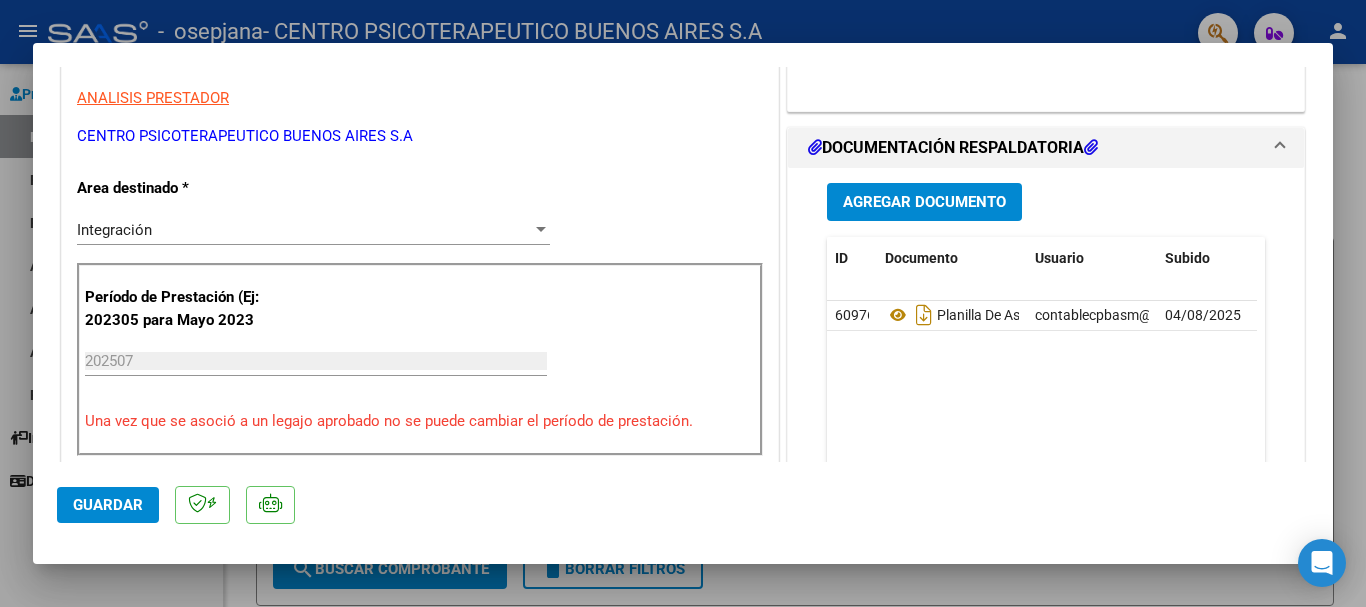 type 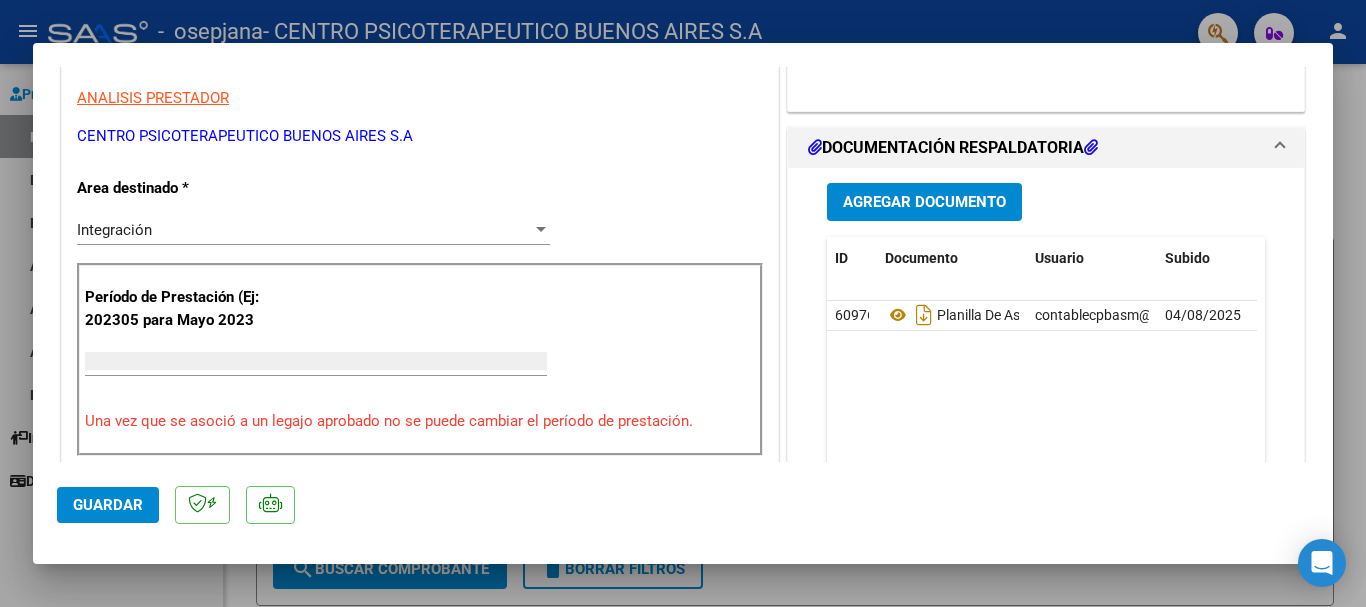 type on "$ 0,00" 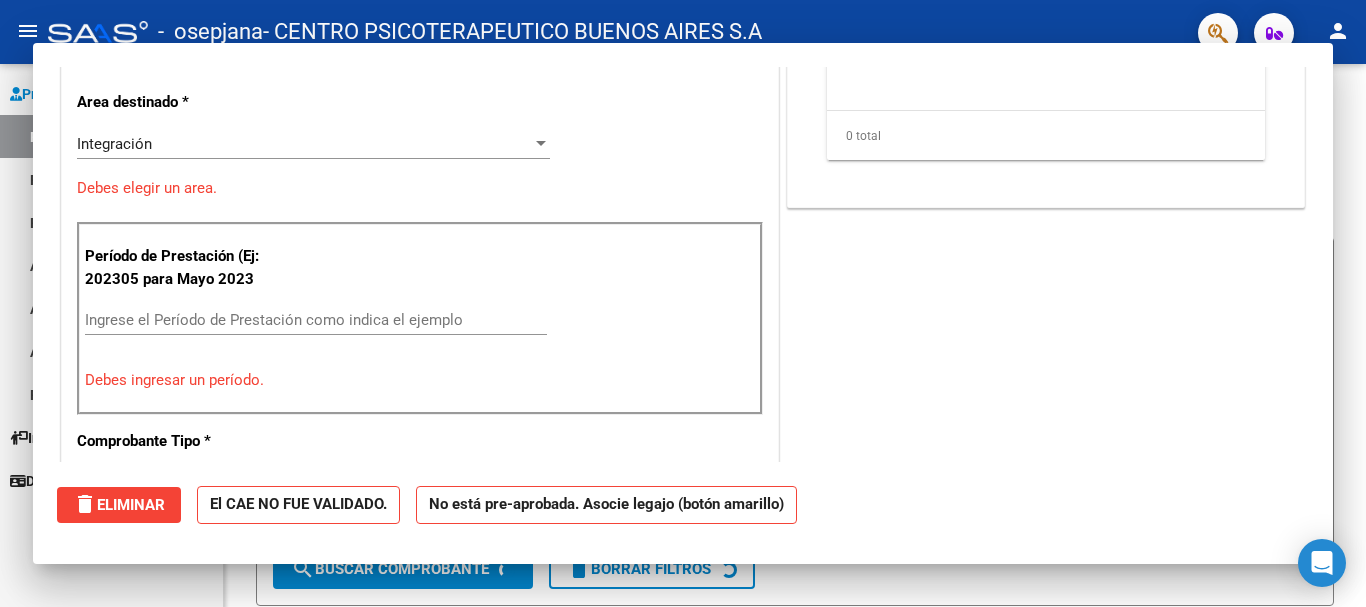 scroll, scrollTop: 339, scrollLeft: 0, axis: vertical 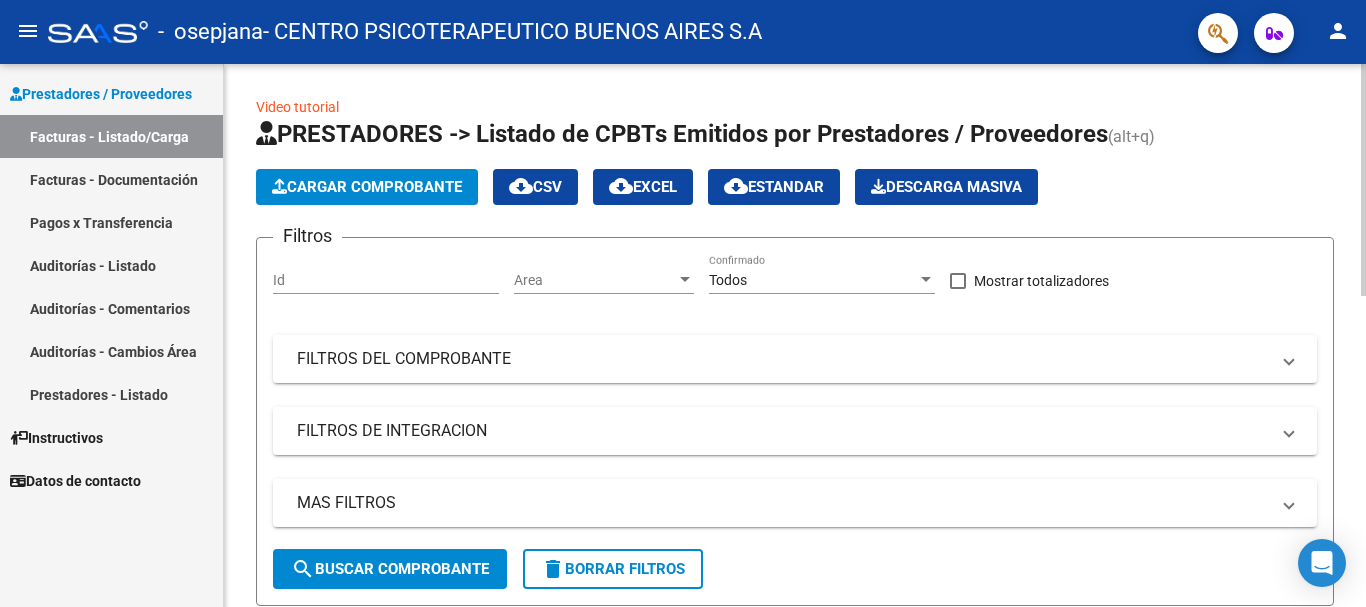 click on "Cargar Comprobante" 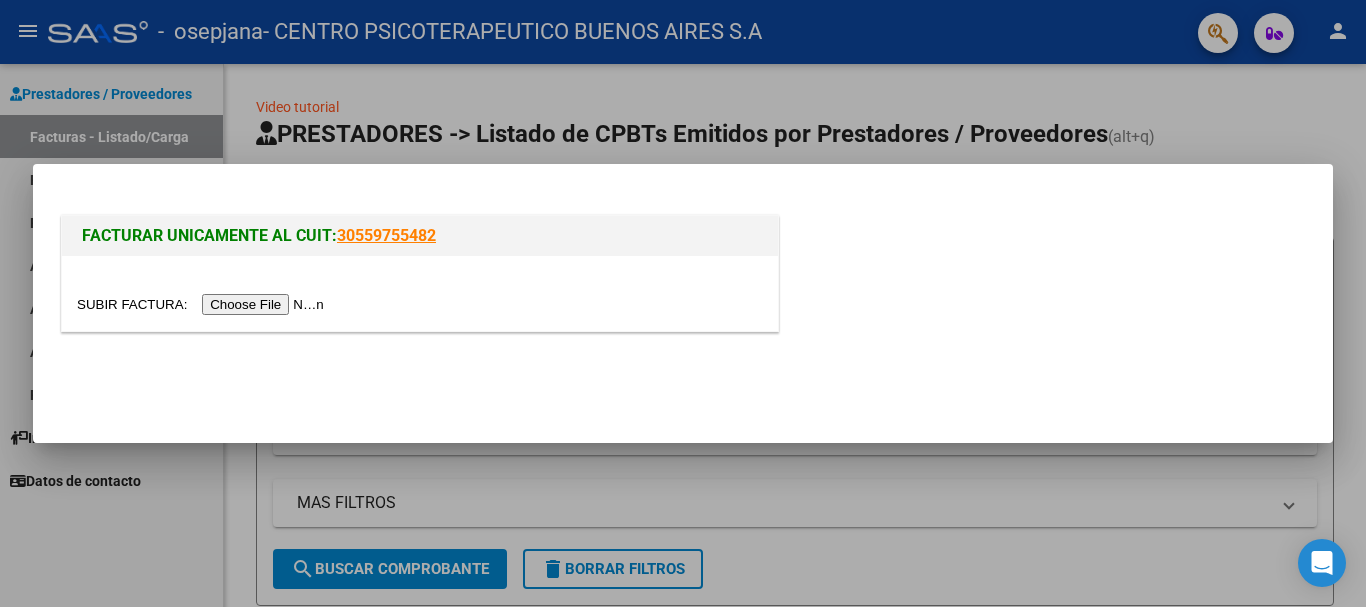 click at bounding box center [203, 304] 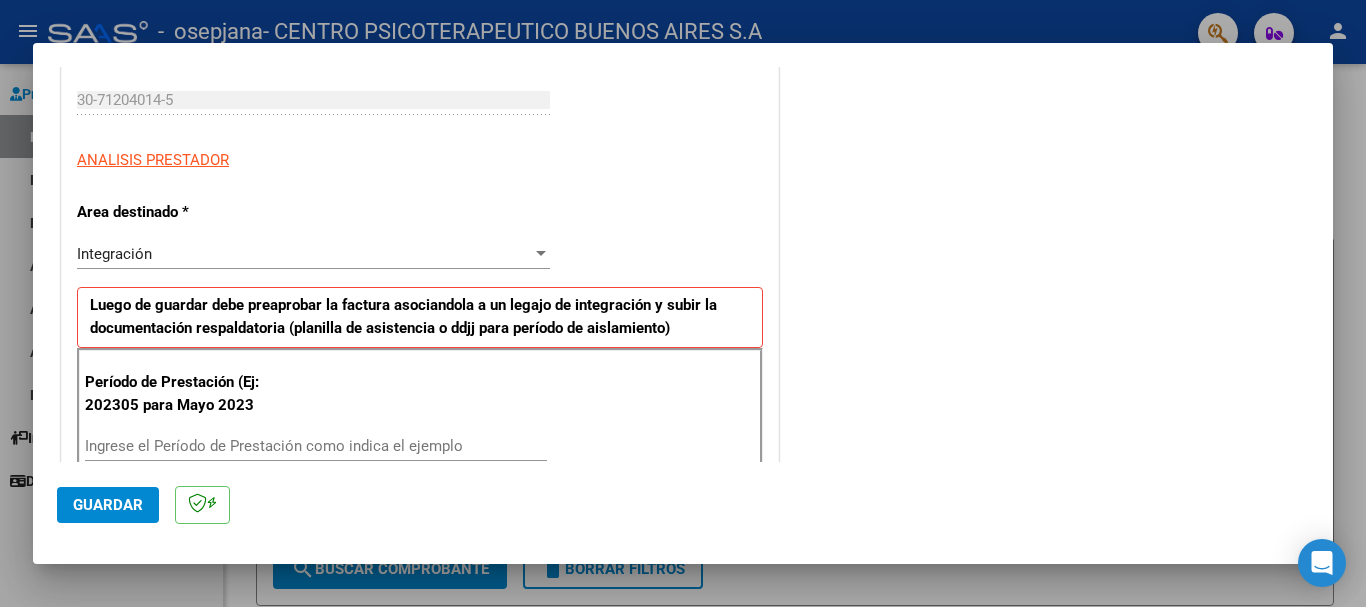 scroll, scrollTop: 400, scrollLeft: 0, axis: vertical 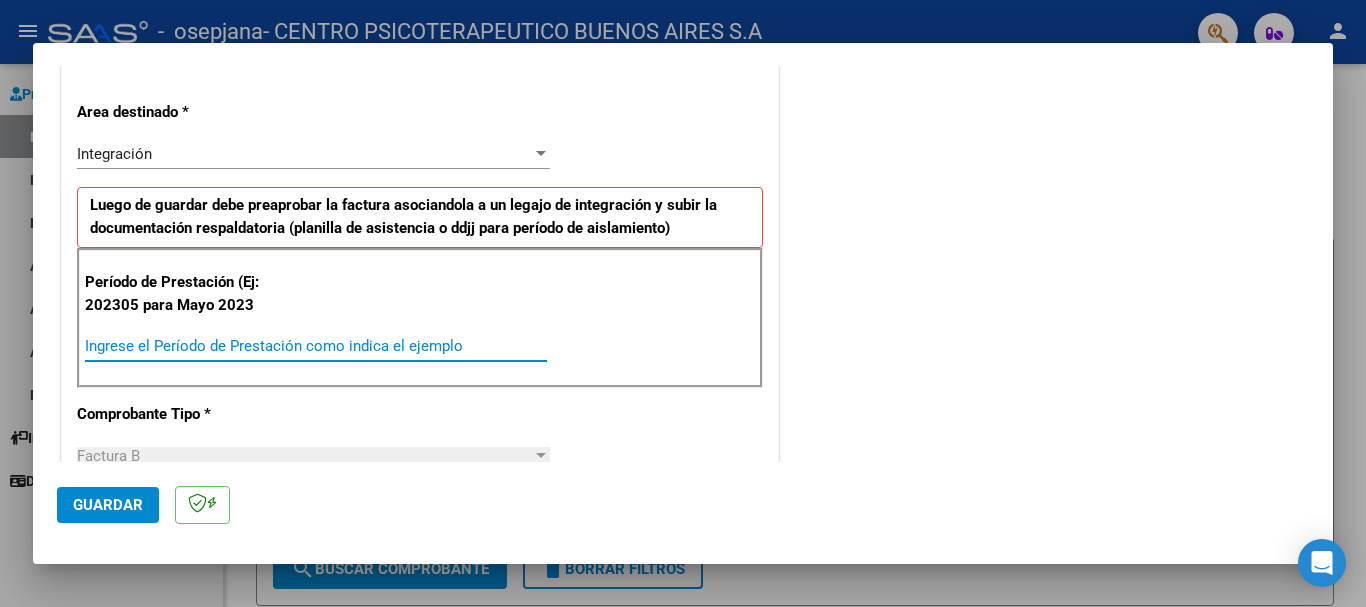 click on "Ingrese el Período de Prestación como indica el ejemplo" at bounding box center (316, 346) 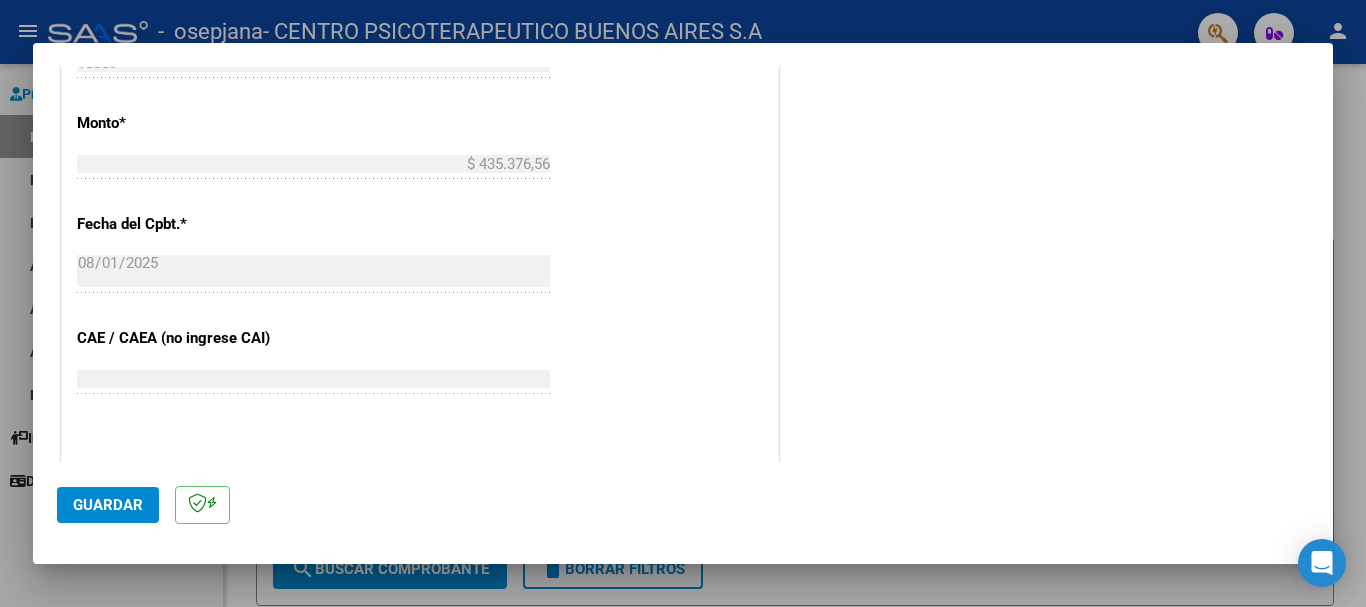 scroll, scrollTop: 1300, scrollLeft: 0, axis: vertical 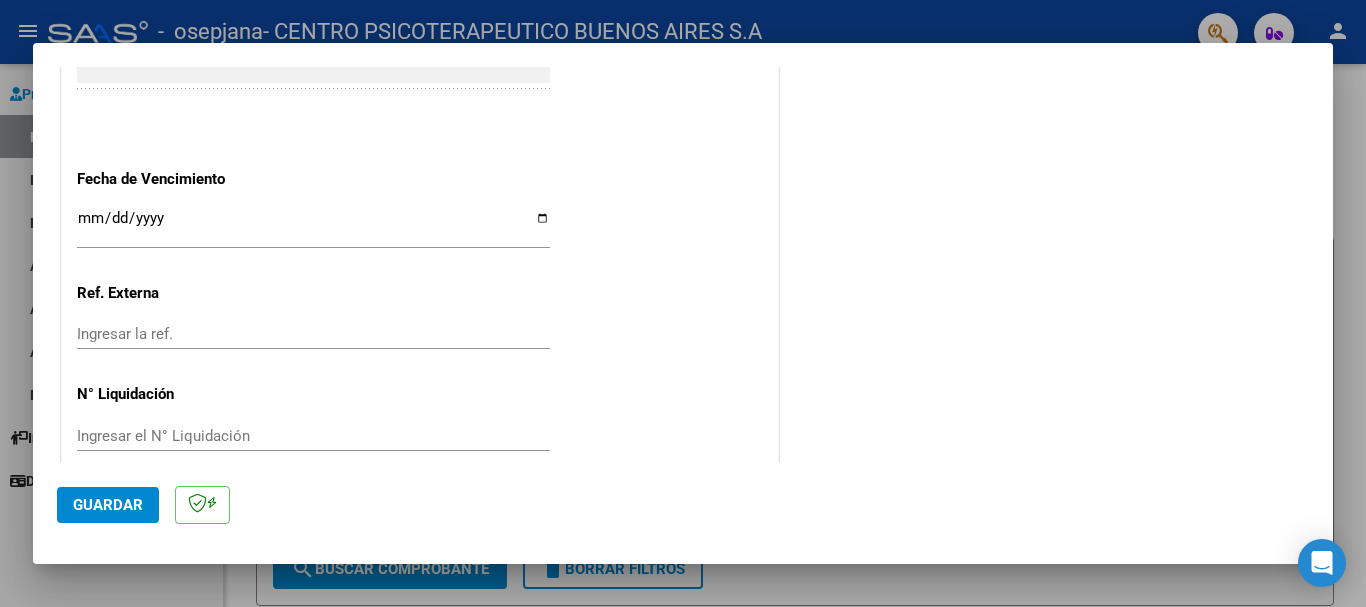 type on "202507" 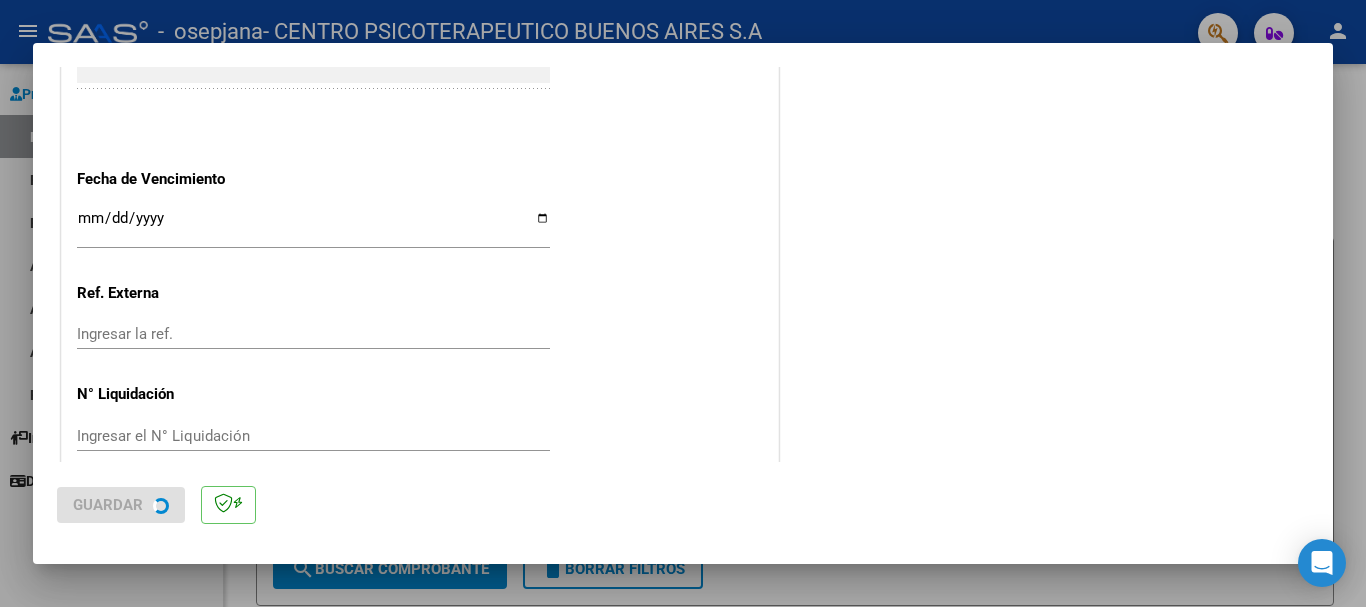 scroll, scrollTop: 0, scrollLeft: 0, axis: both 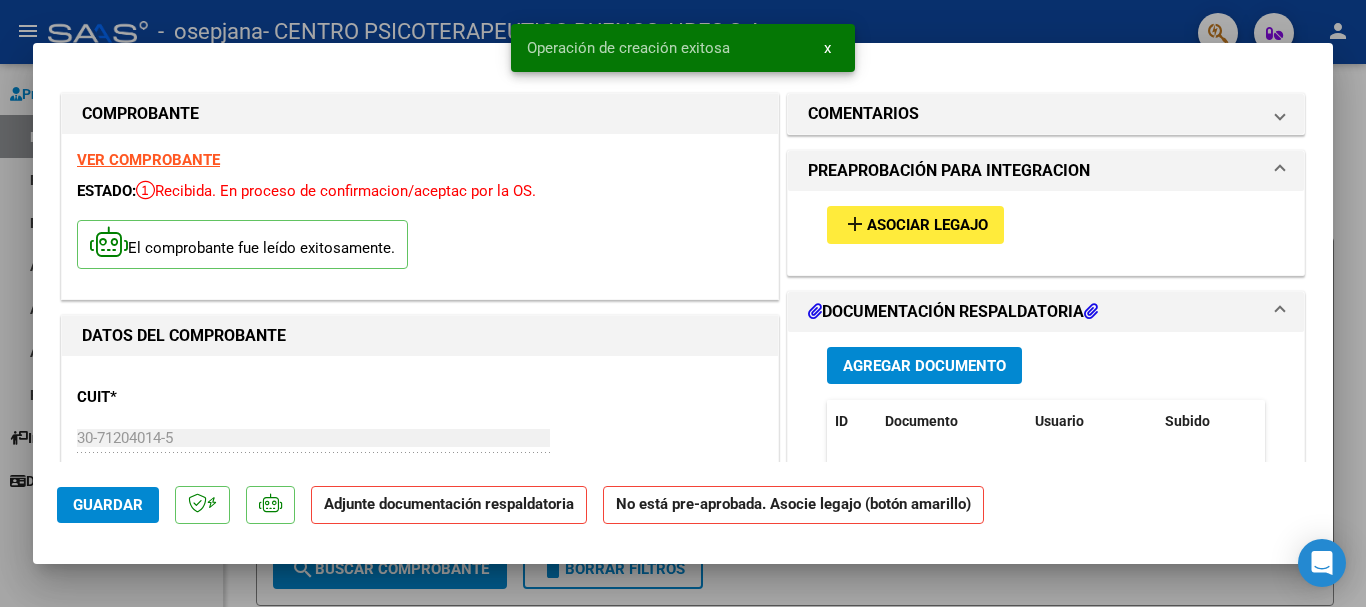 click on "Asociar Legajo" at bounding box center [927, 226] 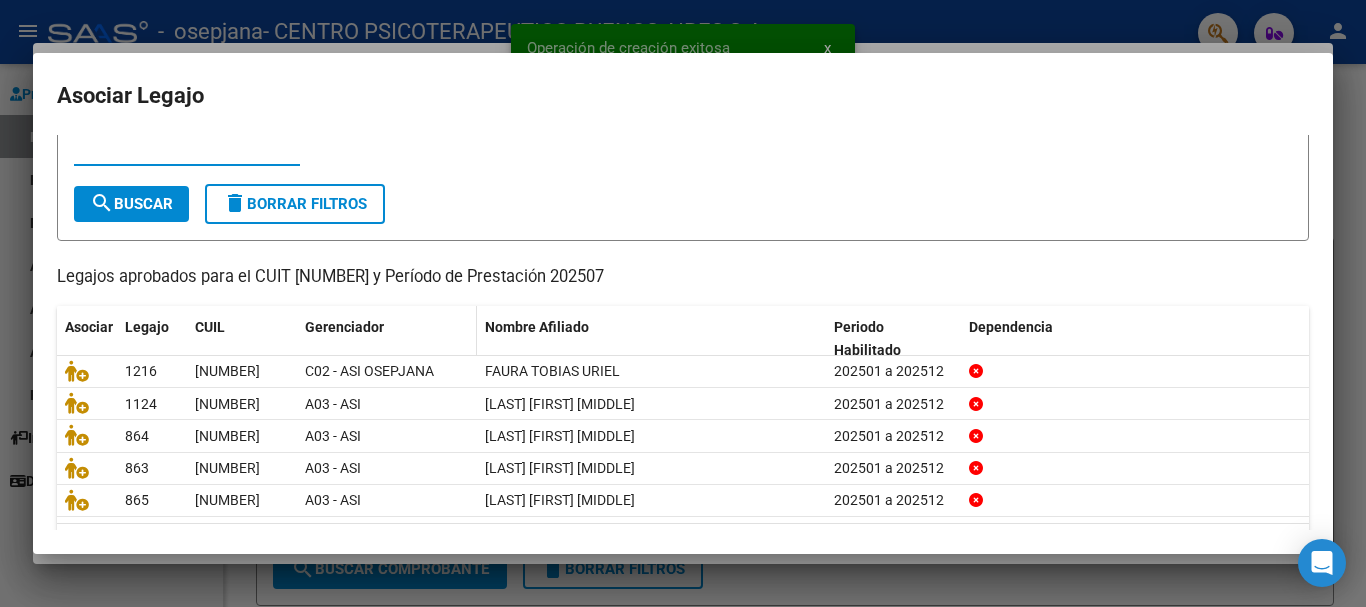 scroll, scrollTop: 100, scrollLeft: 0, axis: vertical 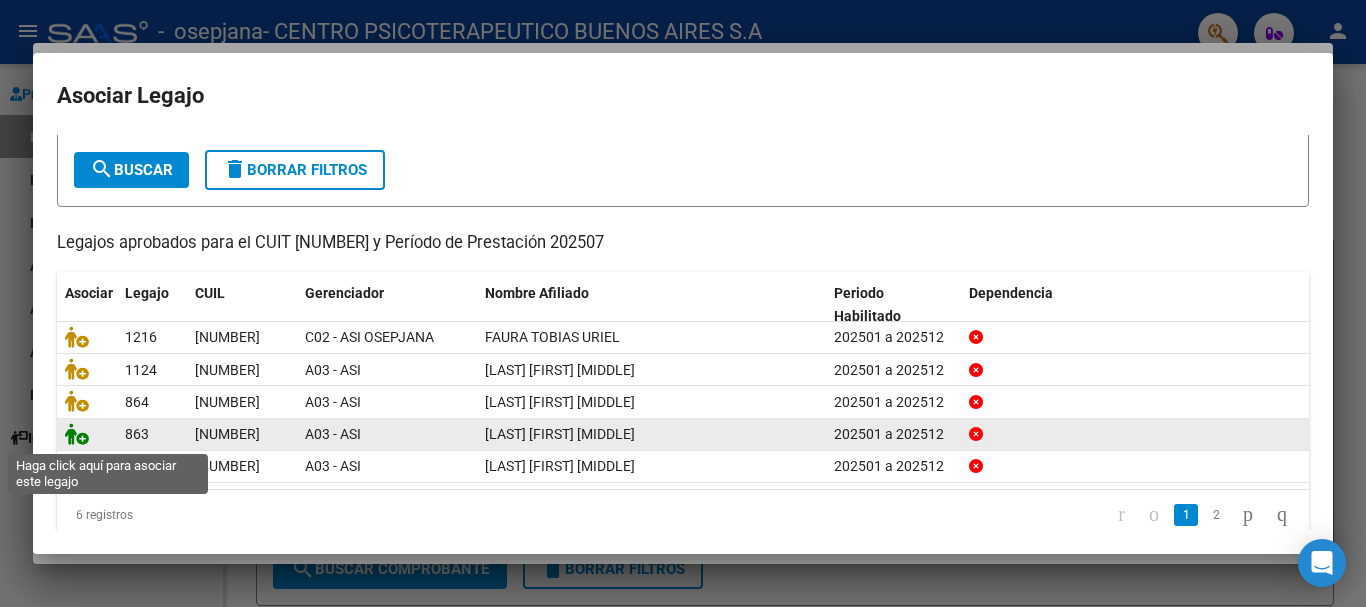 click 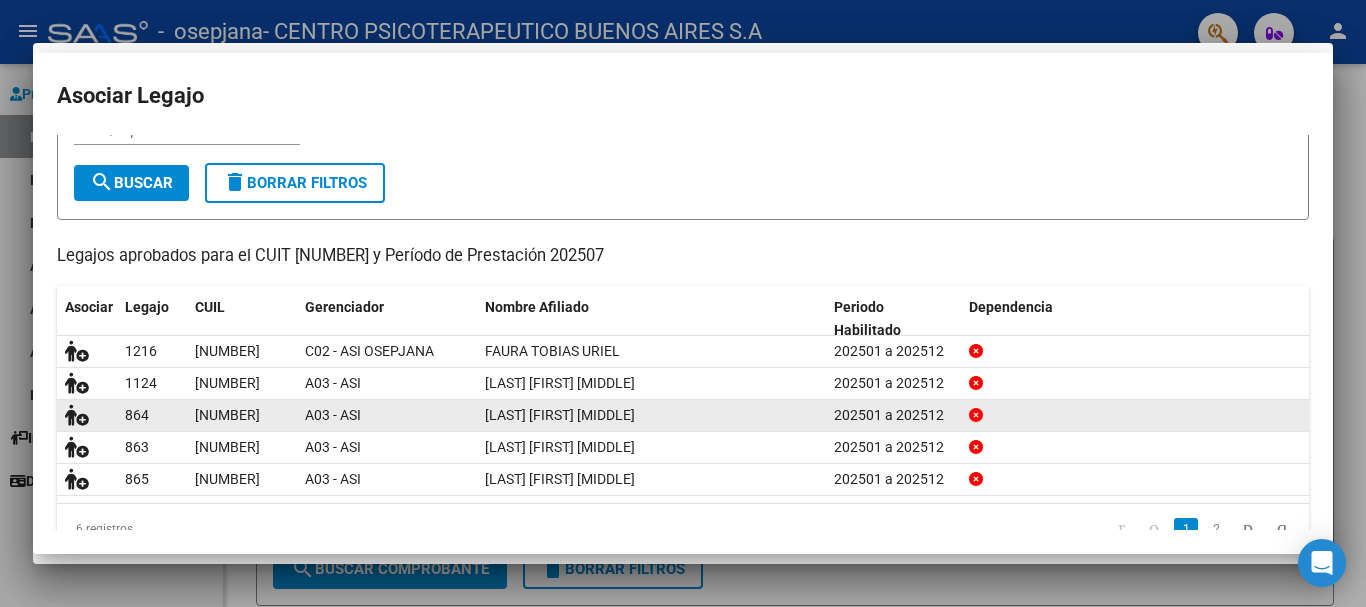 scroll, scrollTop: 0, scrollLeft: 0, axis: both 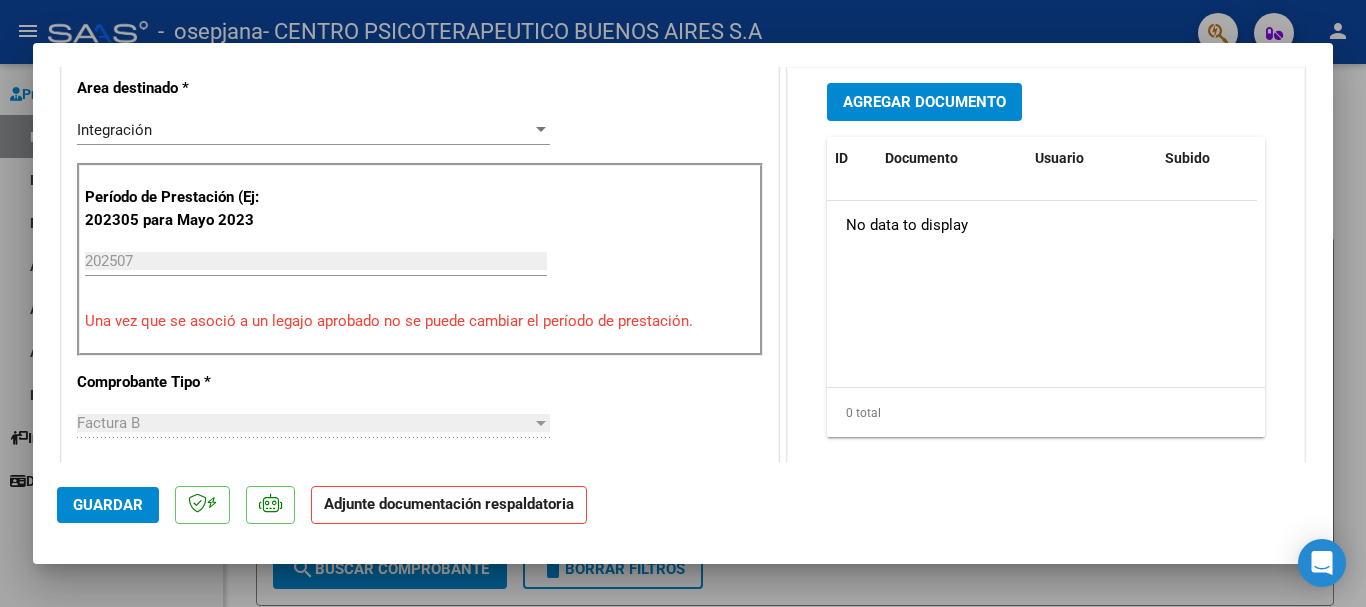 click on "Agregar Documento" at bounding box center [924, 103] 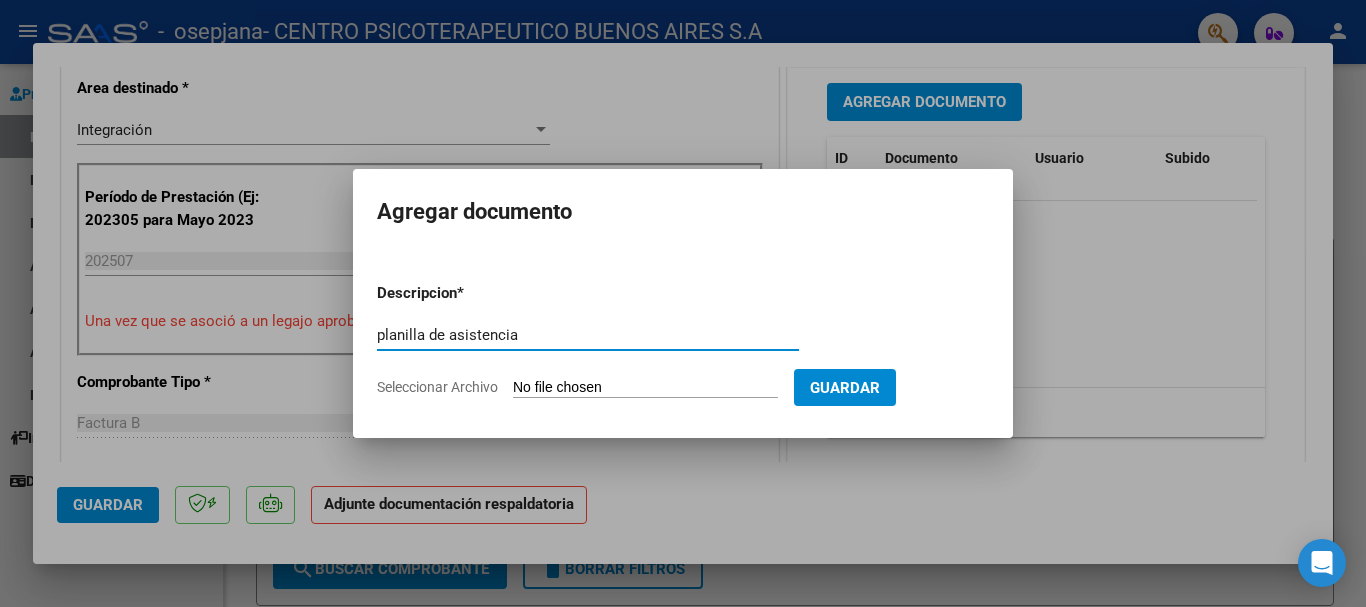 type on "planilla de asistencia" 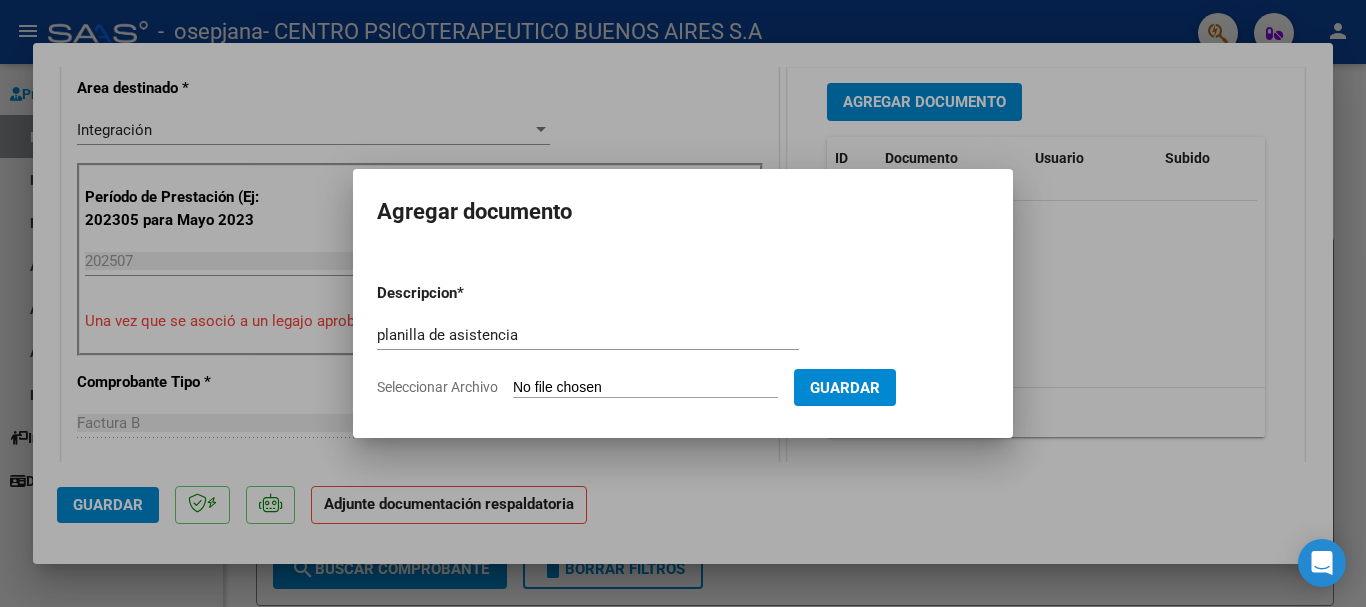 click on "Seleccionar Archivo" at bounding box center (645, 388) 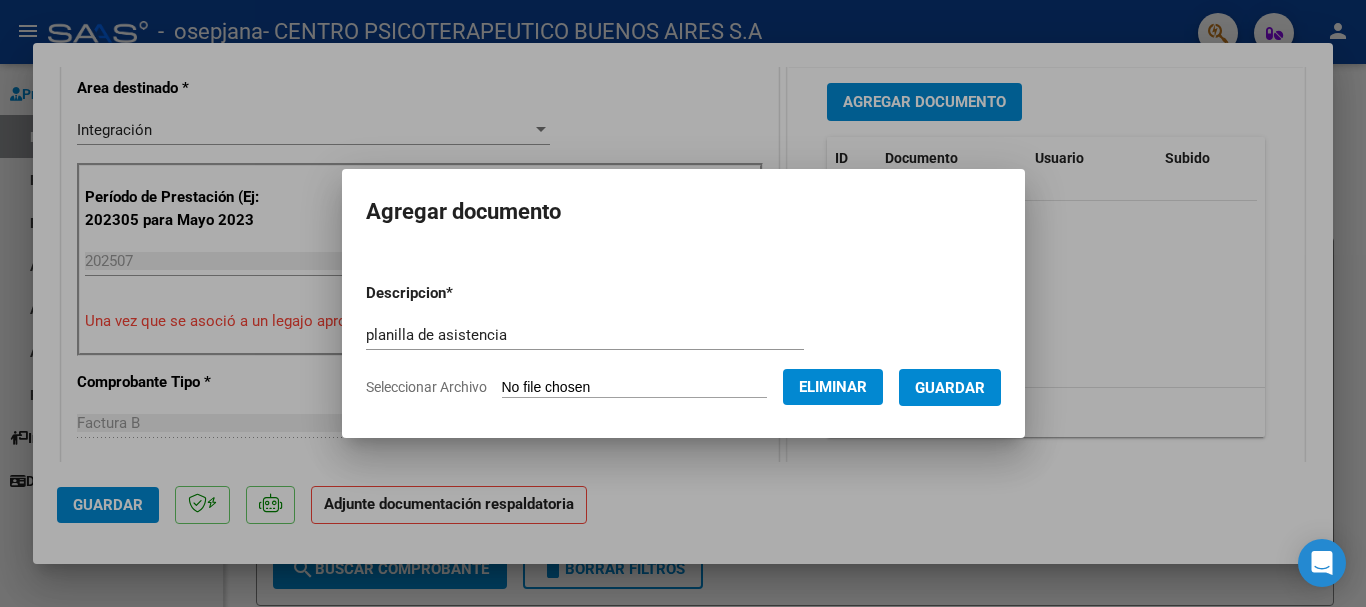 click on "Guardar" at bounding box center (950, 388) 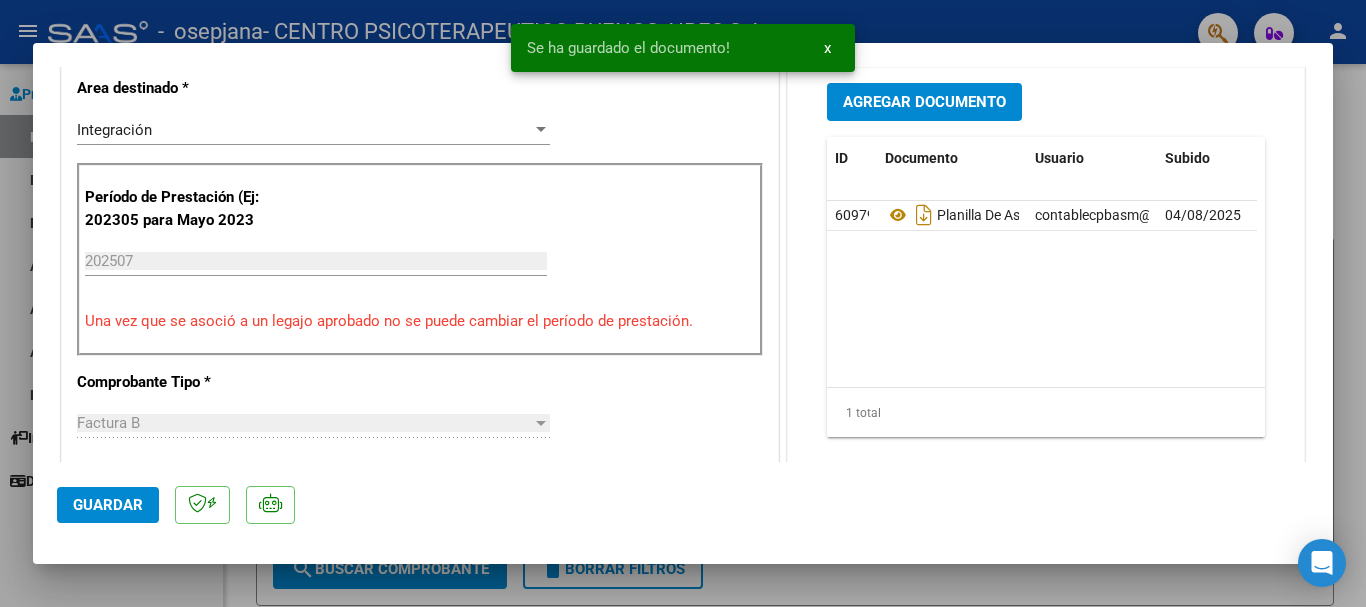 click on "Se ha guardado el documento! x" at bounding box center (683, 48) 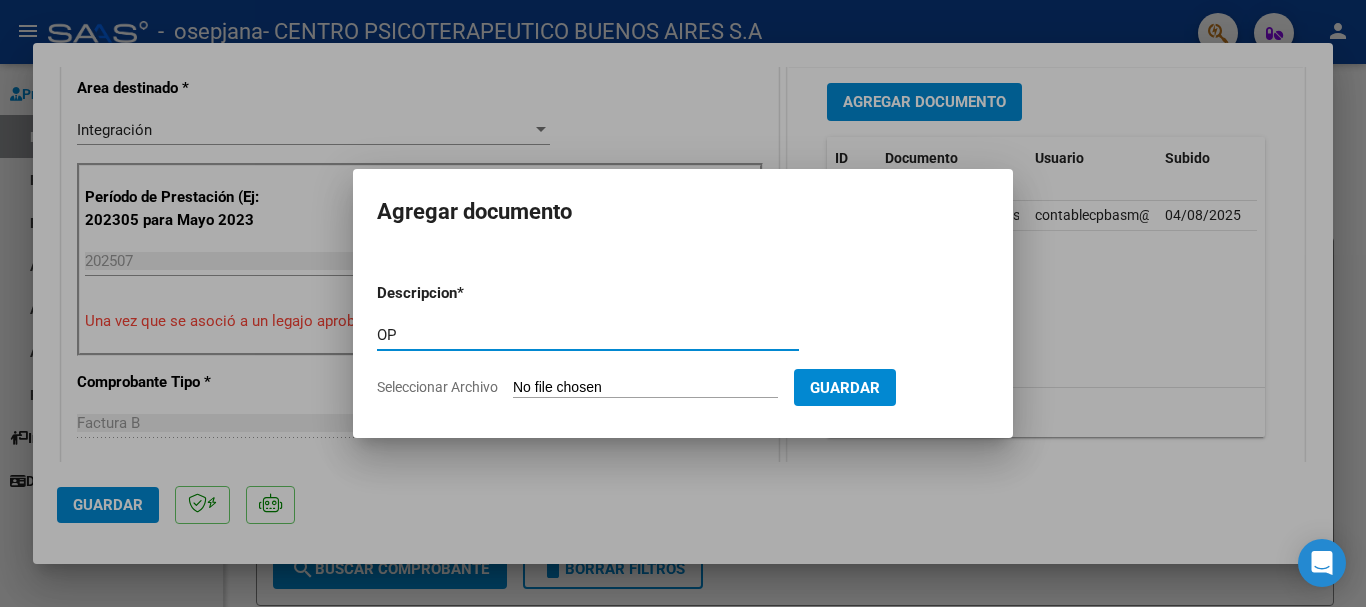 type on "OP" 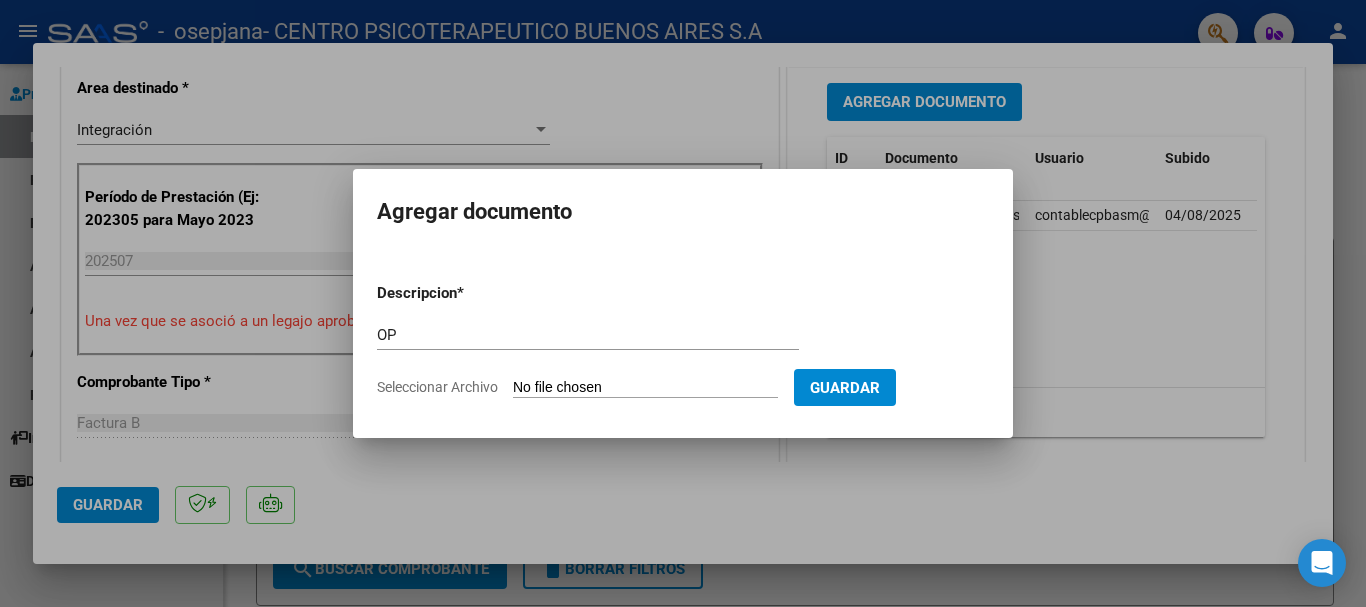 click on "Seleccionar Archivo" at bounding box center [645, 388] 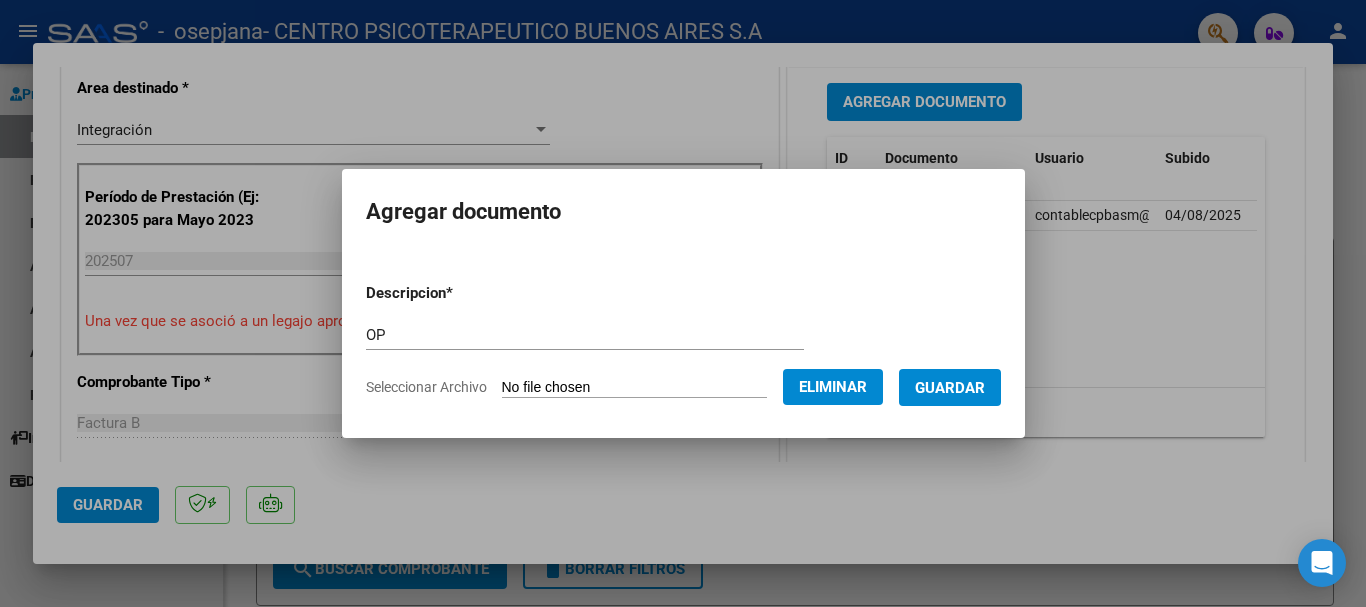 click on "Guardar" at bounding box center (950, 388) 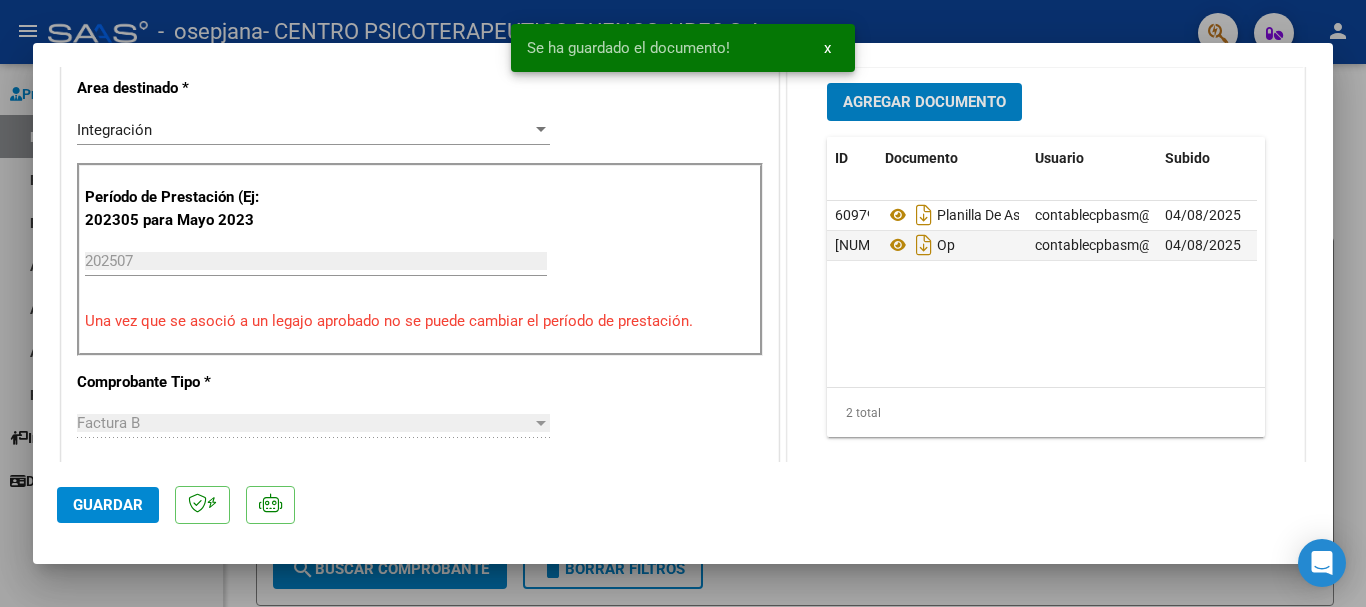 click on "Agregar Documento" at bounding box center (924, 103) 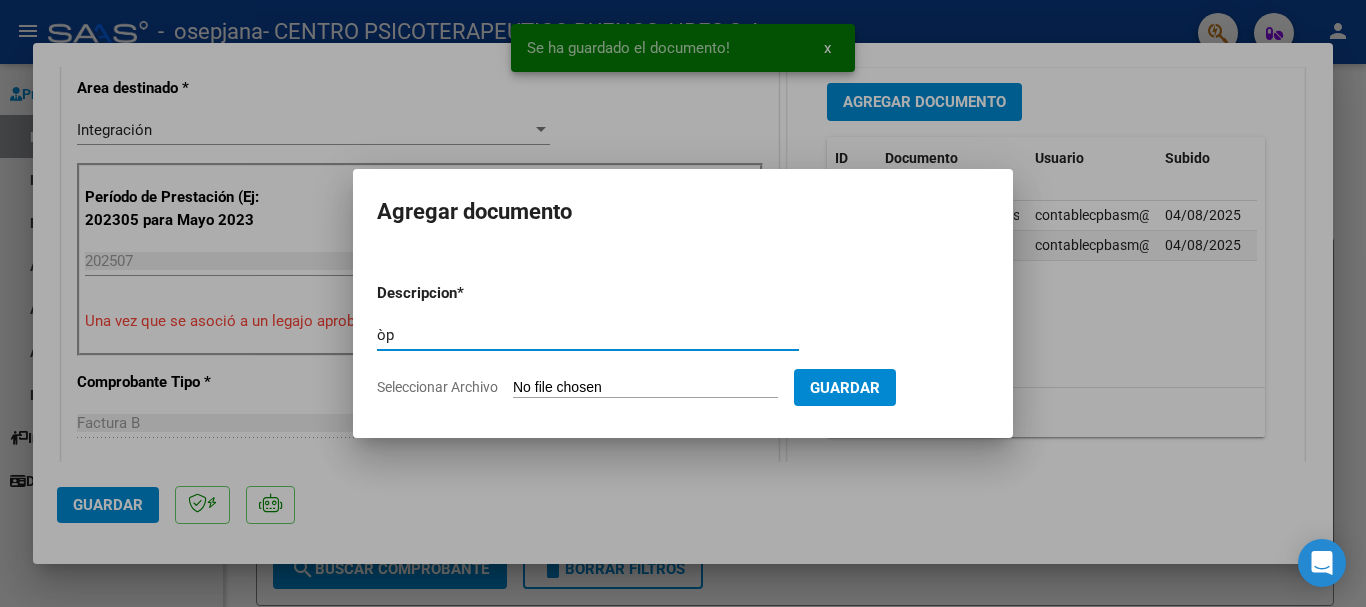 type on "ò" 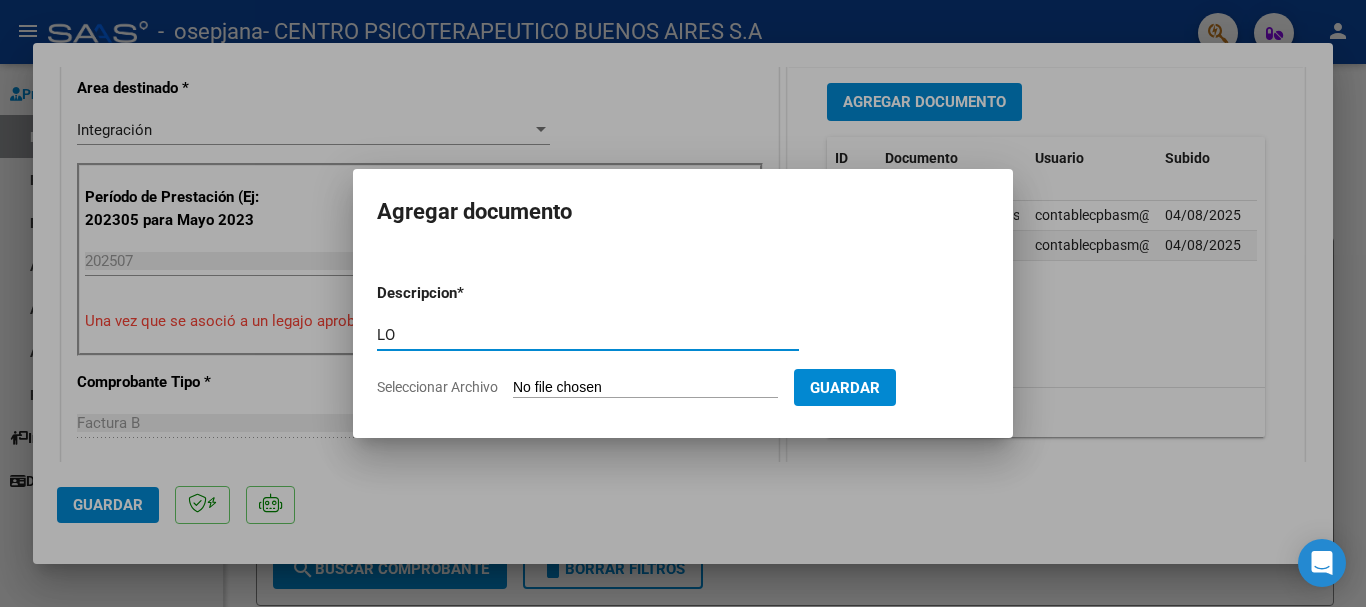 type on "L" 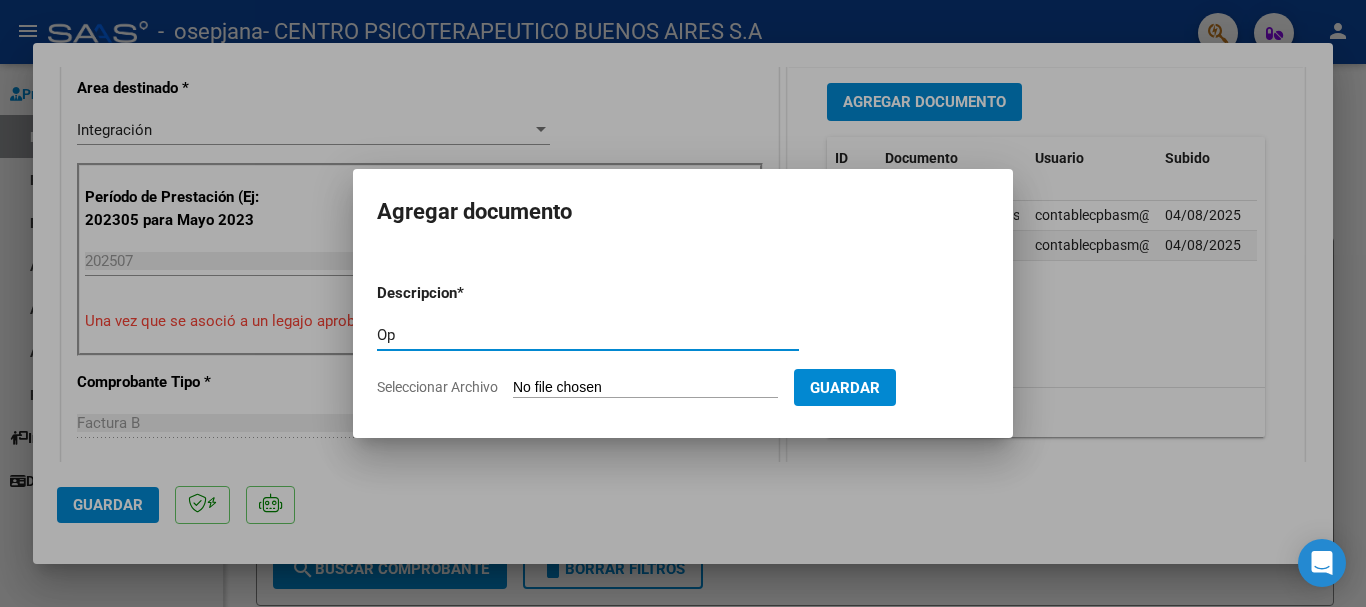 type on "Op" 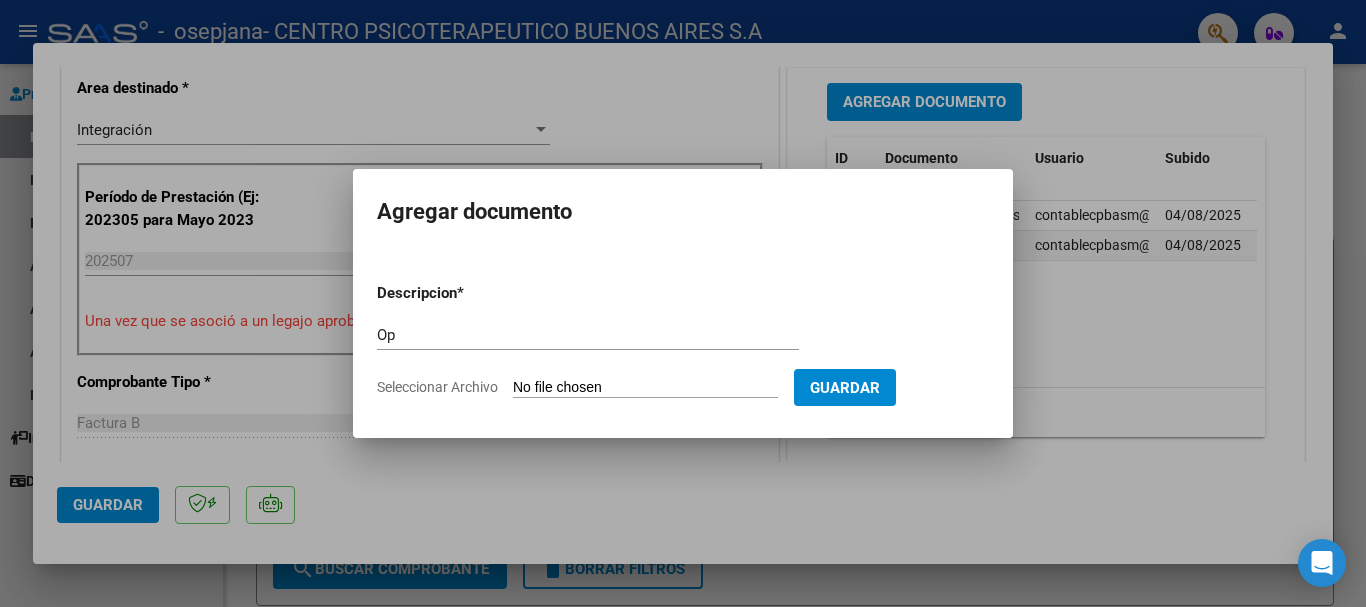 type on "C:\fakepath\ [LAST] [FIRST] OP 77212 FC 14336.pdf" 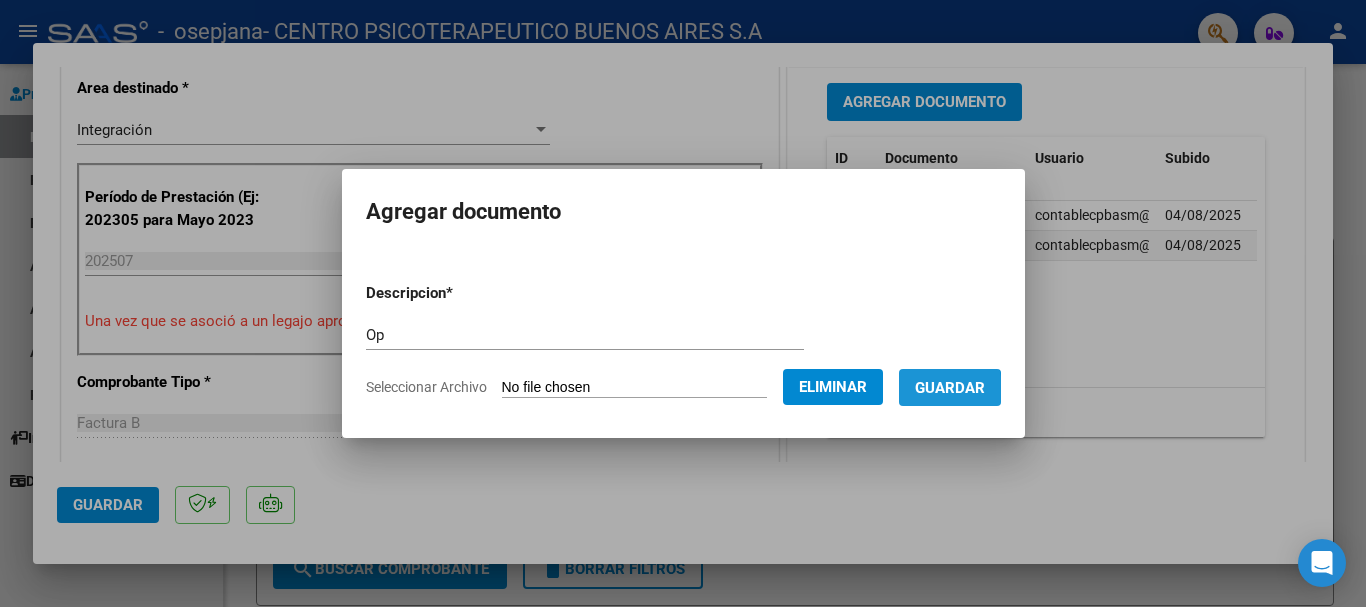 click on "Guardar" at bounding box center [950, 388] 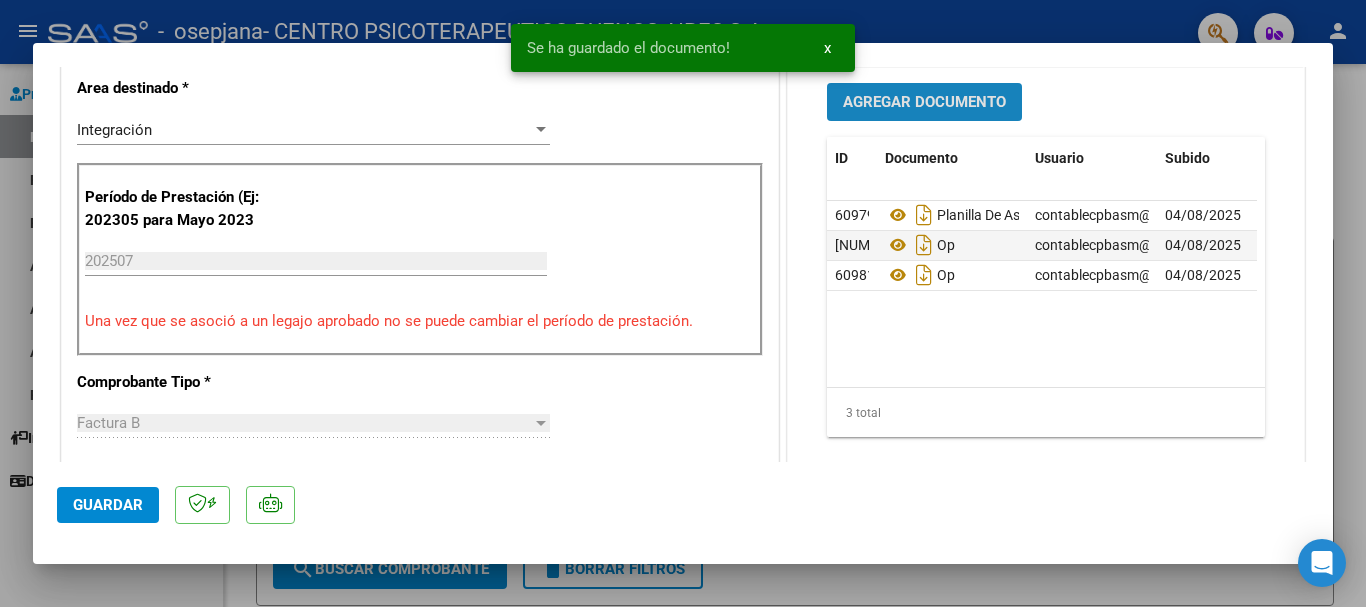 click on "Agregar Documento" at bounding box center [924, 103] 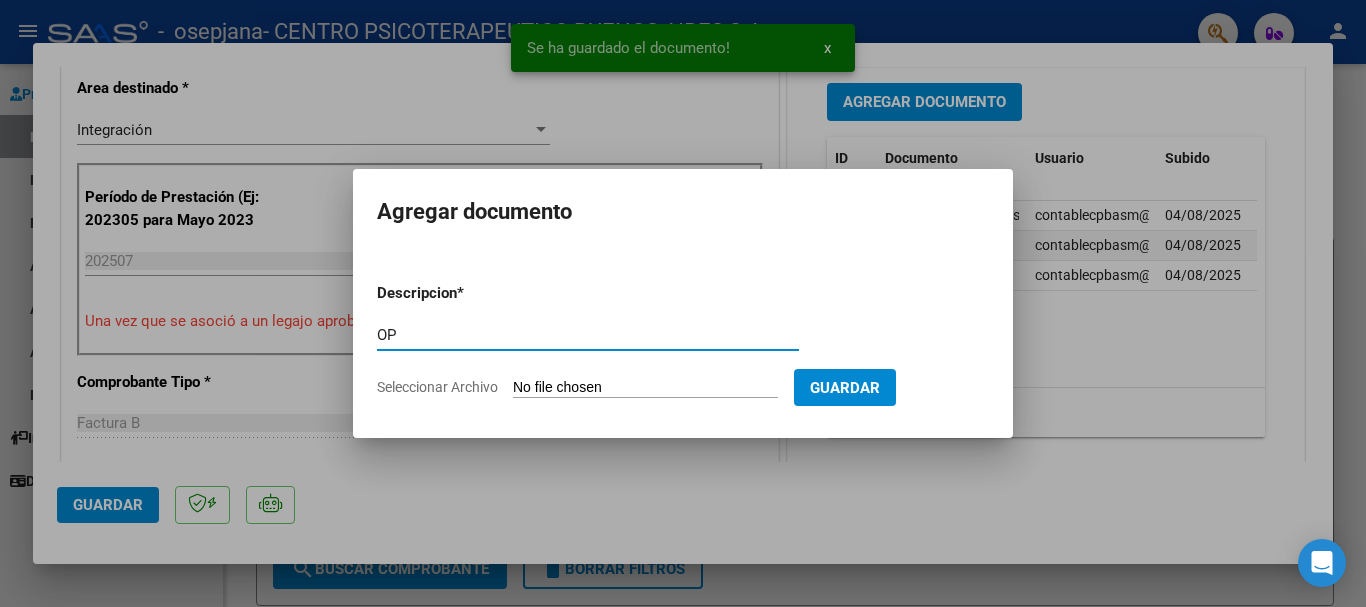 type on "OP" 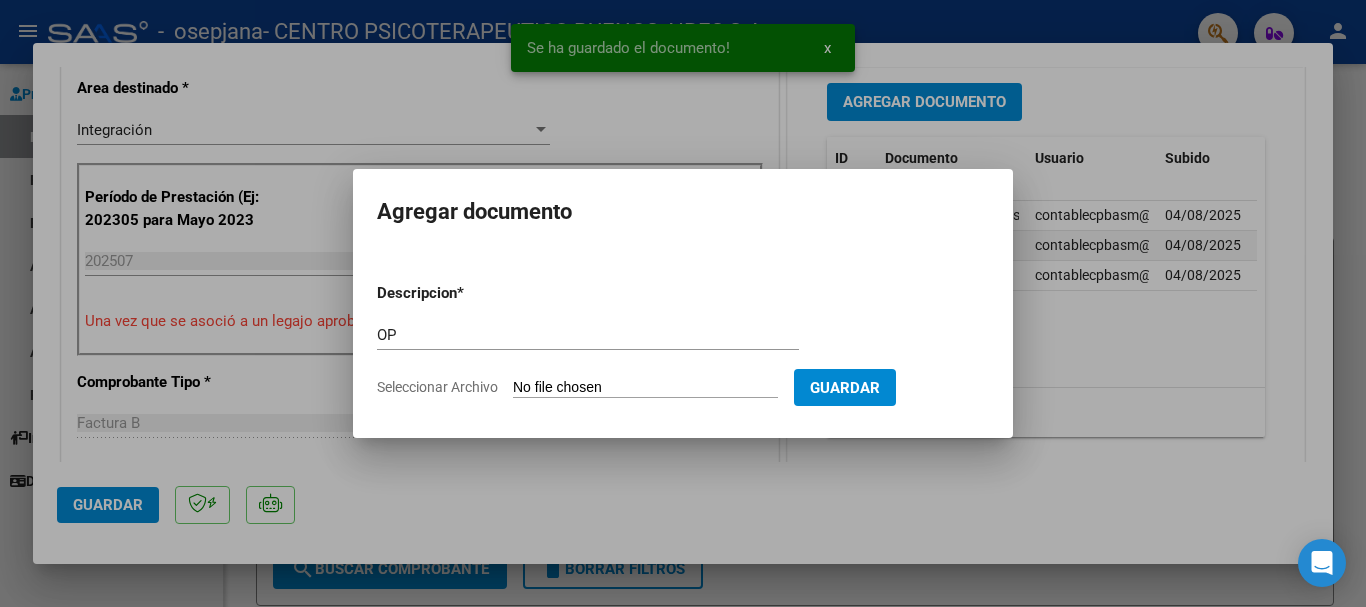click on "Seleccionar Archivo" at bounding box center [645, 388] 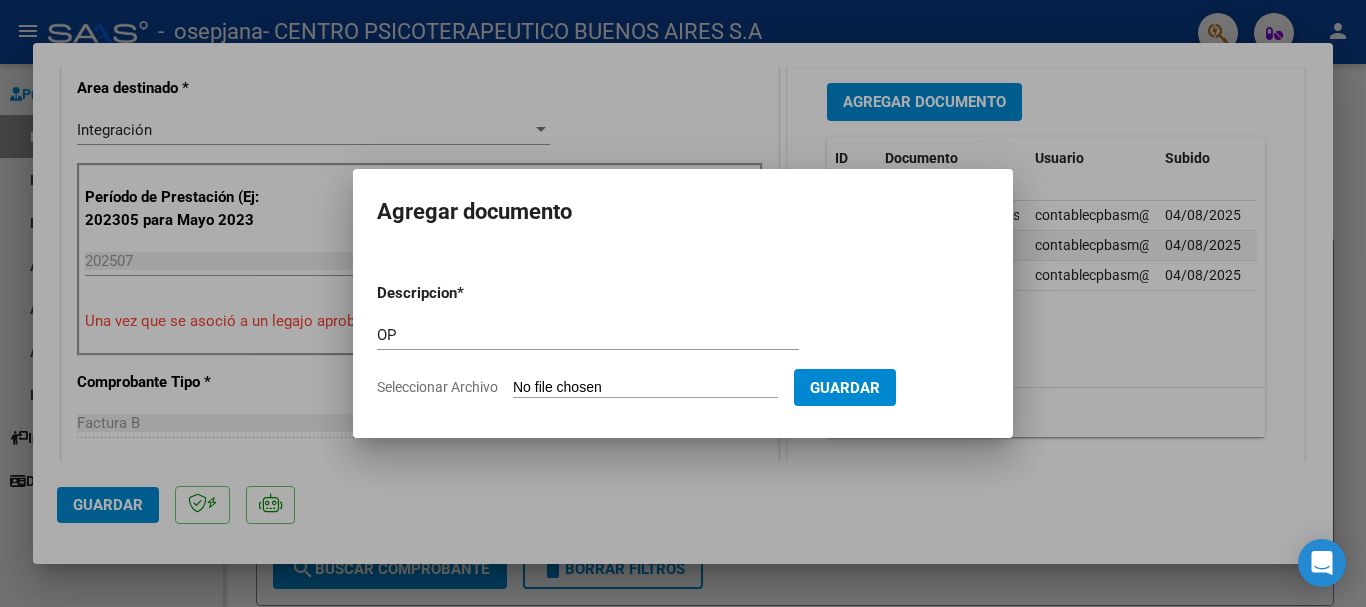type on "C:\fakepath\ [LAST] [FIRST] OP 77215 FC 14335.pdf" 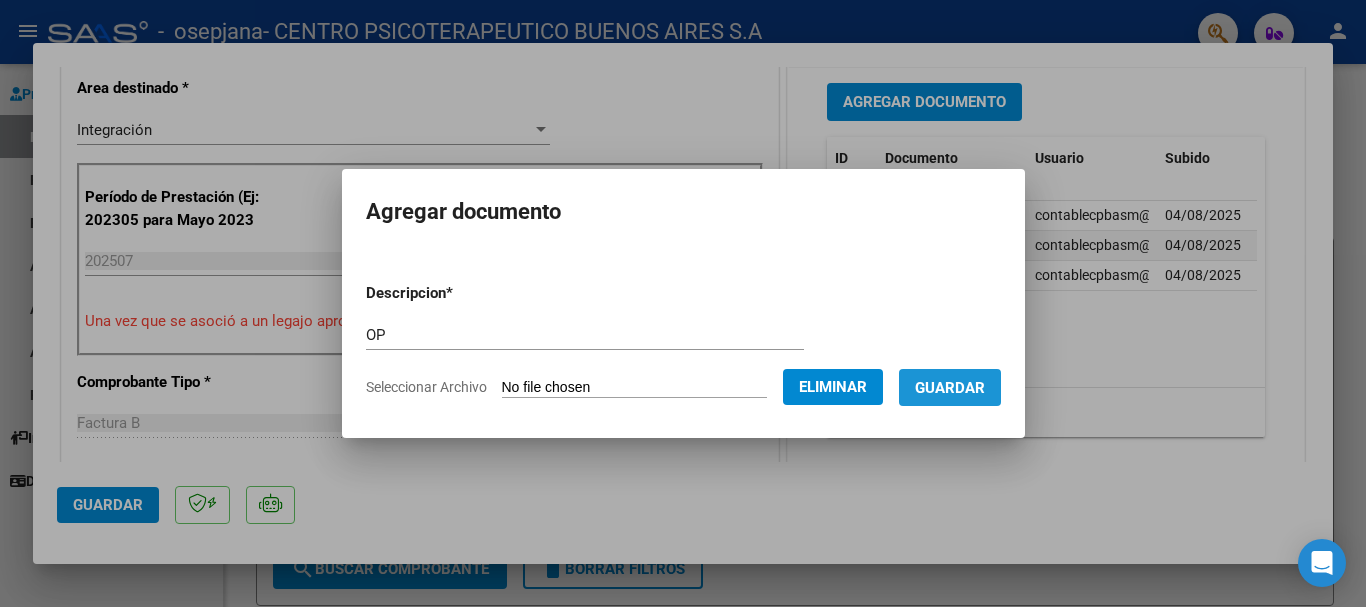 click on "Guardar" at bounding box center [950, 388] 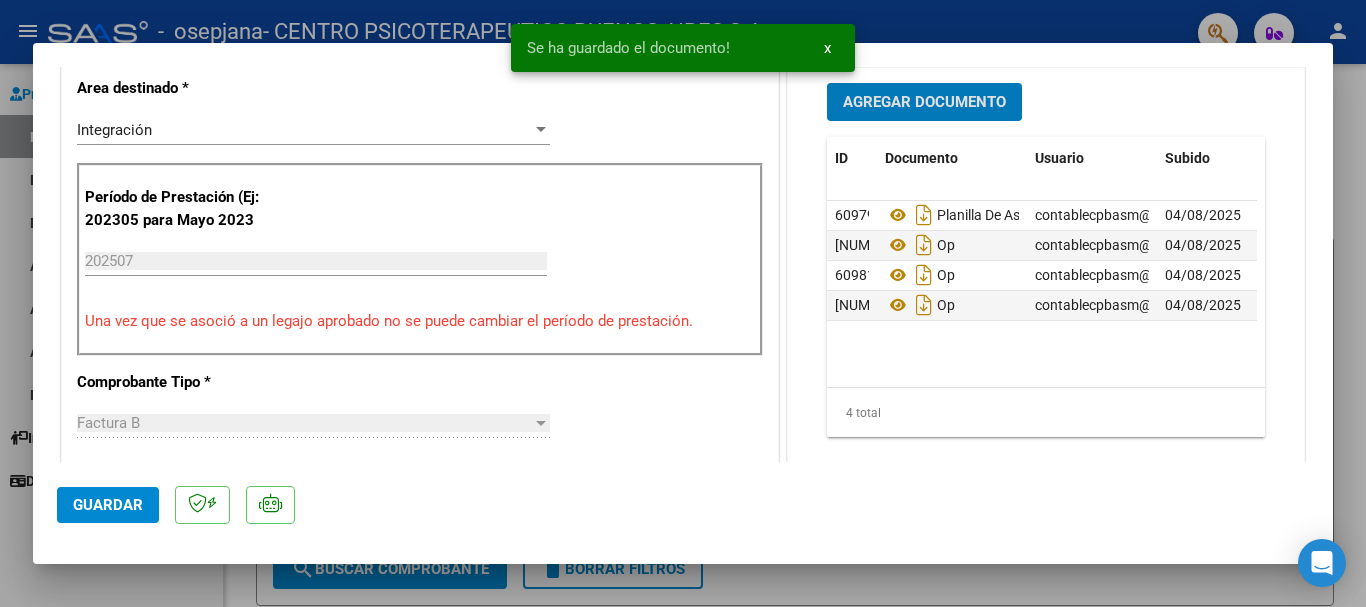click on "Agregar Documento" at bounding box center (924, 103) 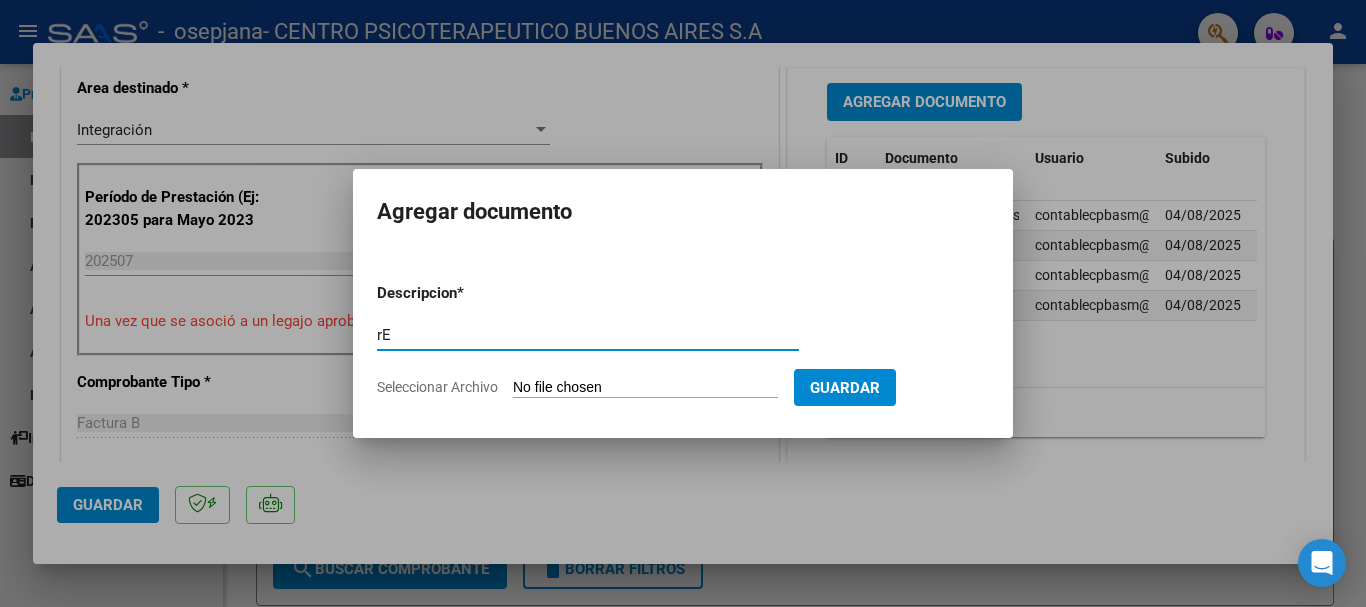 type on "r" 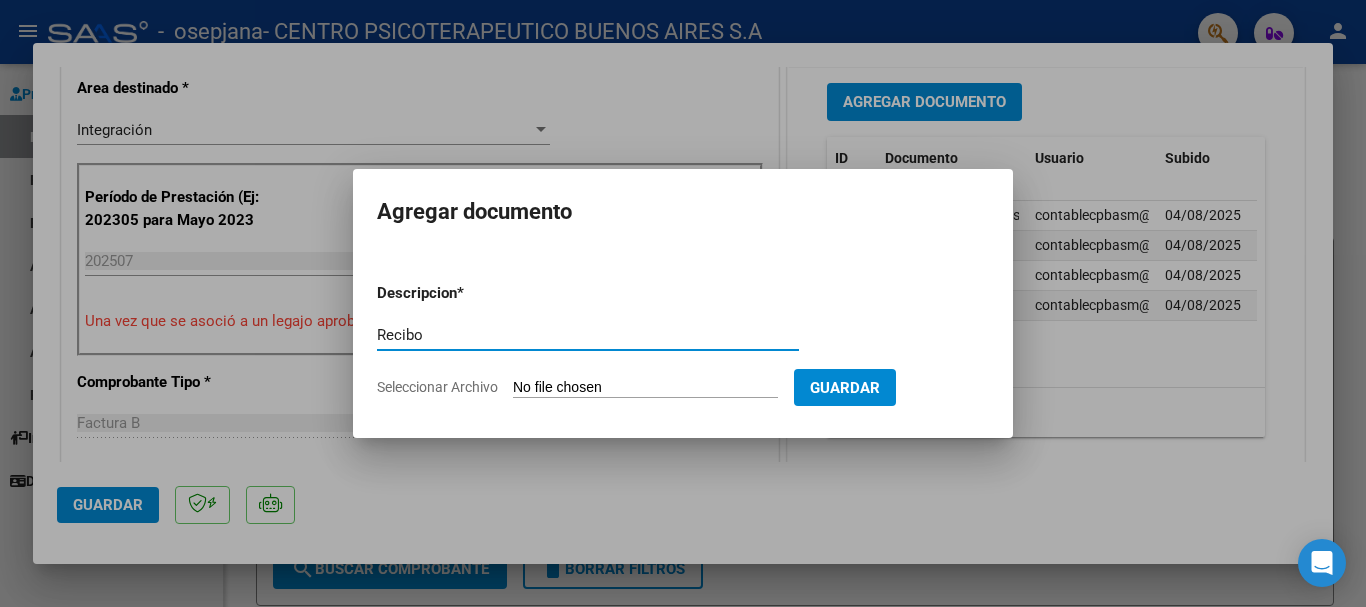 type on "Recibo" 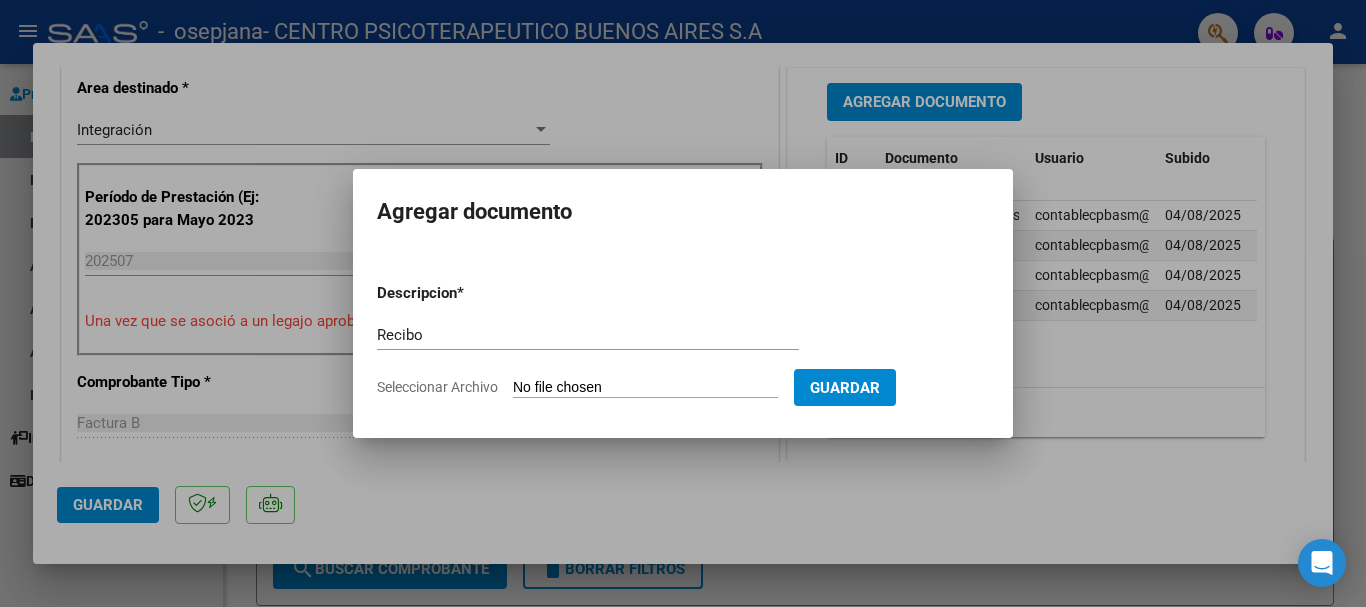 type on "C:\fakepath\ [LAST] [FIRST] Rc 13713 Fc 14090.pdf" 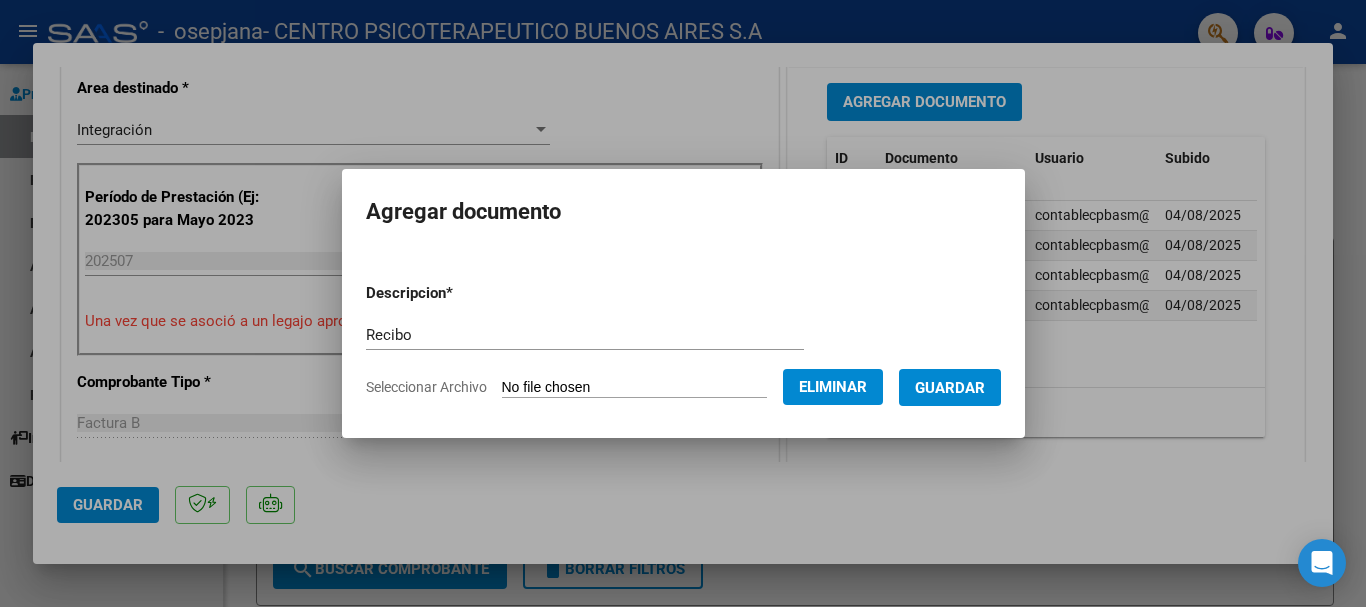 click on "Guardar" at bounding box center [950, 387] 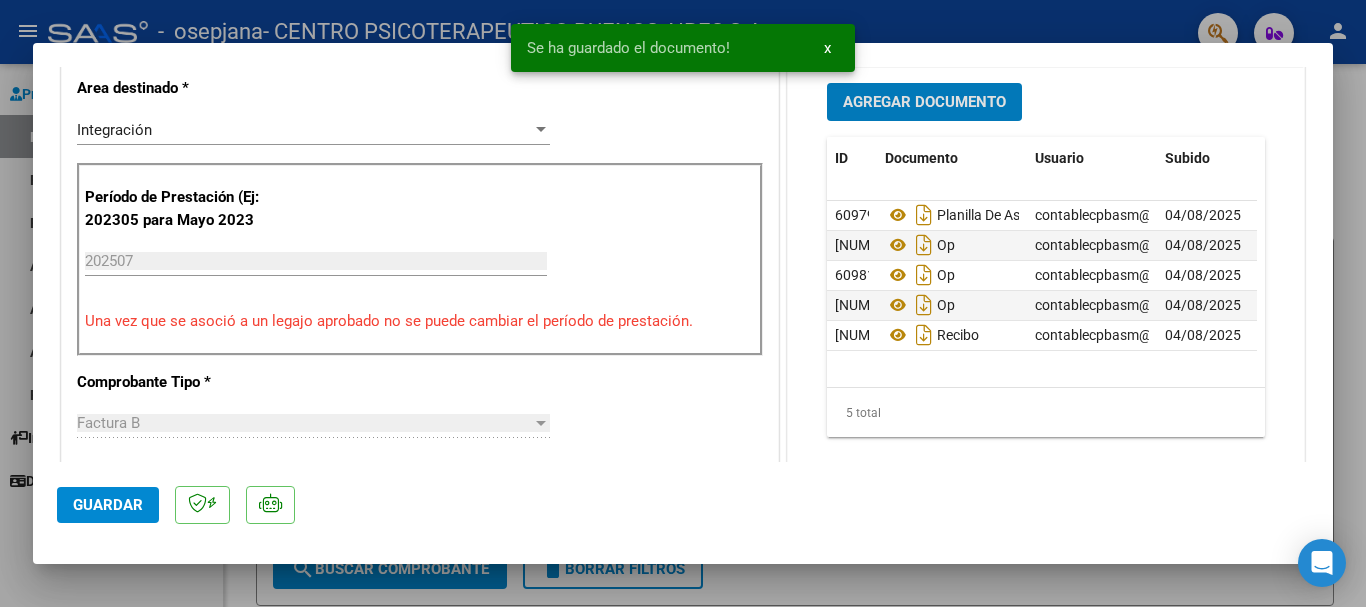 click on "Agregar Documento" at bounding box center [924, 101] 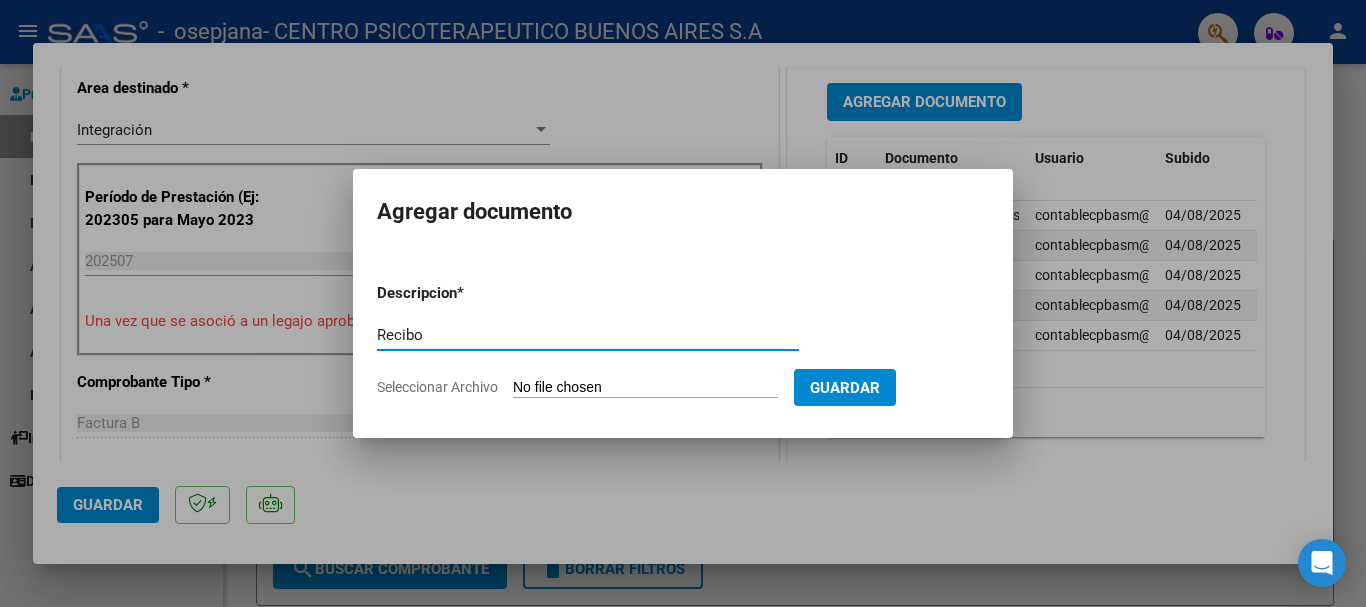 type on "Recibo" 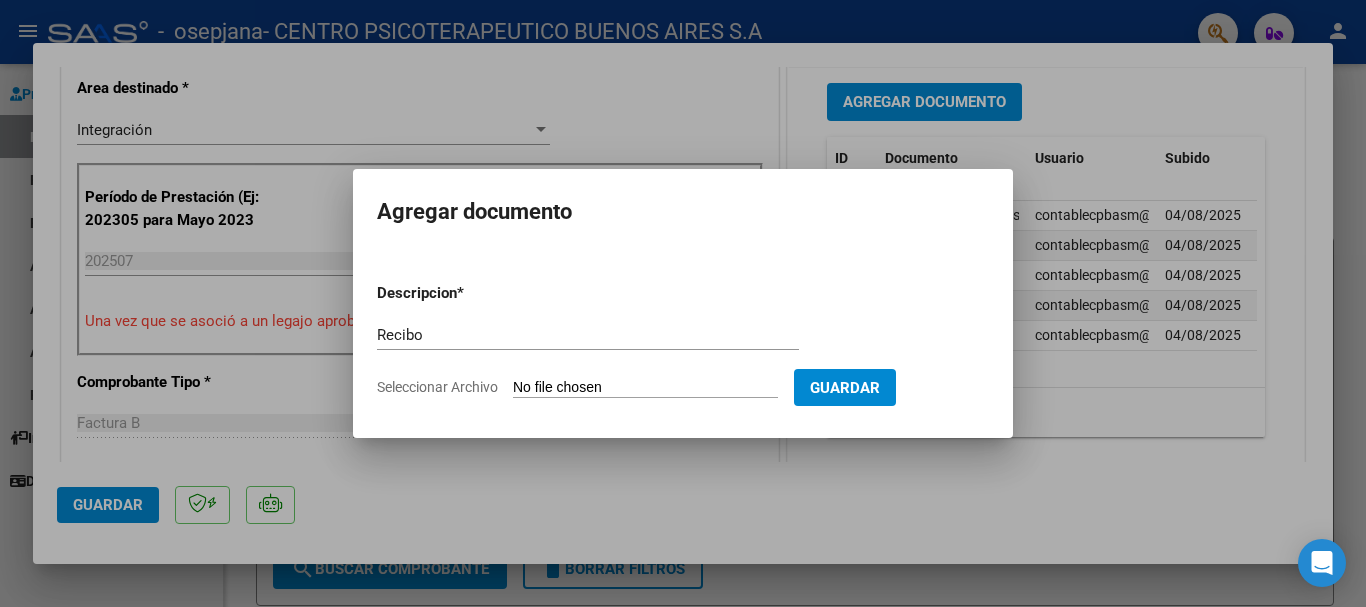 click on "Seleccionar Archivo" at bounding box center [645, 388] 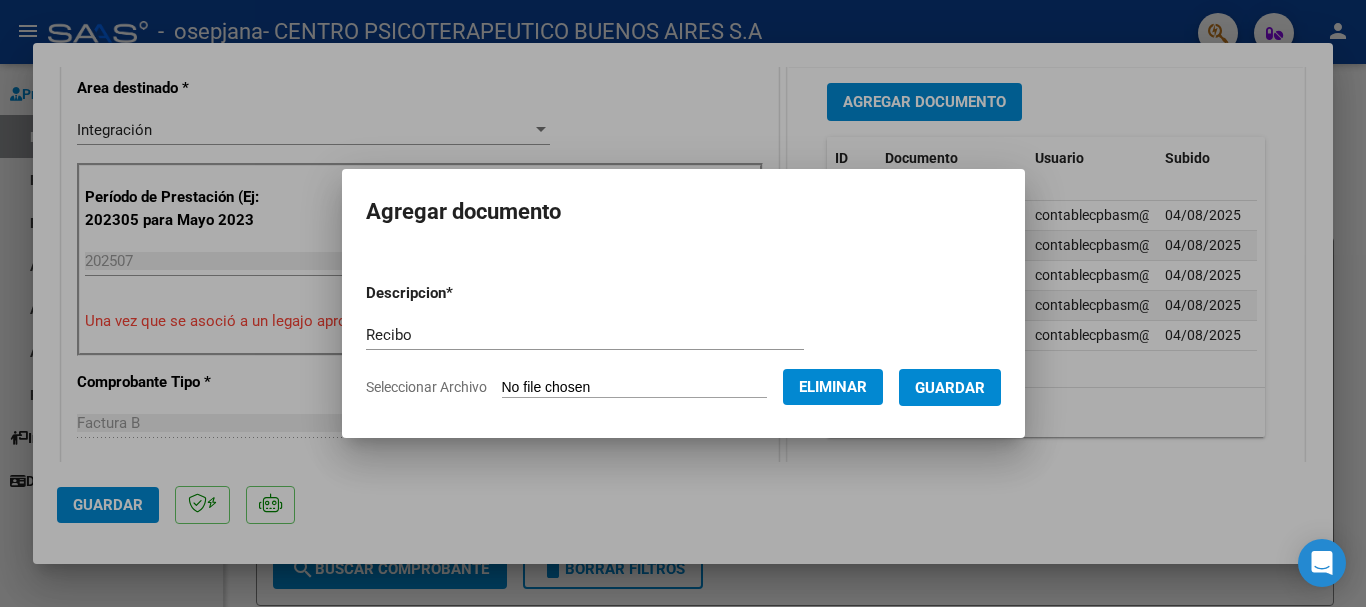 click on "Guardar" at bounding box center (950, 388) 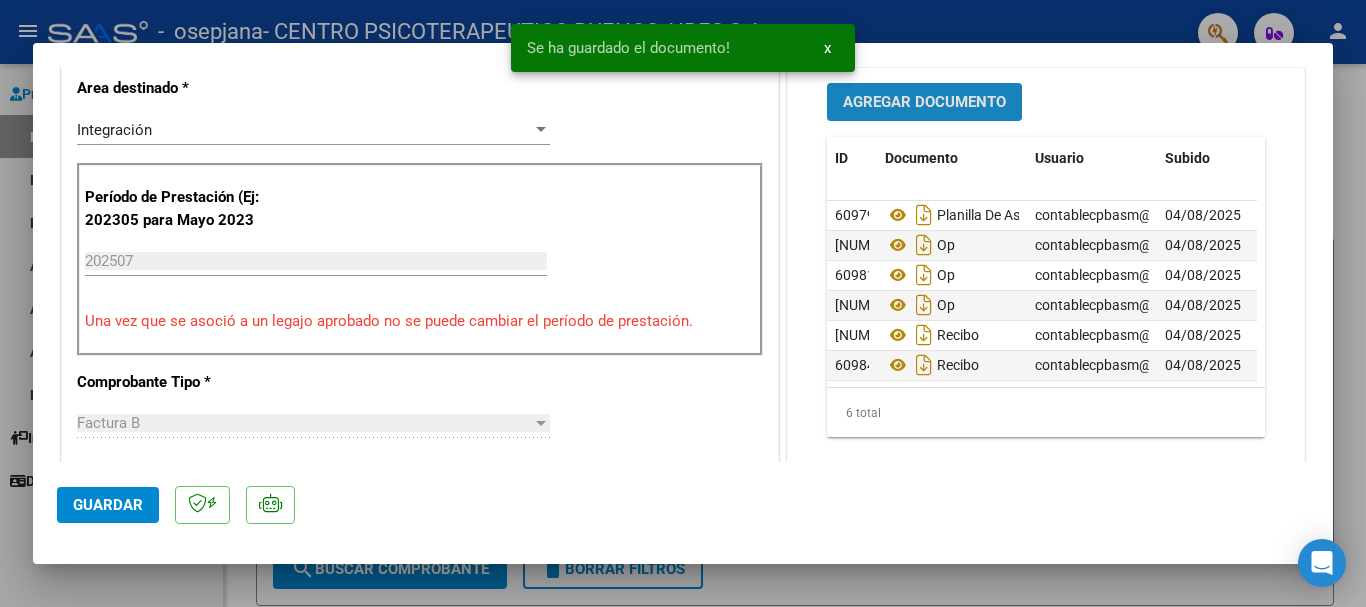 click on "Agregar Documento" at bounding box center [924, 103] 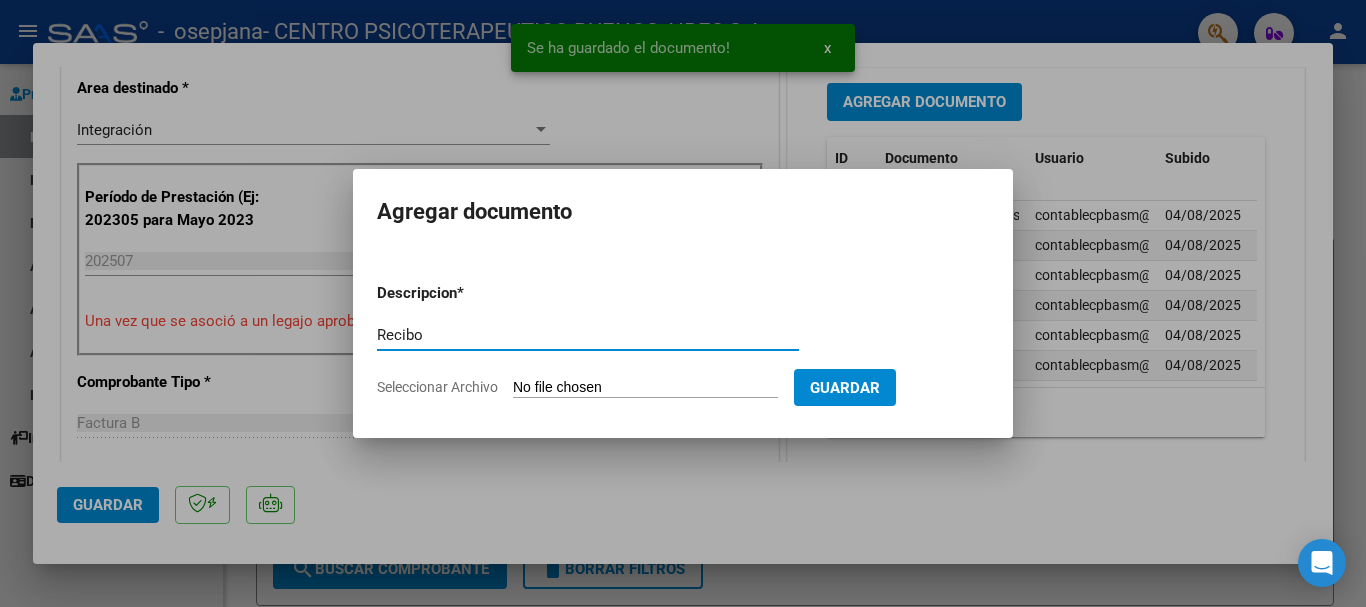 type on "Recibo" 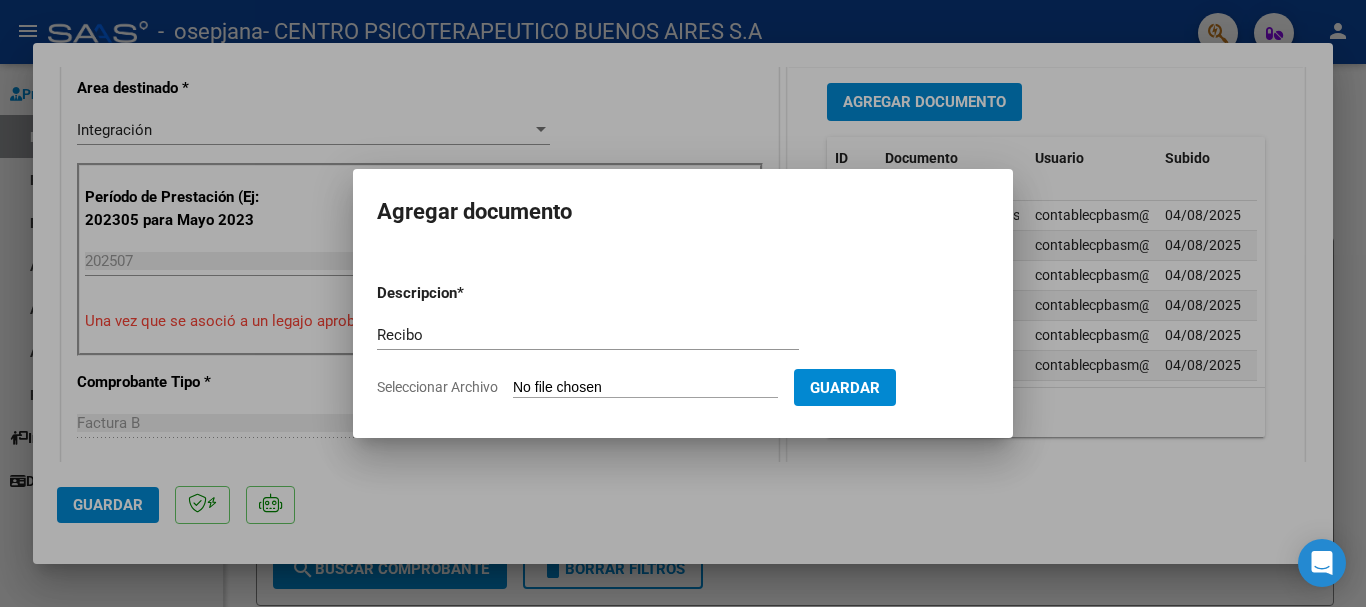 type on "C:\fakepath\ [LAST] [FIRST] Rc 13642 Fc 14335.pdf" 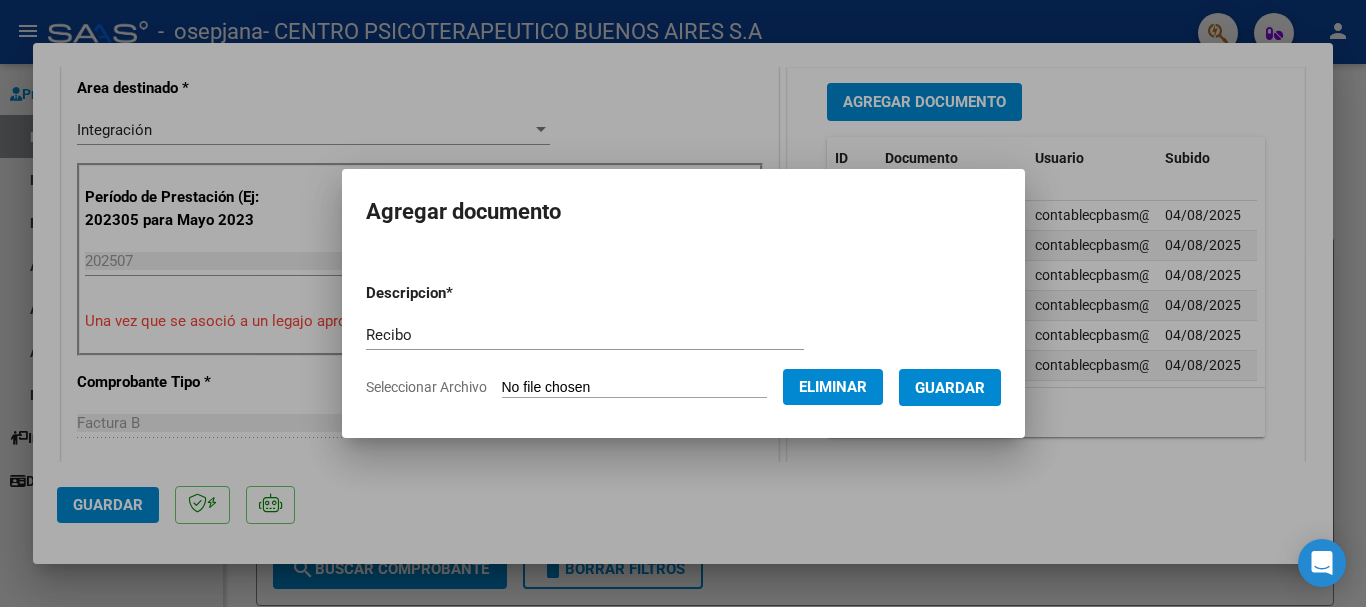 click on "Guardar" at bounding box center (950, 388) 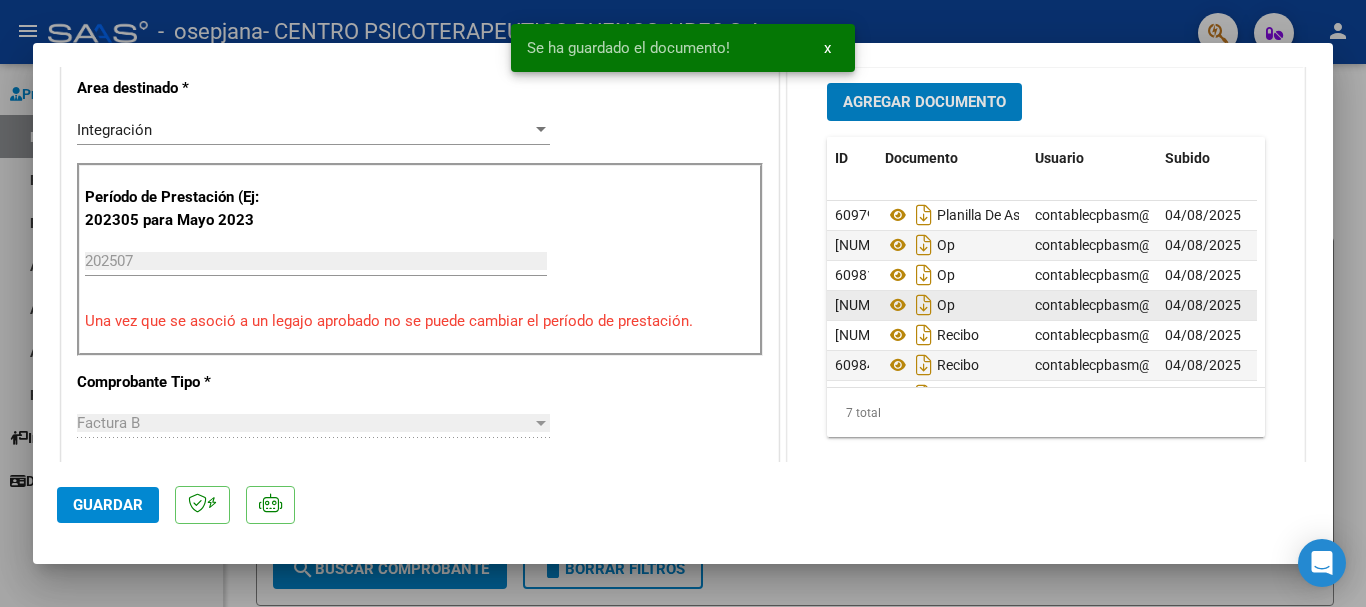 scroll, scrollTop: 47, scrollLeft: 0, axis: vertical 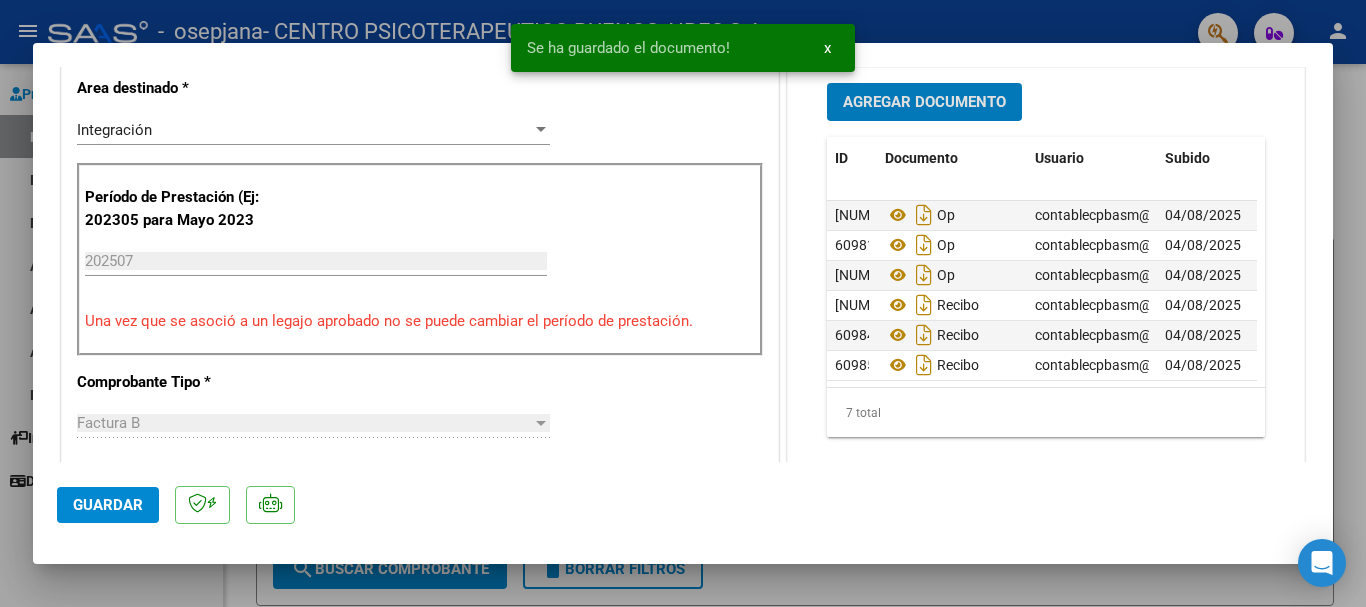 click on "Guardar" 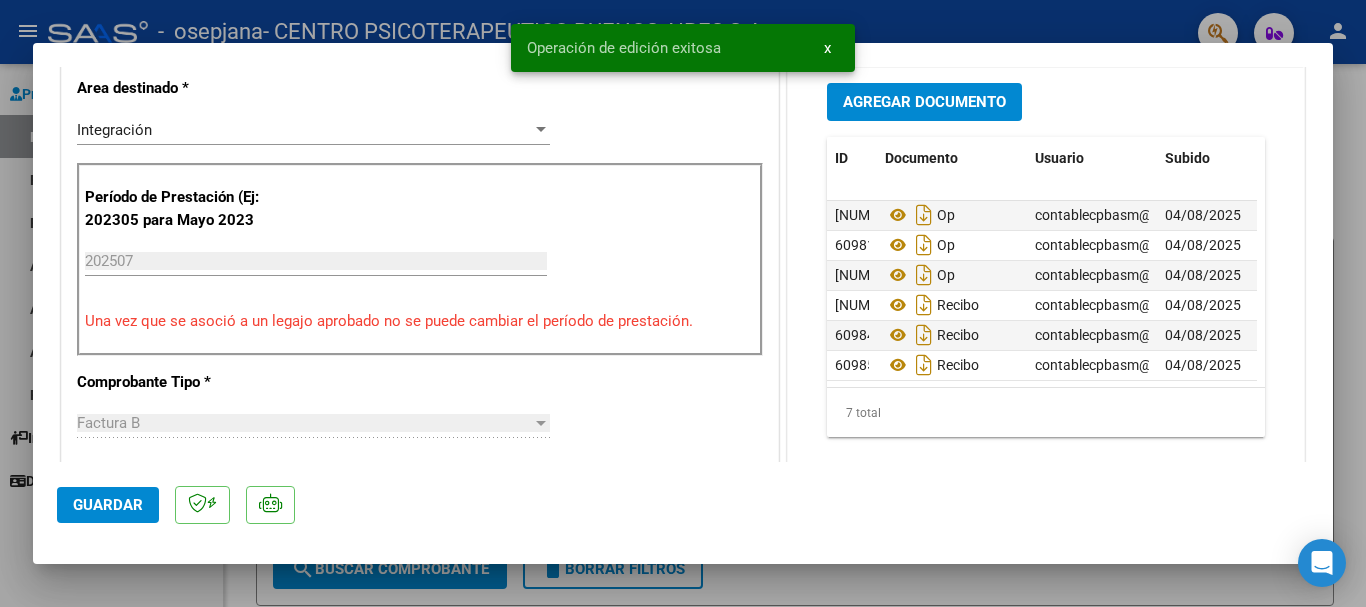 click on "x" at bounding box center (827, 48) 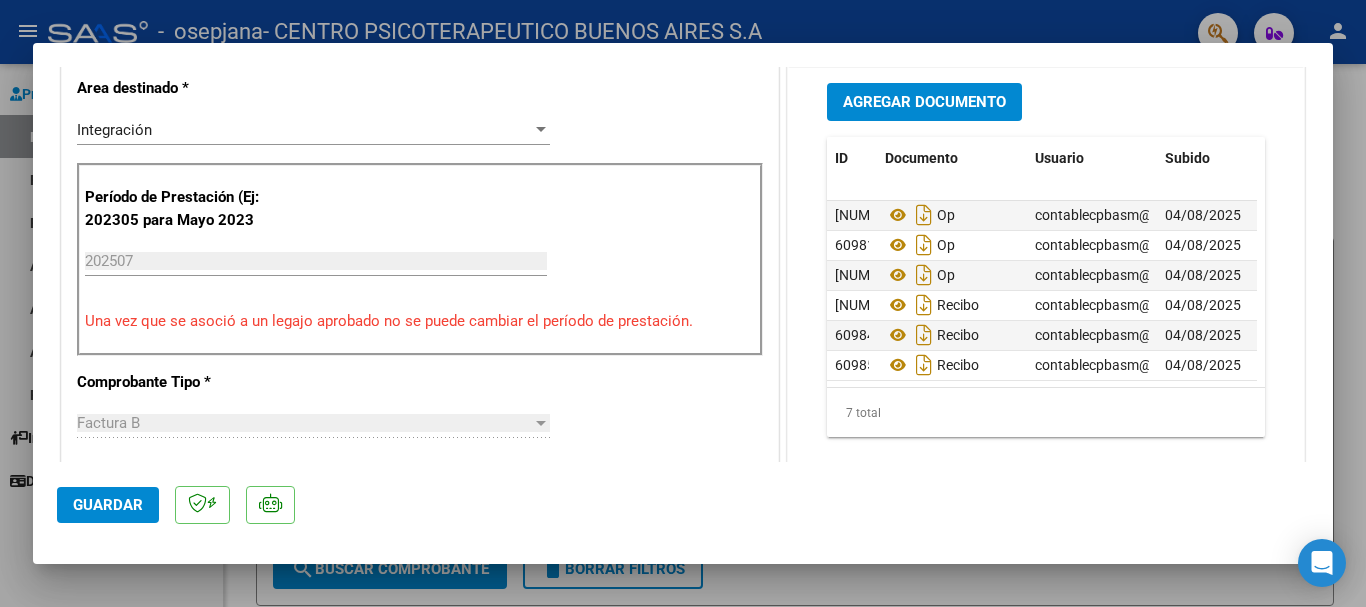 type 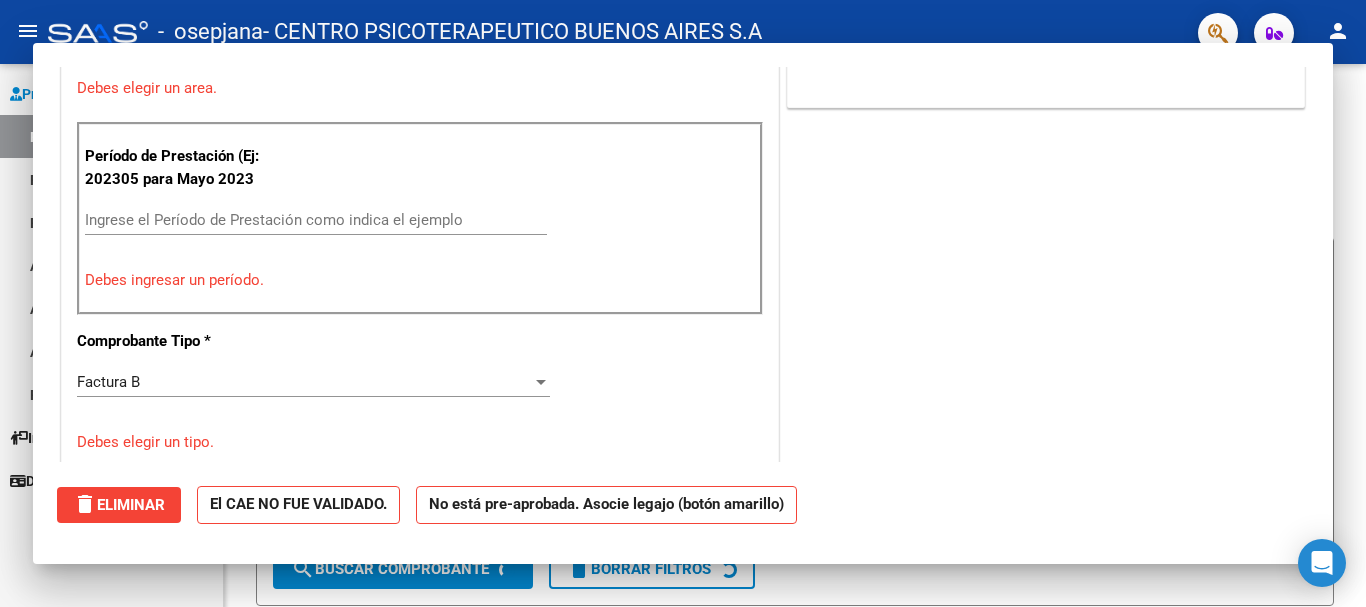 scroll, scrollTop: 414, scrollLeft: 0, axis: vertical 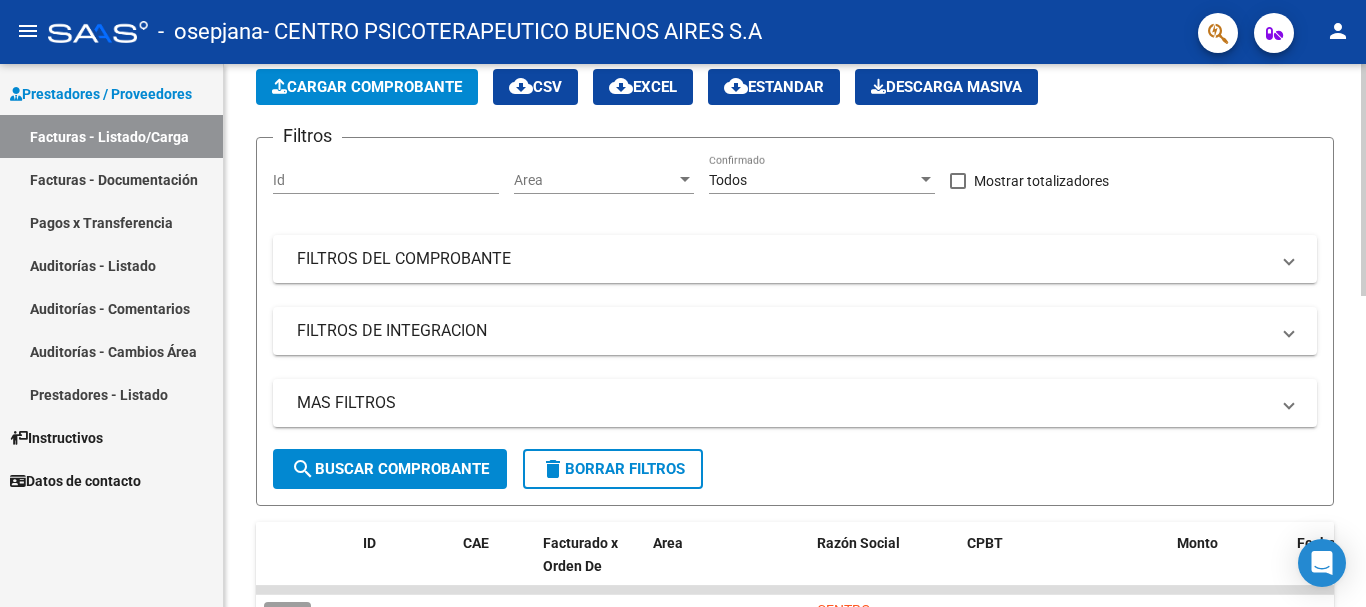 click on "Cargar Comprobante" 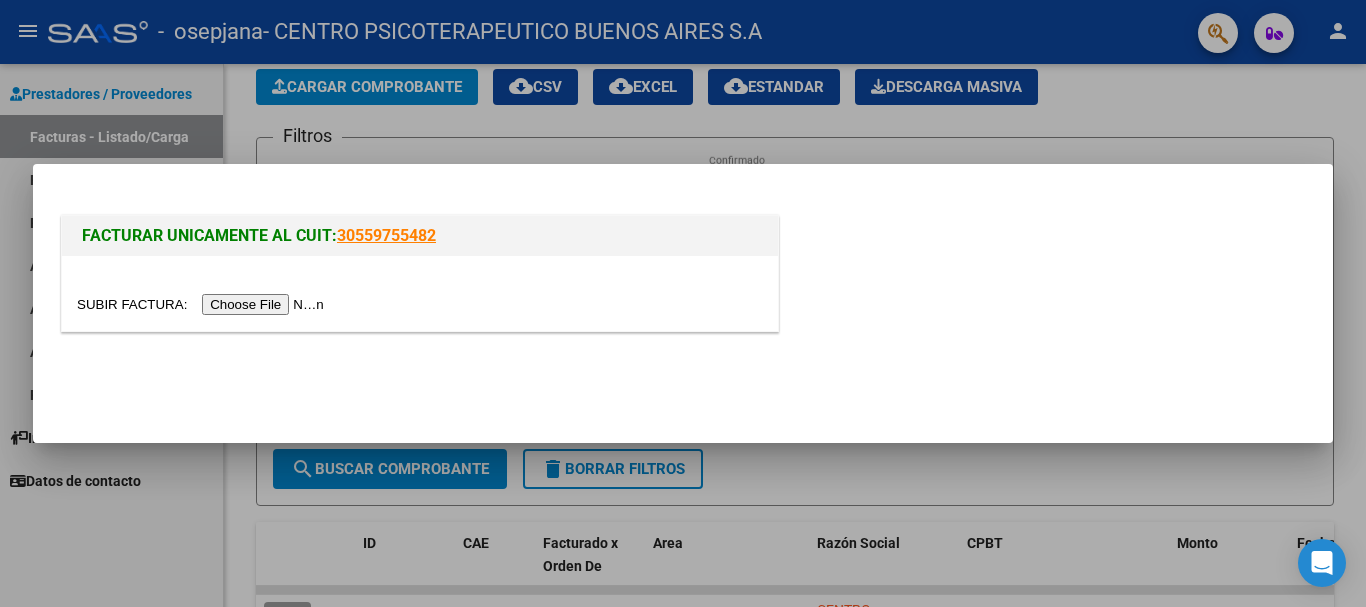 click at bounding box center [203, 304] 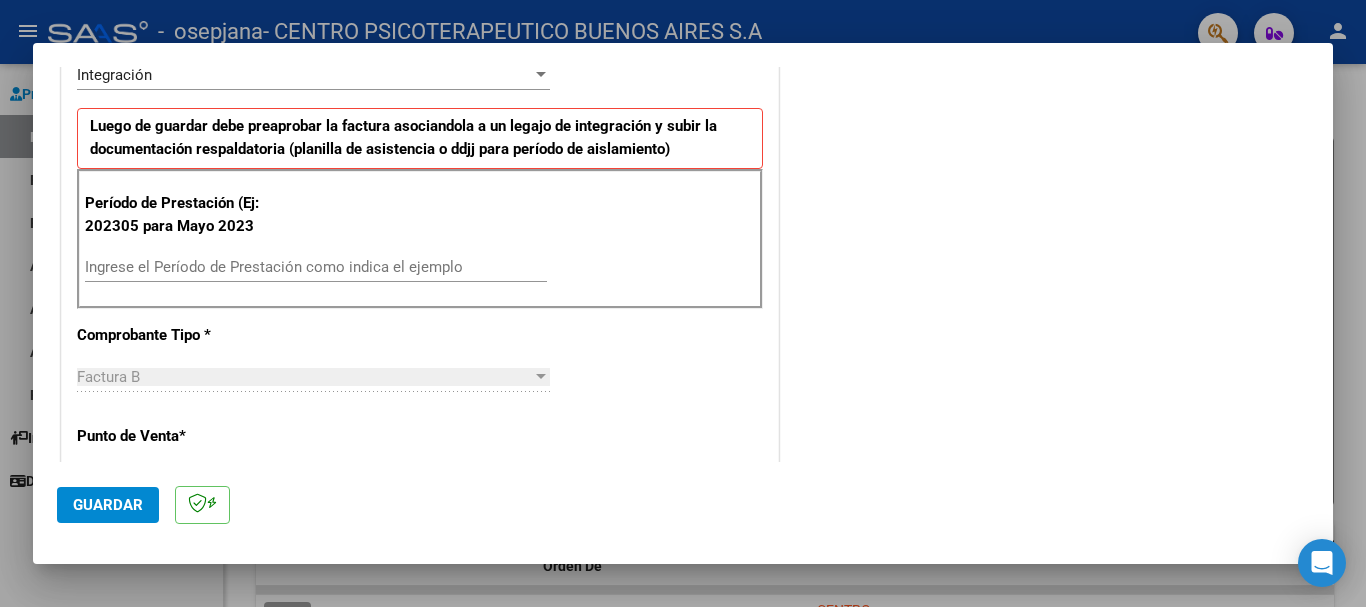 scroll, scrollTop: 500, scrollLeft: 0, axis: vertical 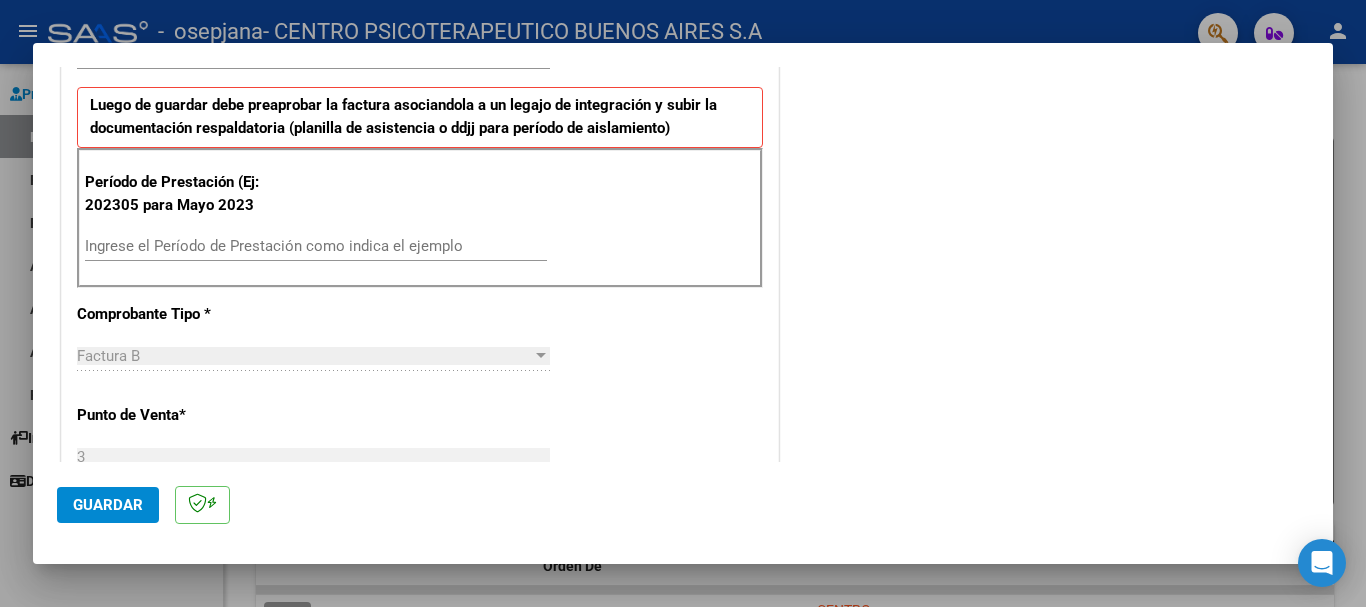 click on "Ingrese el Período de Prestación como indica el ejemplo" at bounding box center [316, 246] 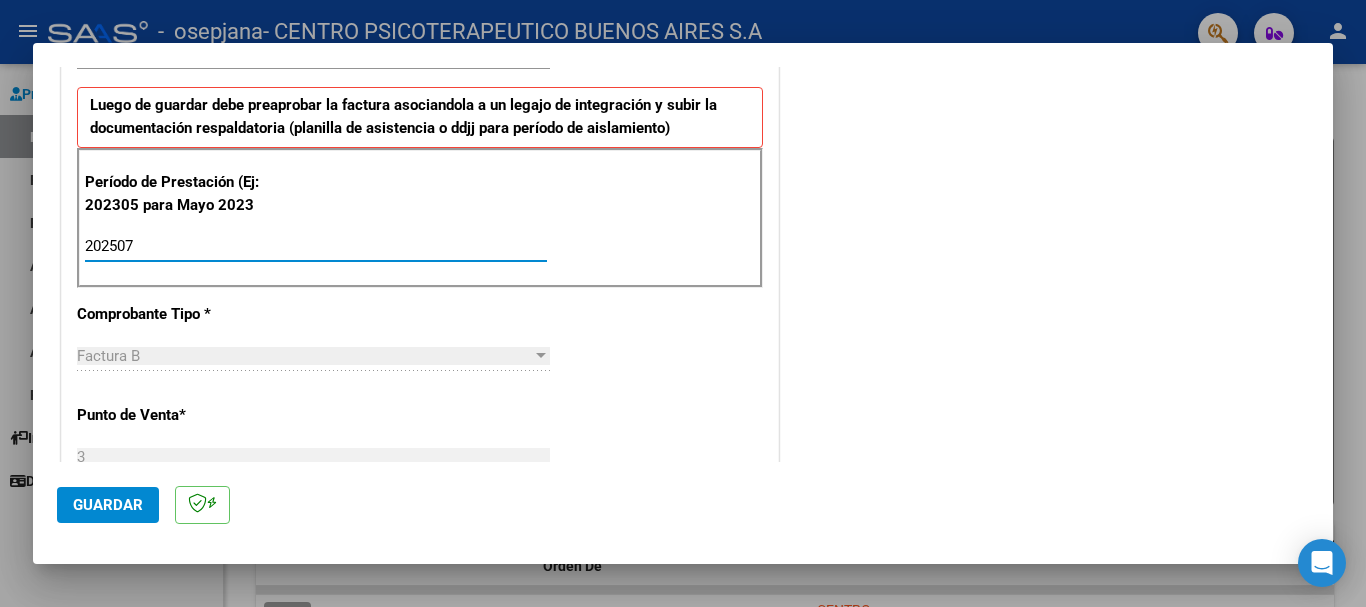 type on "202507" 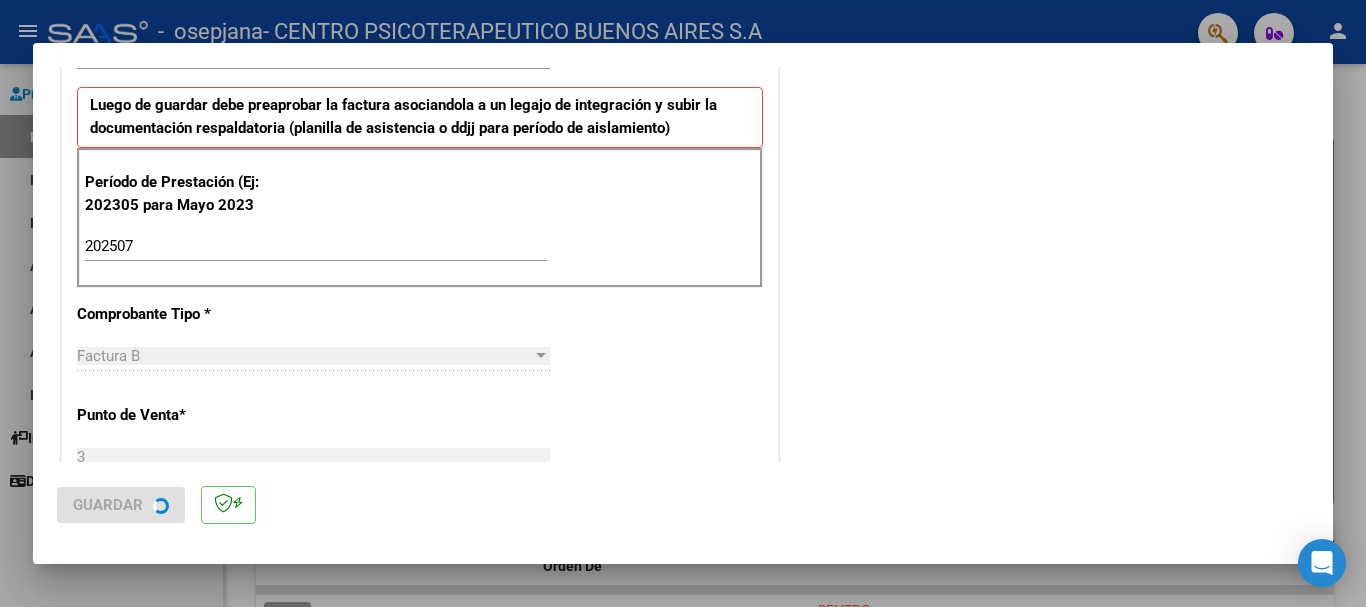 scroll, scrollTop: 0, scrollLeft: 0, axis: both 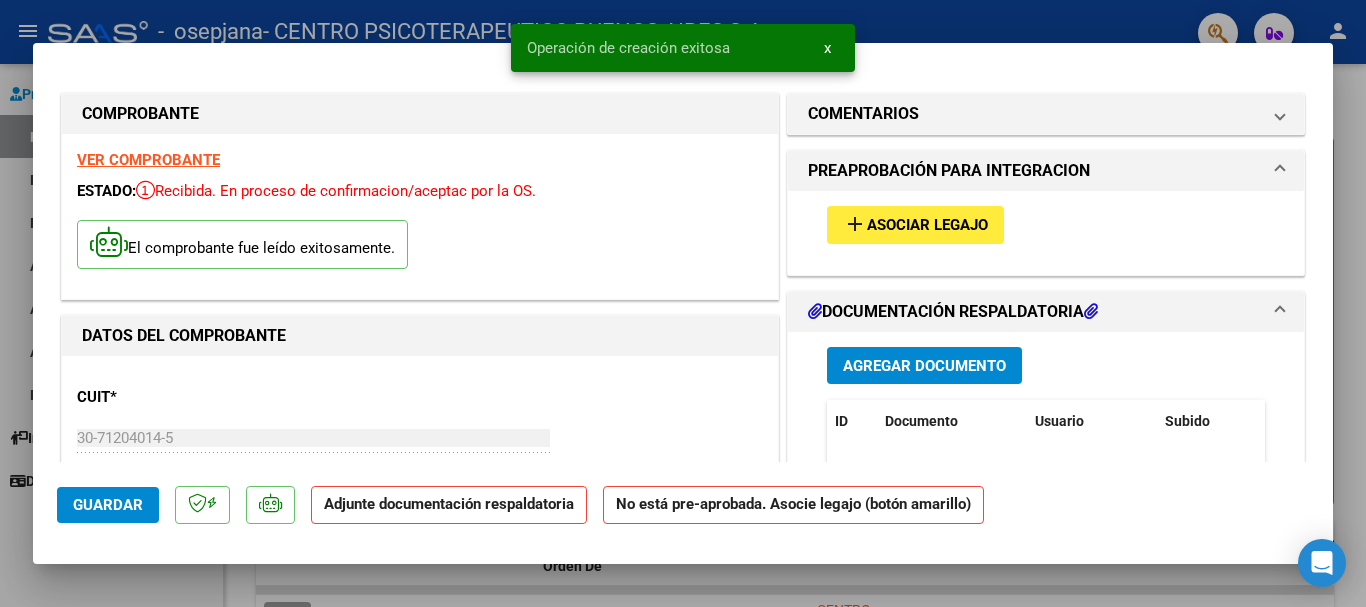 click on "add Asociar Legajo" at bounding box center [915, 224] 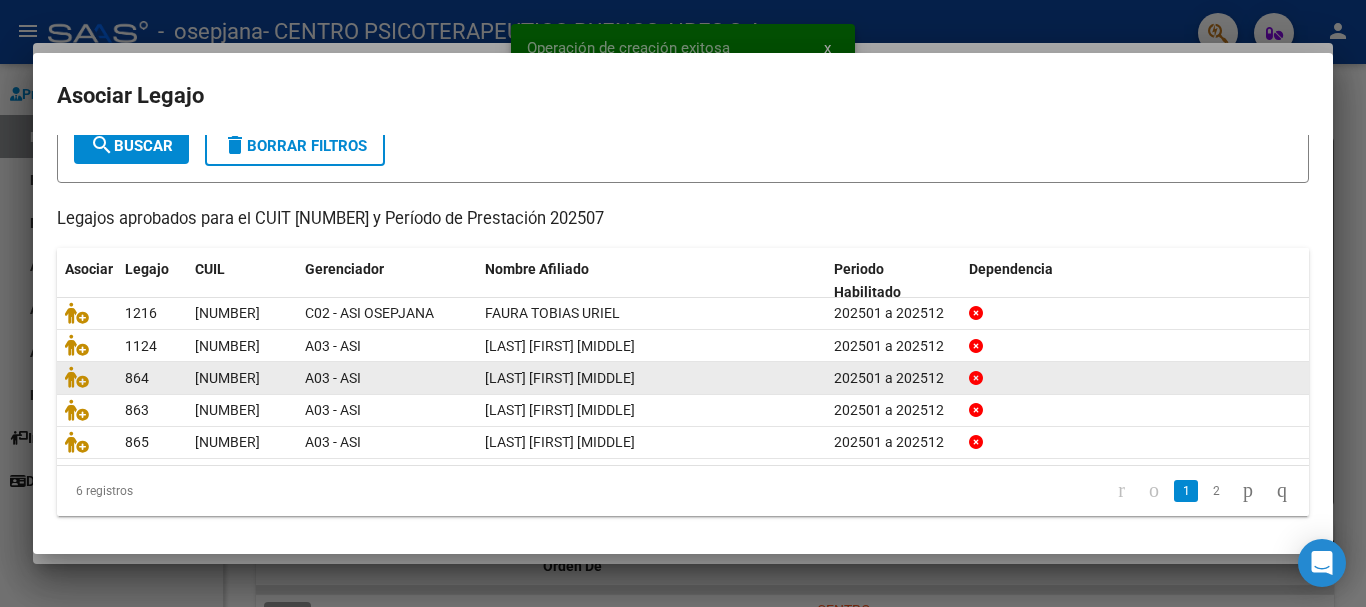 scroll, scrollTop: 131, scrollLeft: 0, axis: vertical 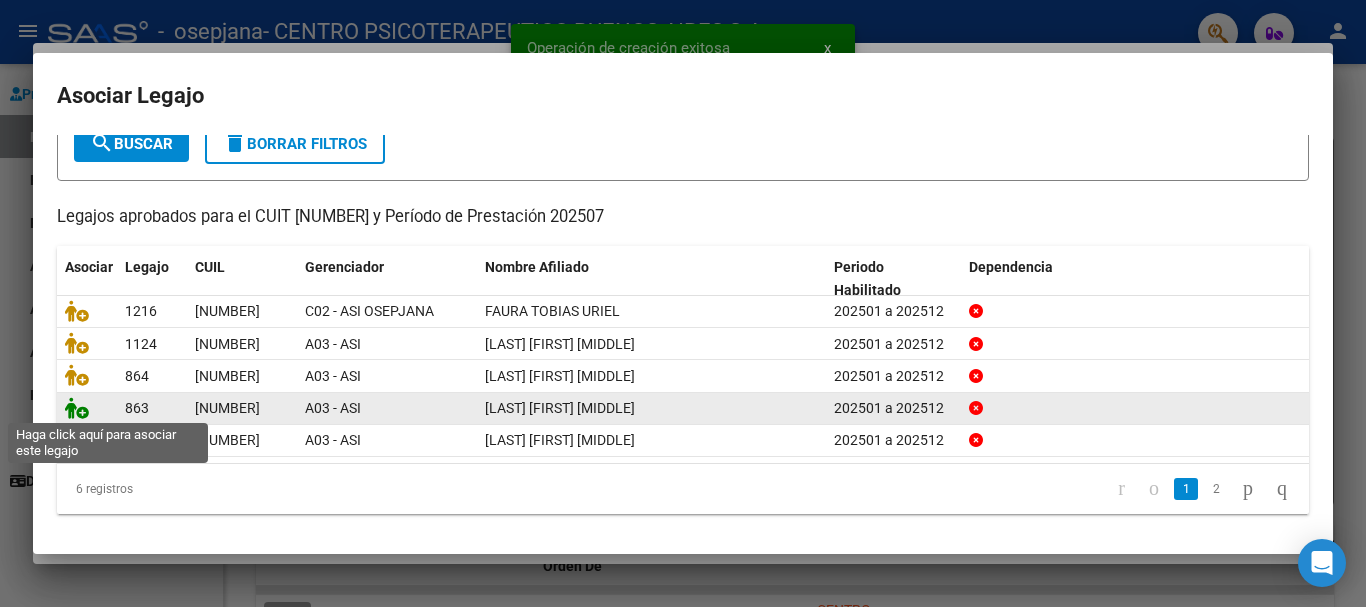 click 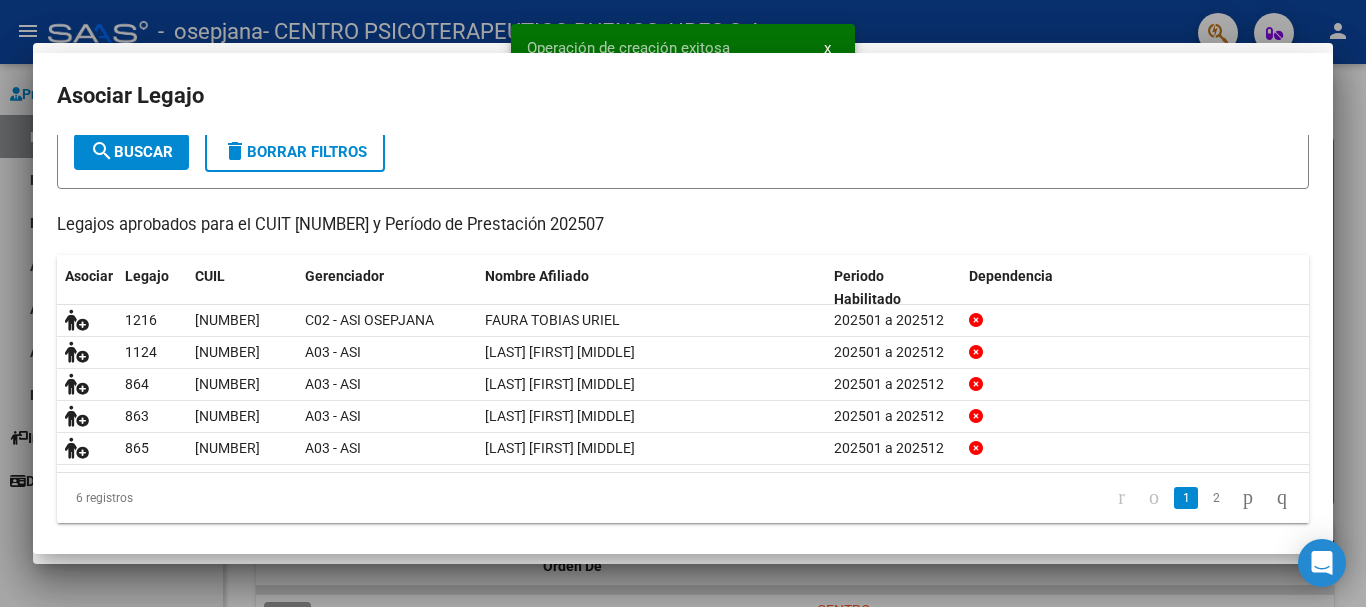 scroll, scrollTop: 0, scrollLeft: 0, axis: both 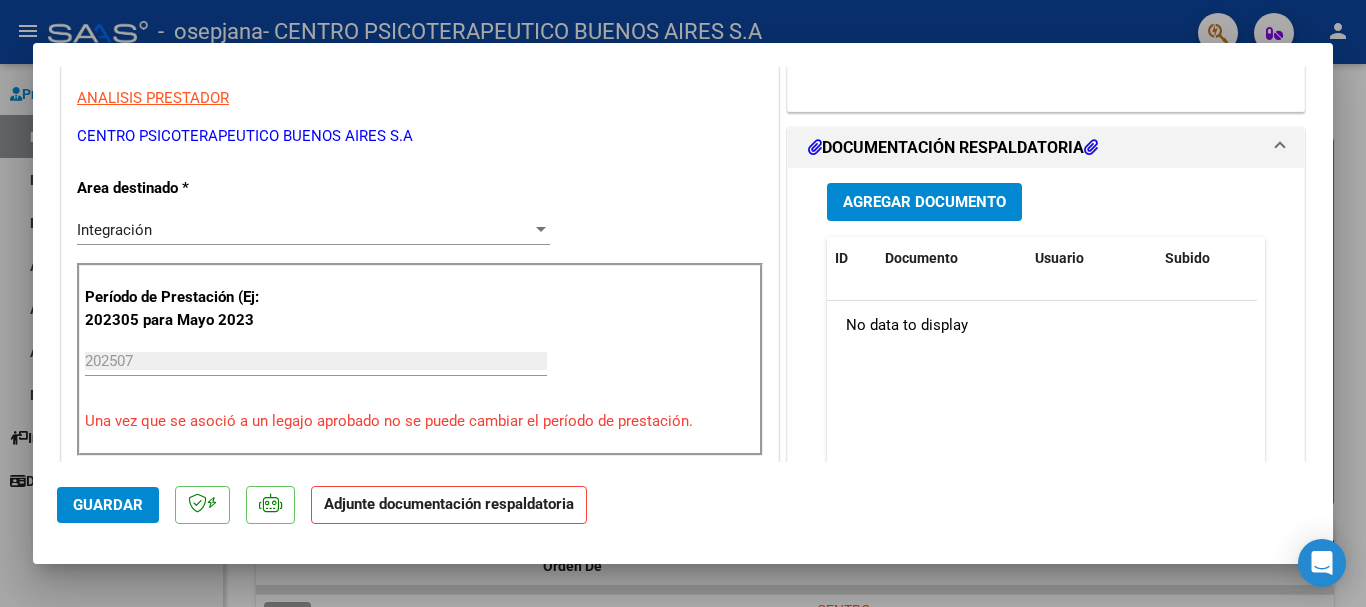 click on "Agregar Documento" at bounding box center (924, 203) 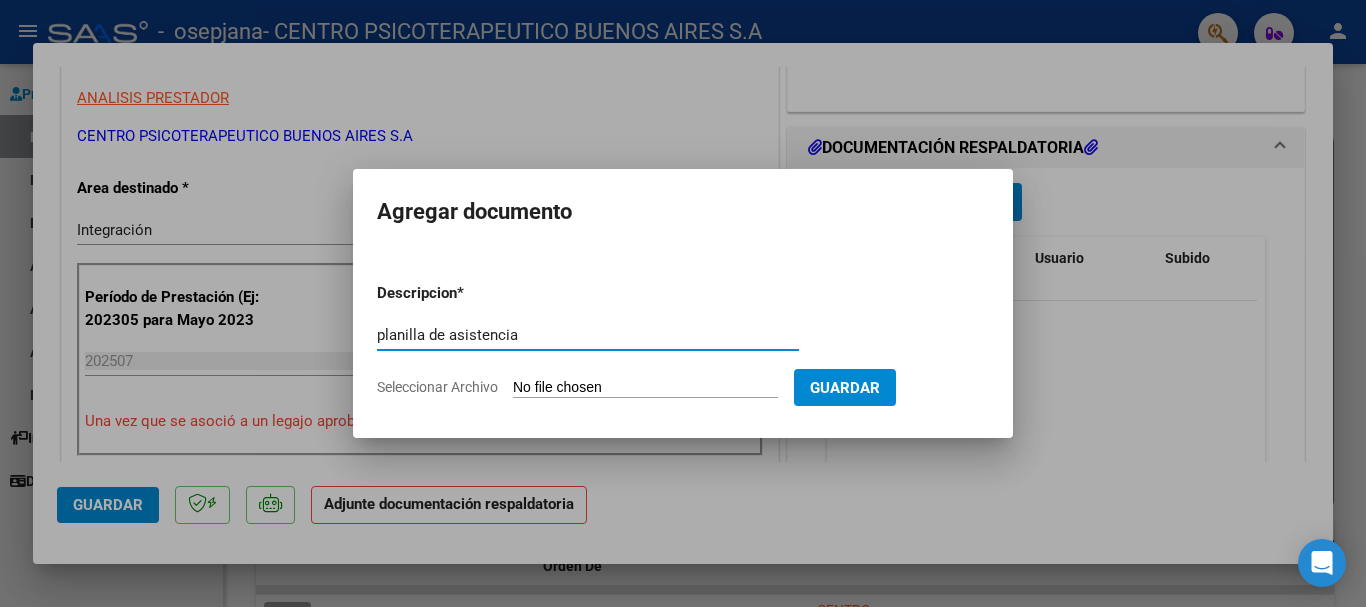 type on "planilla de asistencia" 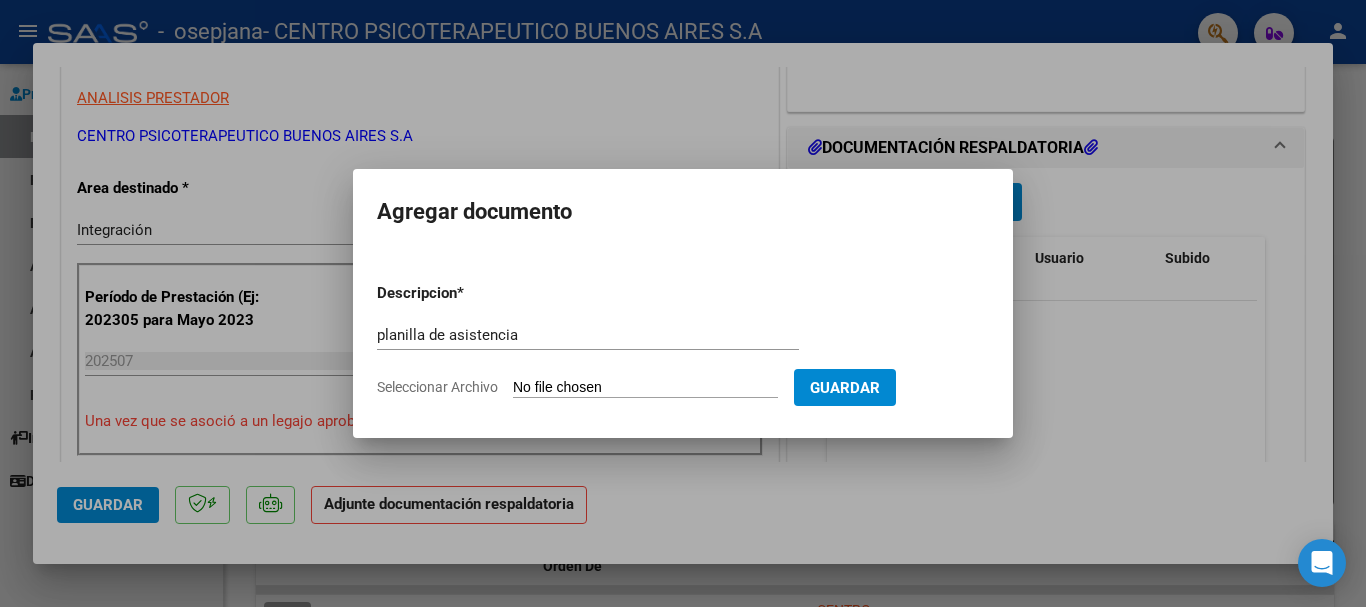 type on "C:\fakepath\4 [LAST] [FIRST] Planilla Asist Integracion Julio 2025.pdf" 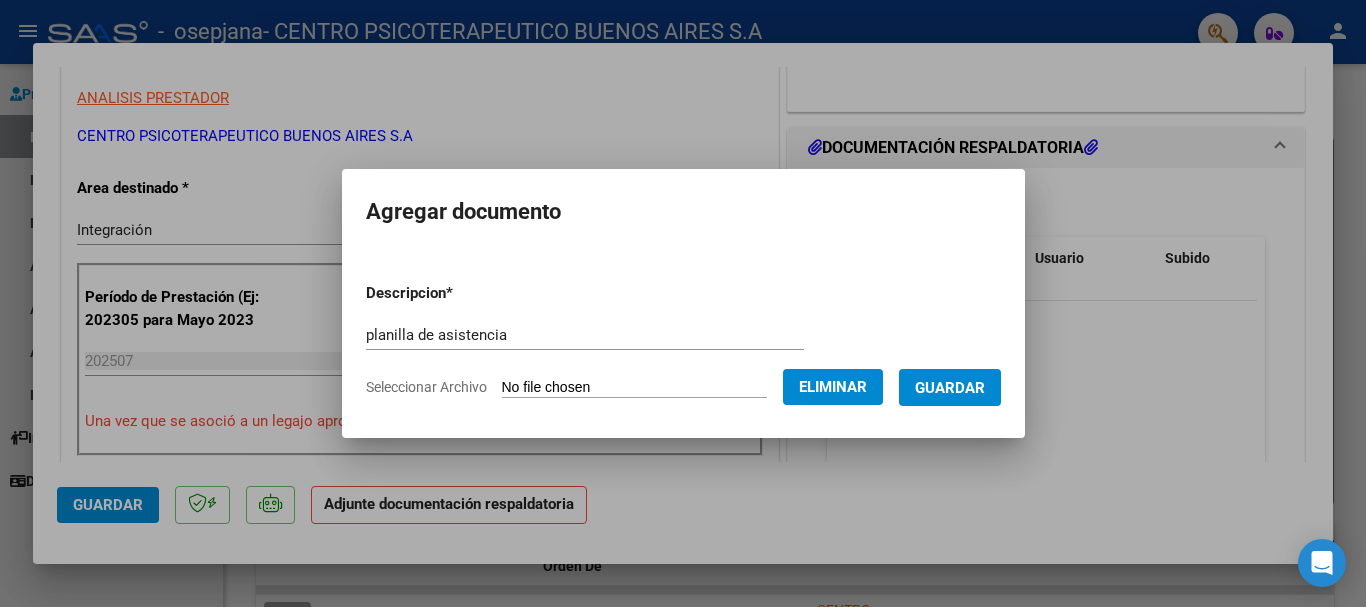 click on "Guardar" at bounding box center [950, 388] 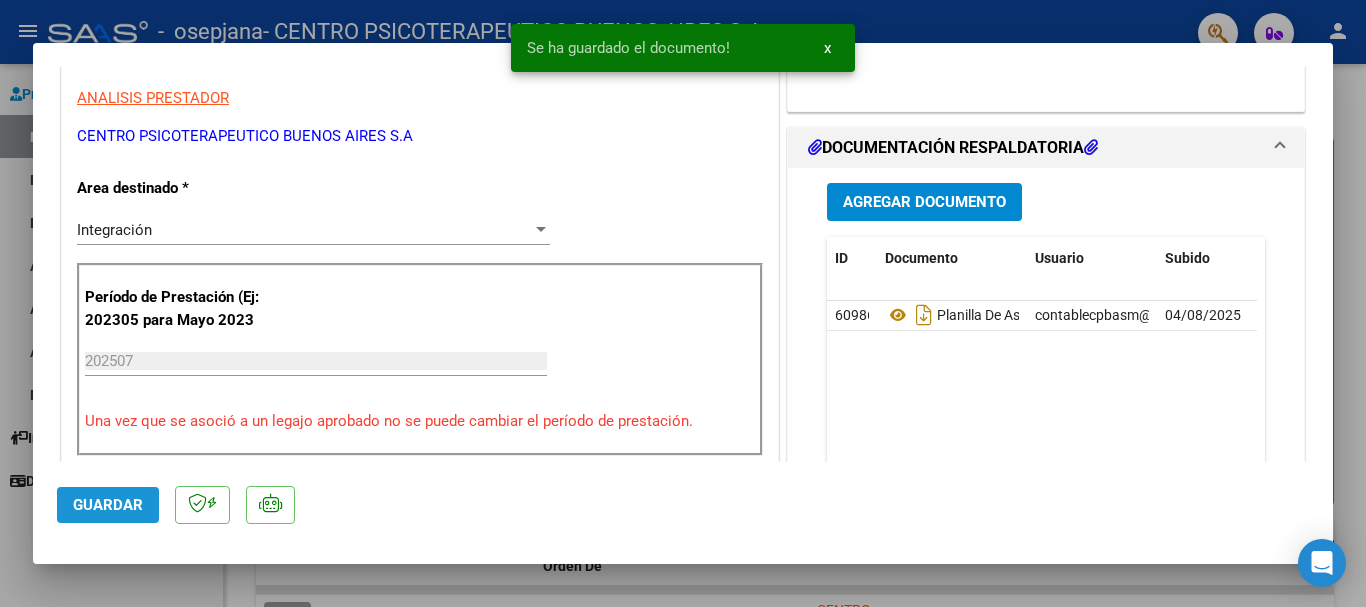 click on "Guardar" 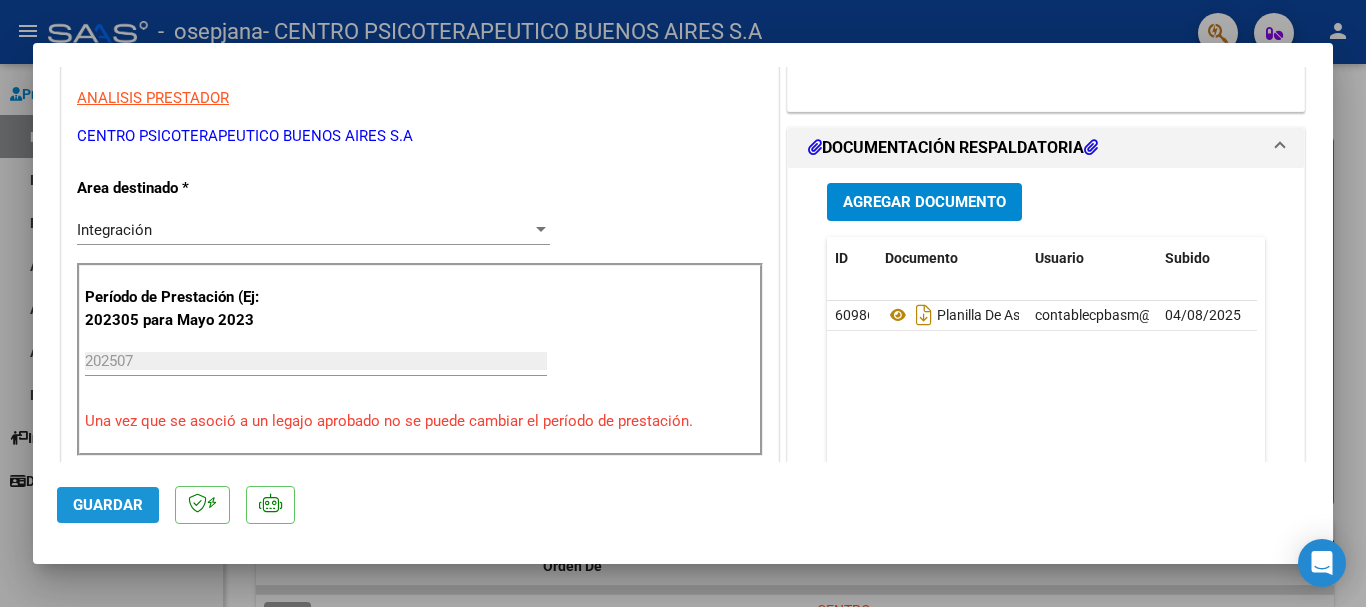 click on "Guardar" 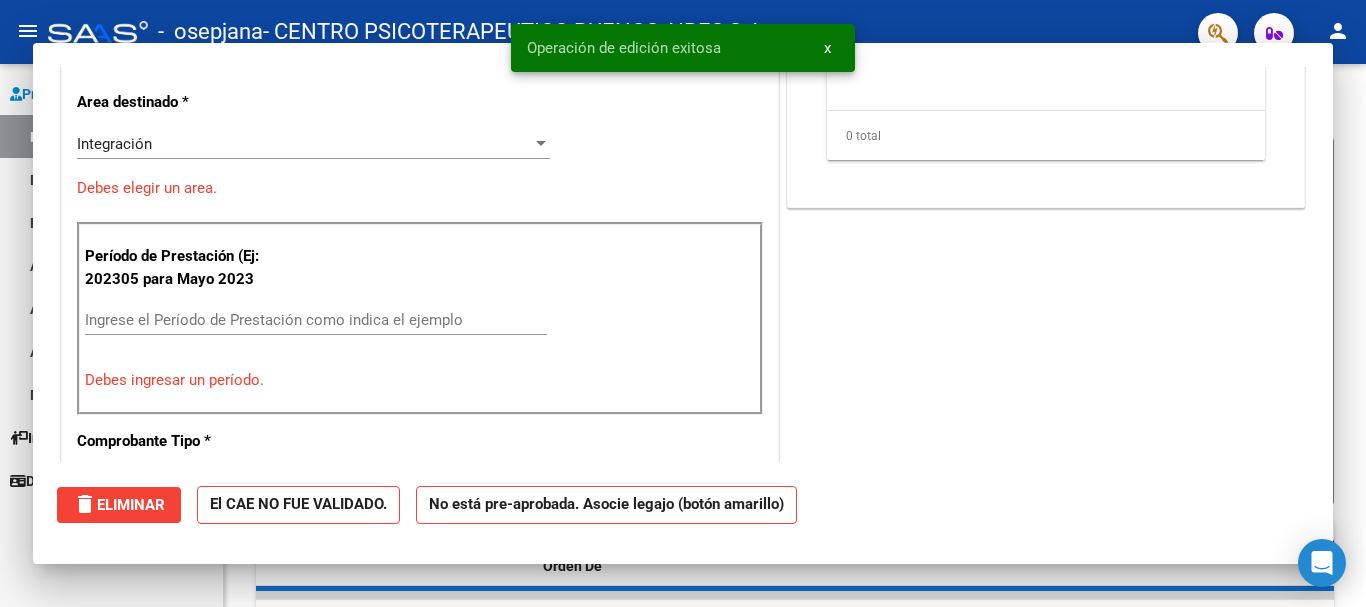 scroll, scrollTop: 0, scrollLeft: 0, axis: both 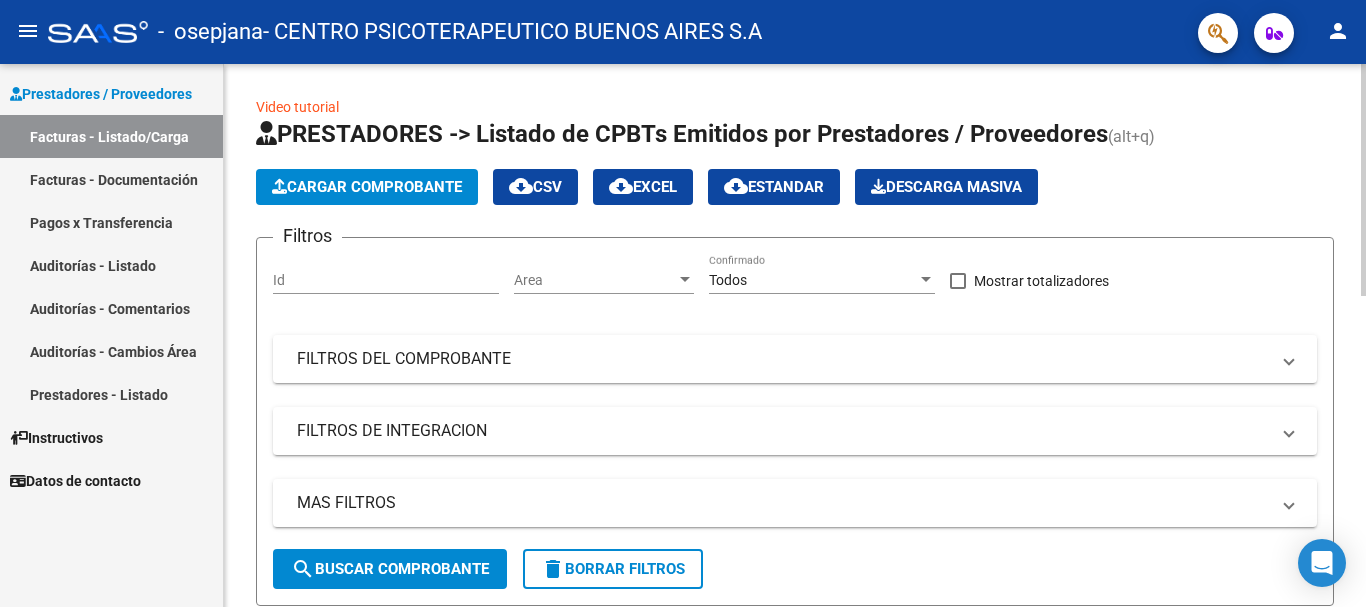 click on "Cargar Comprobante" 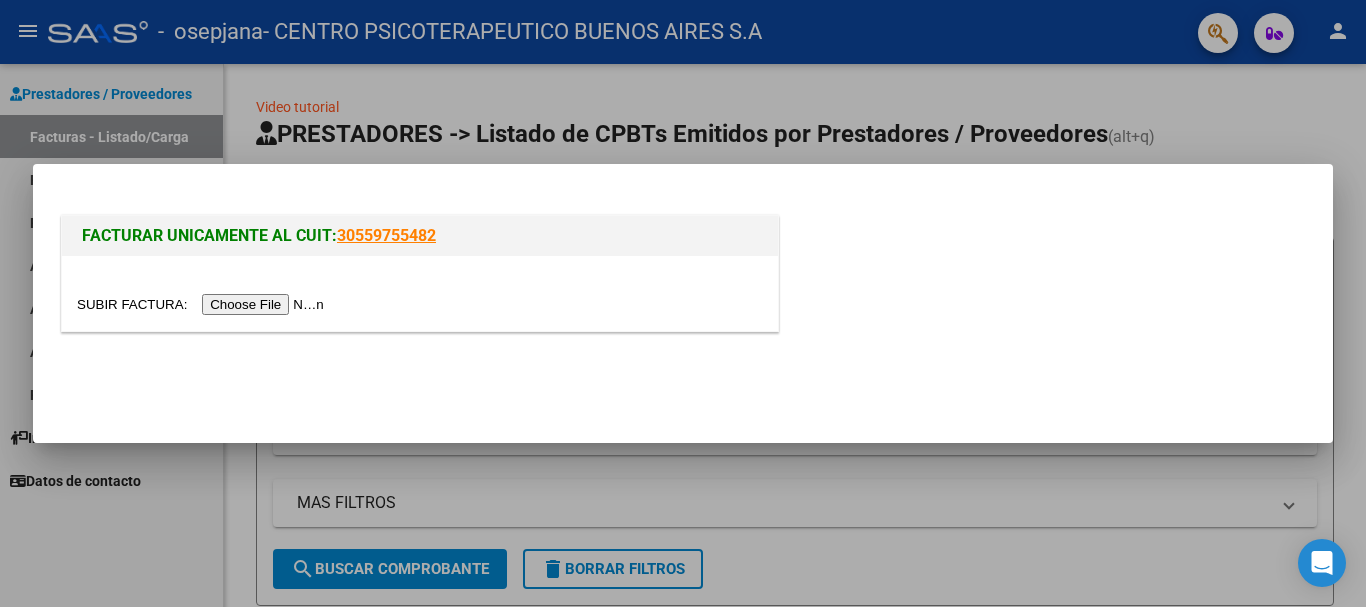 click at bounding box center [203, 304] 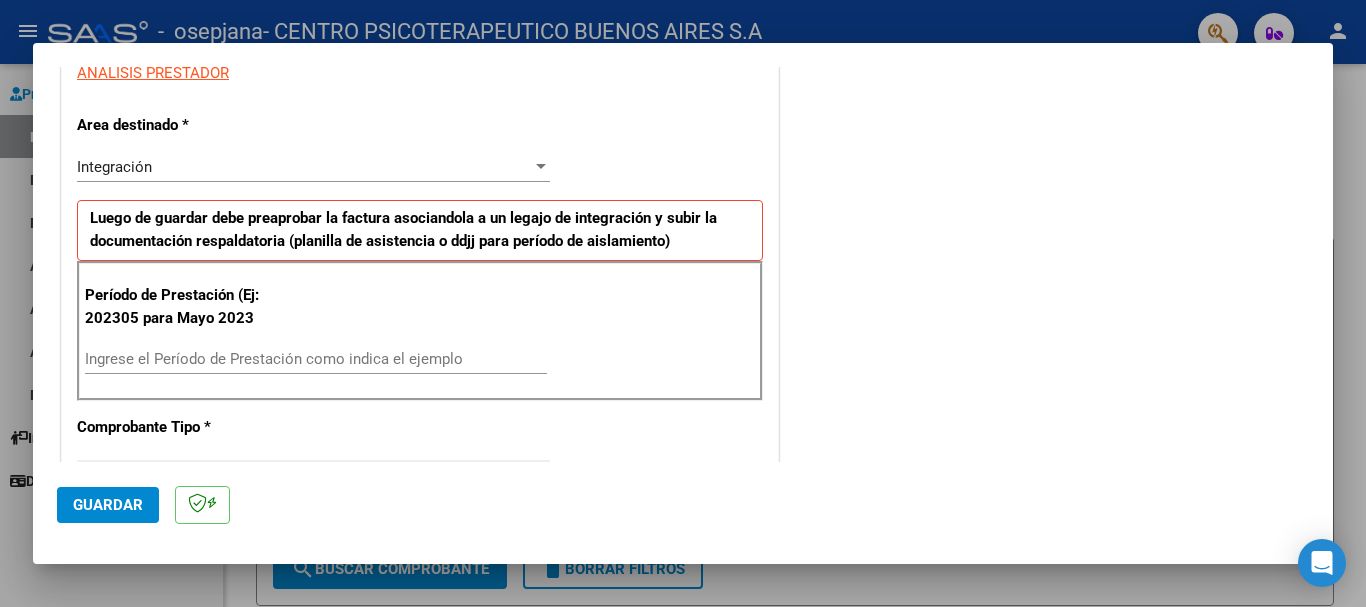 scroll, scrollTop: 400, scrollLeft: 0, axis: vertical 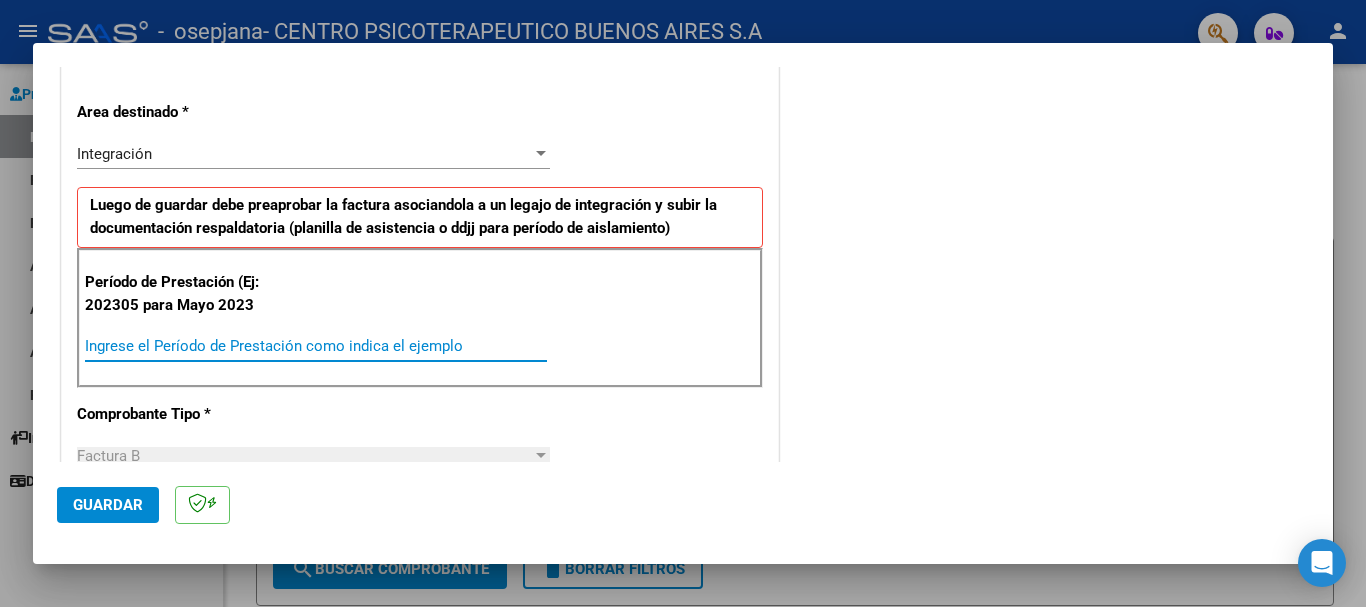 click on "Ingrese el Período de Prestación como indica el ejemplo" at bounding box center (316, 346) 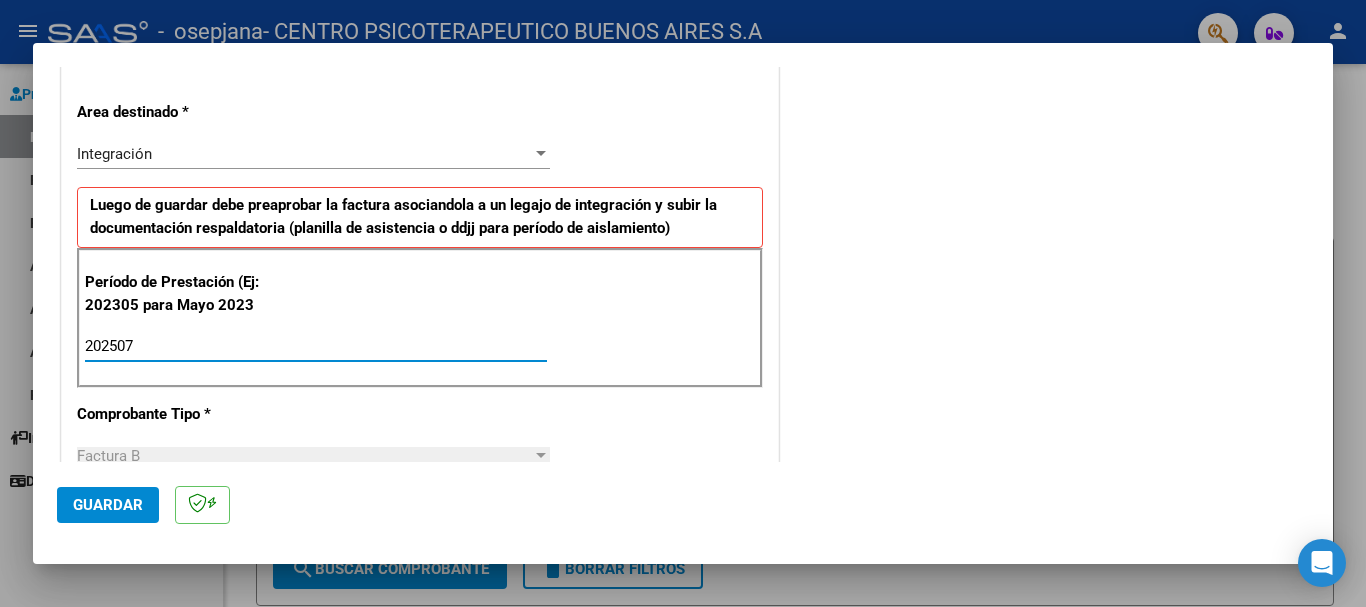 type on "202507" 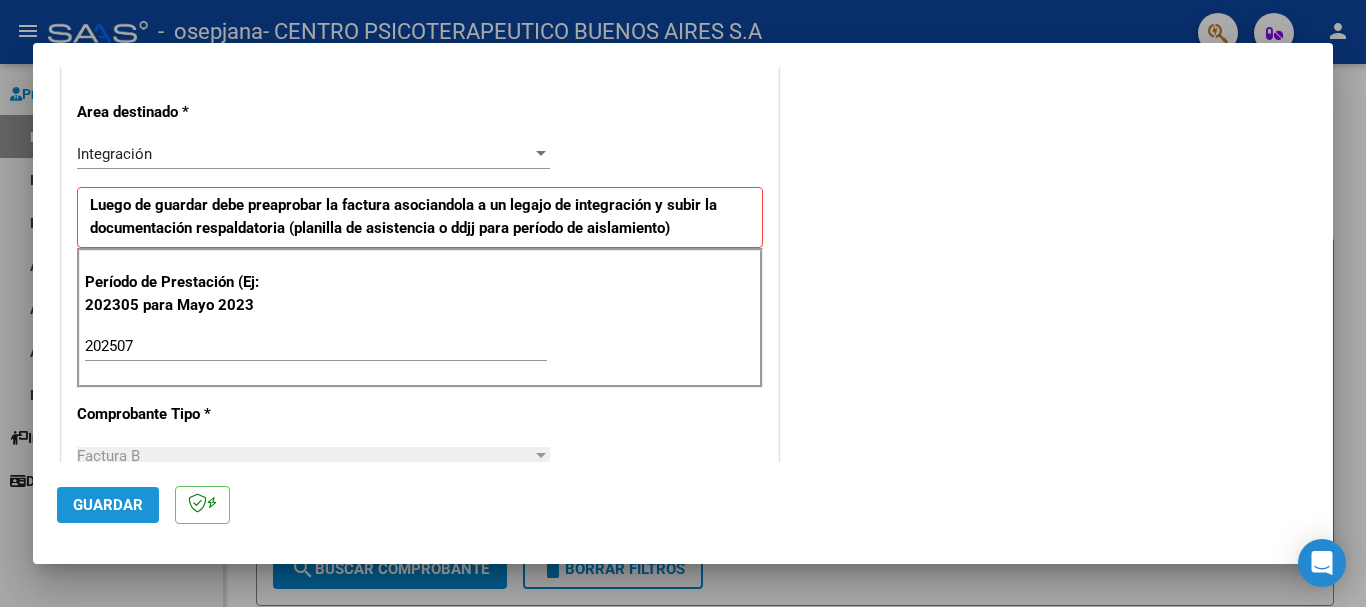 click on "Guardar" 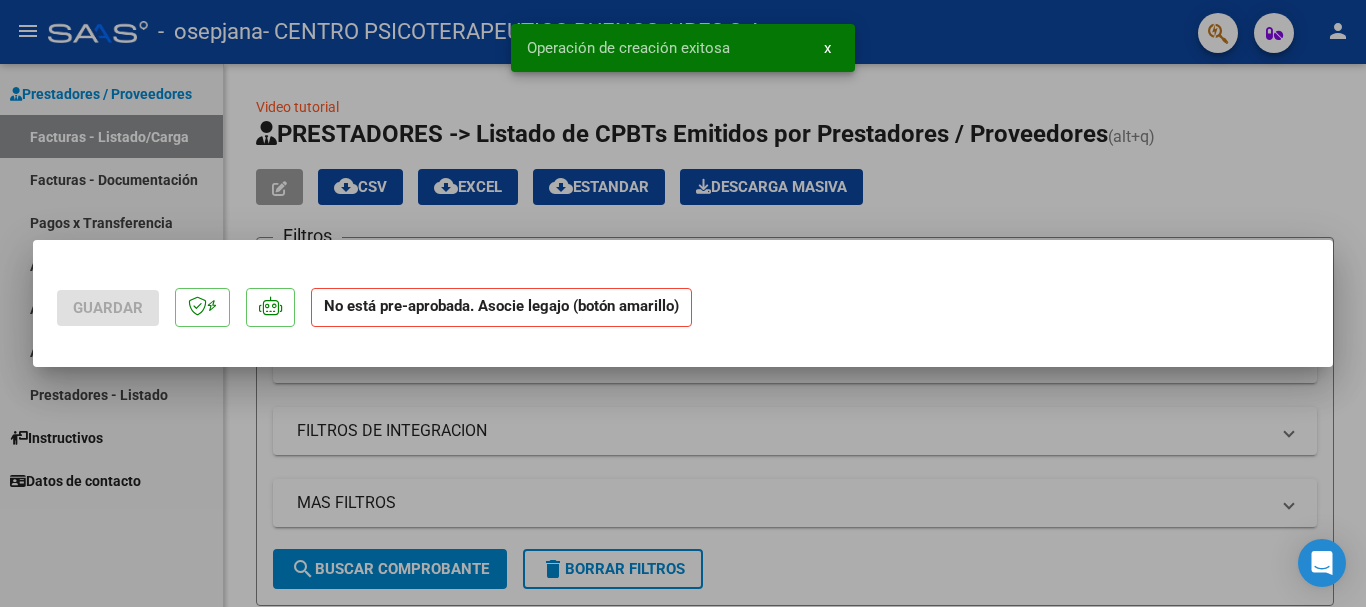scroll, scrollTop: 0, scrollLeft: 0, axis: both 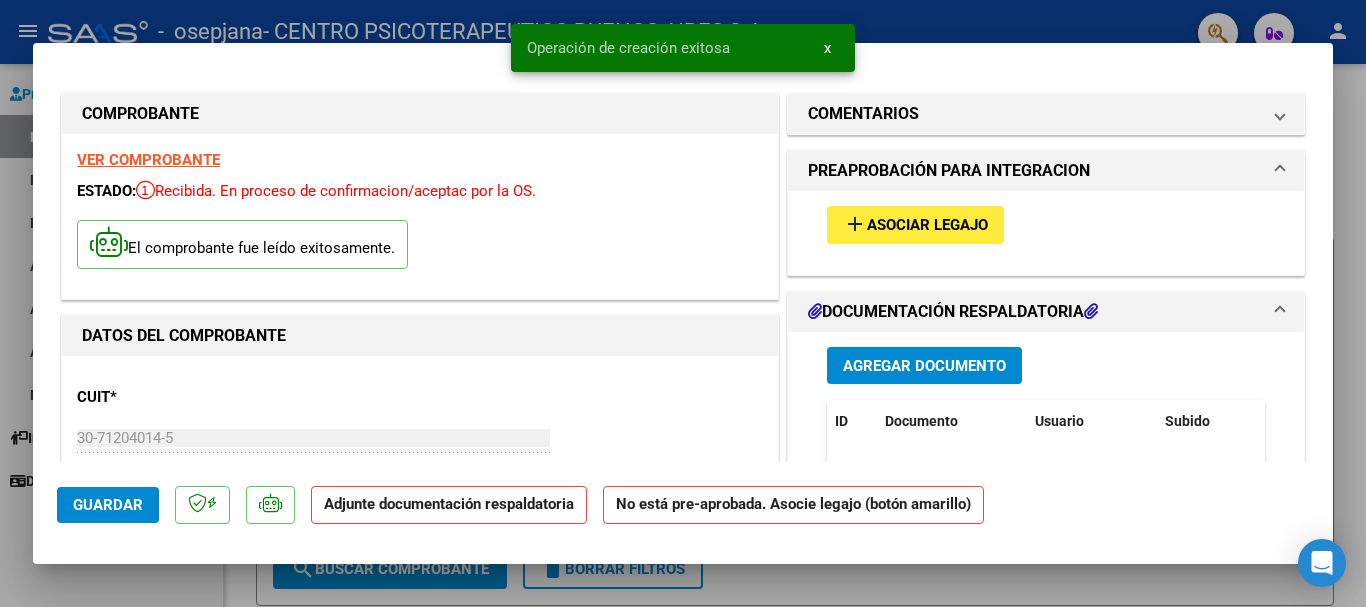 click on "Asociar Legajo" at bounding box center [927, 226] 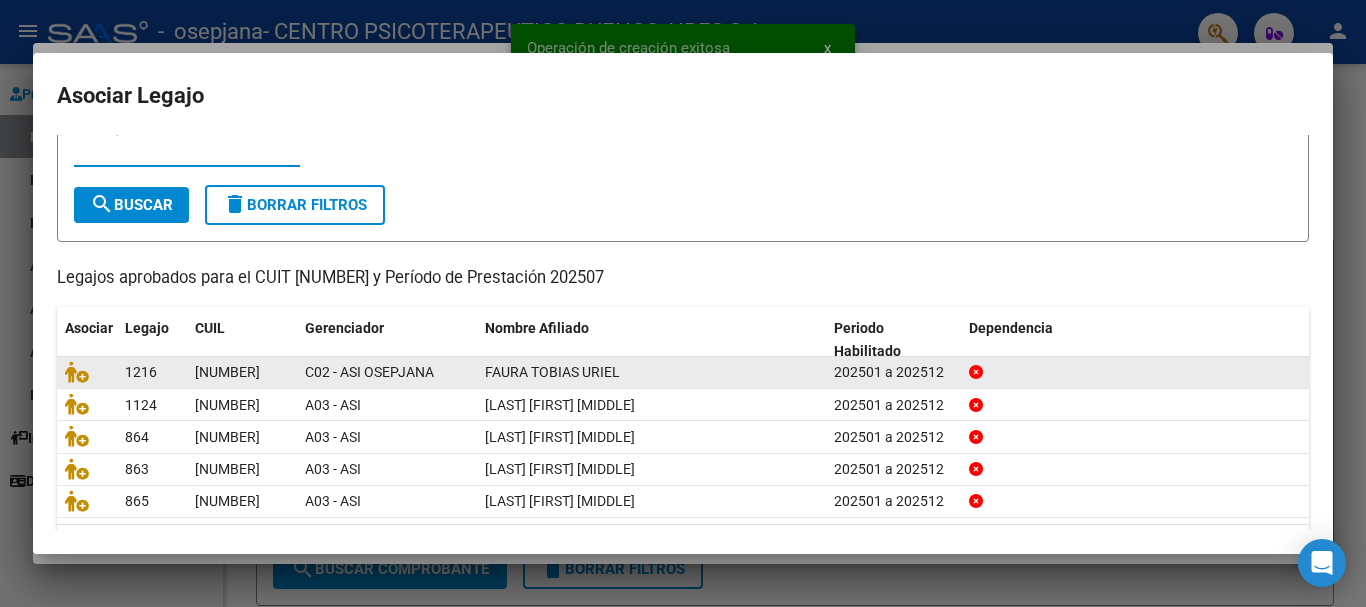 scroll, scrollTop: 100, scrollLeft: 0, axis: vertical 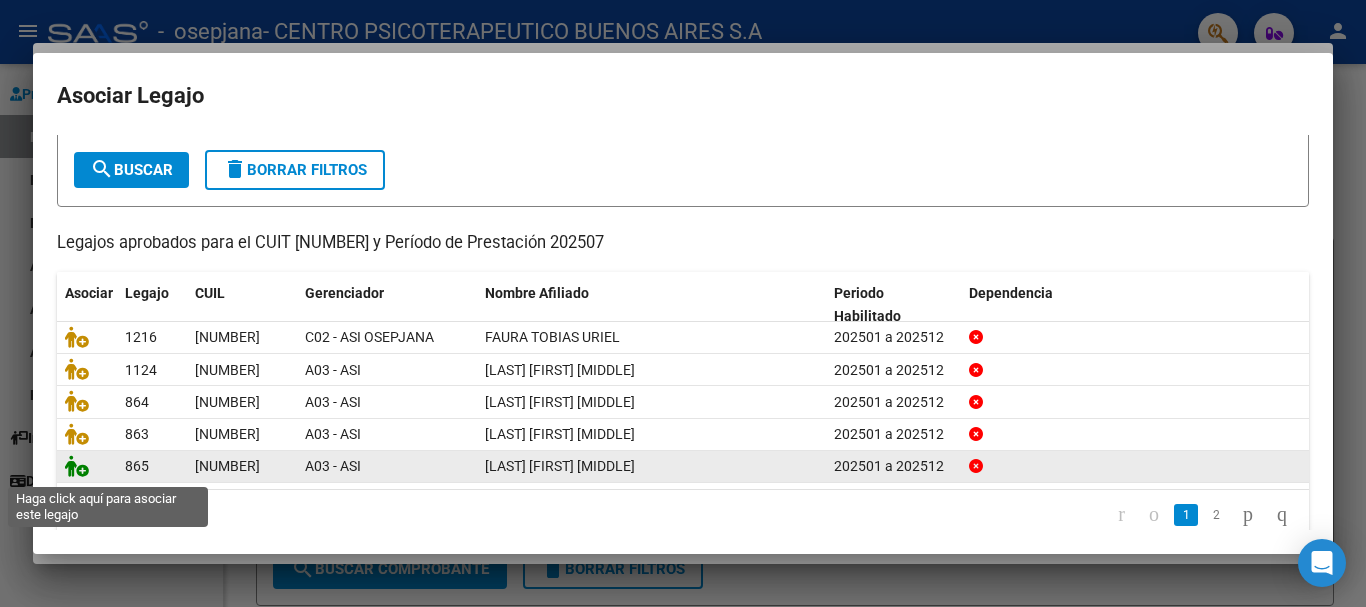 click 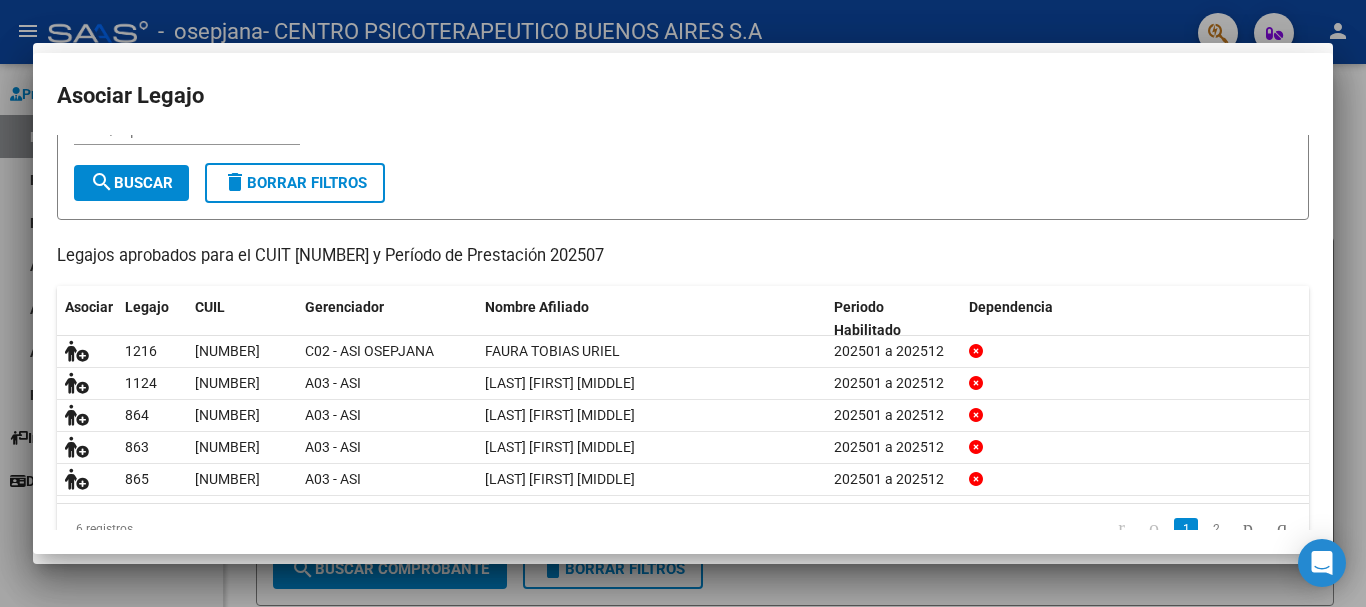 scroll, scrollTop: 0, scrollLeft: 0, axis: both 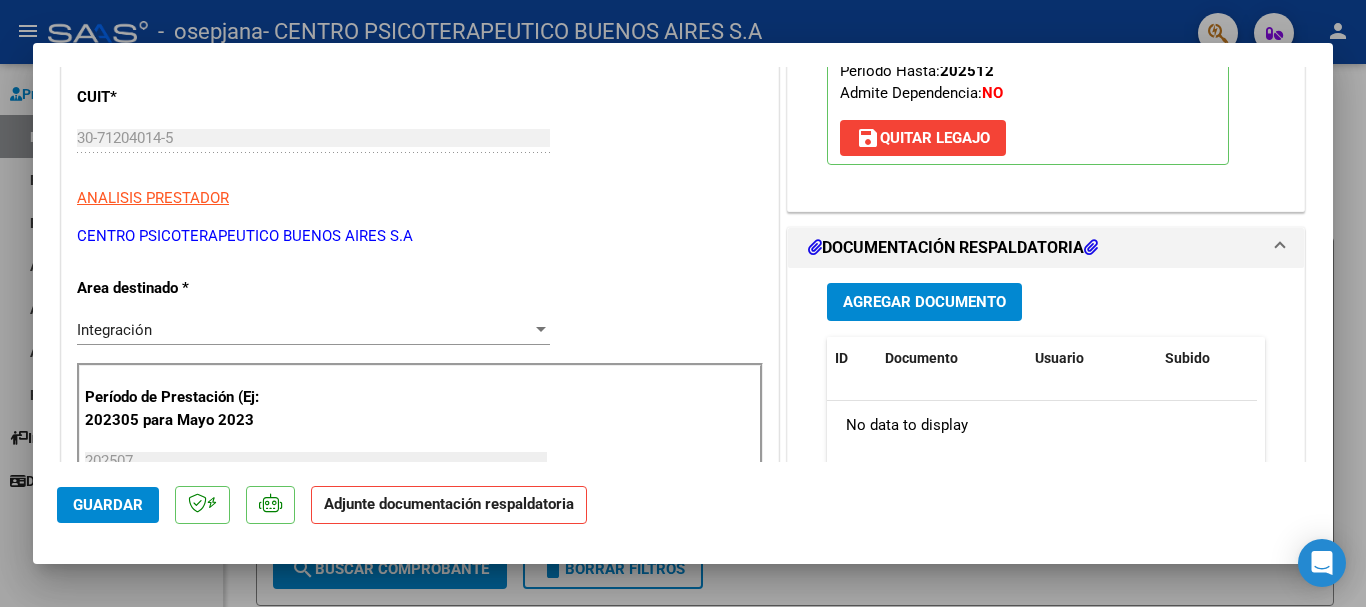 click on "Agregar Documento" at bounding box center (924, 303) 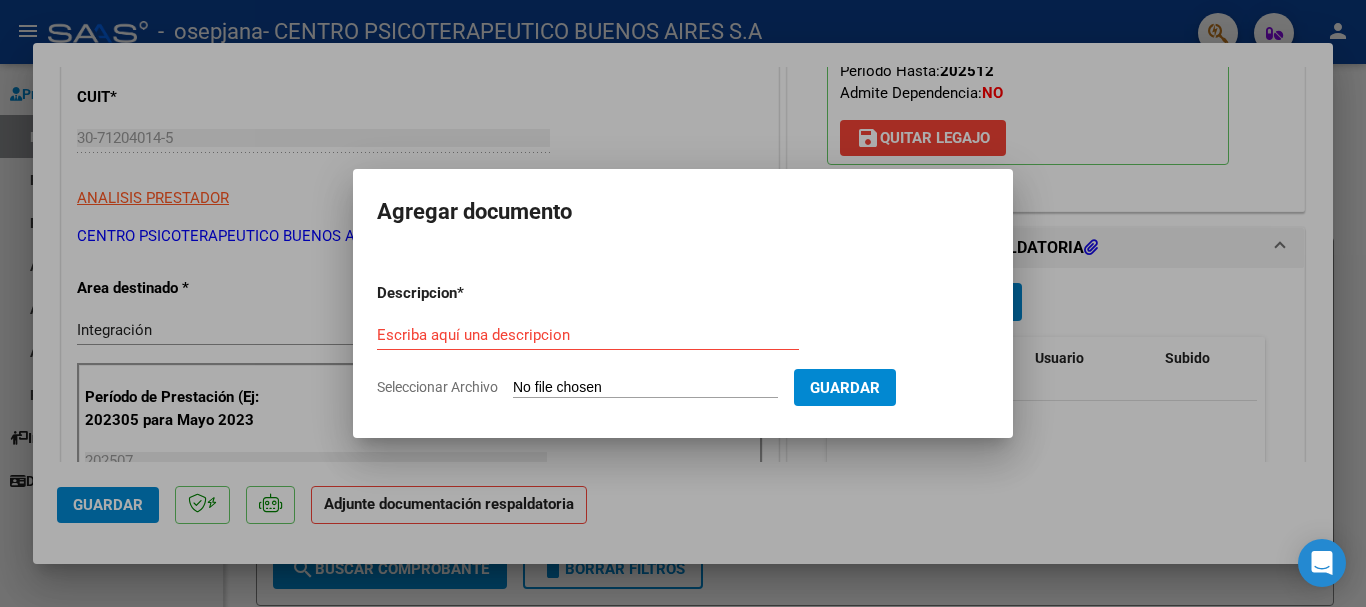 click on "Escriba aquí una descripcion" at bounding box center (588, 335) 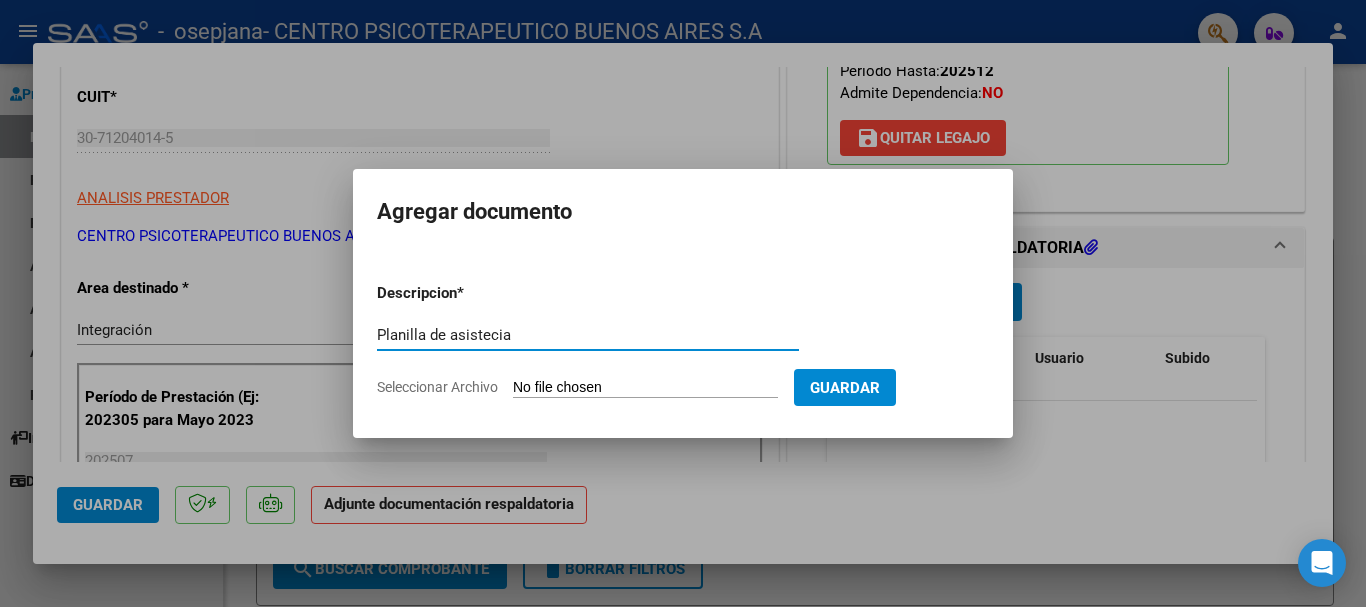 click on "Planilla de asistecia" at bounding box center (588, 335) 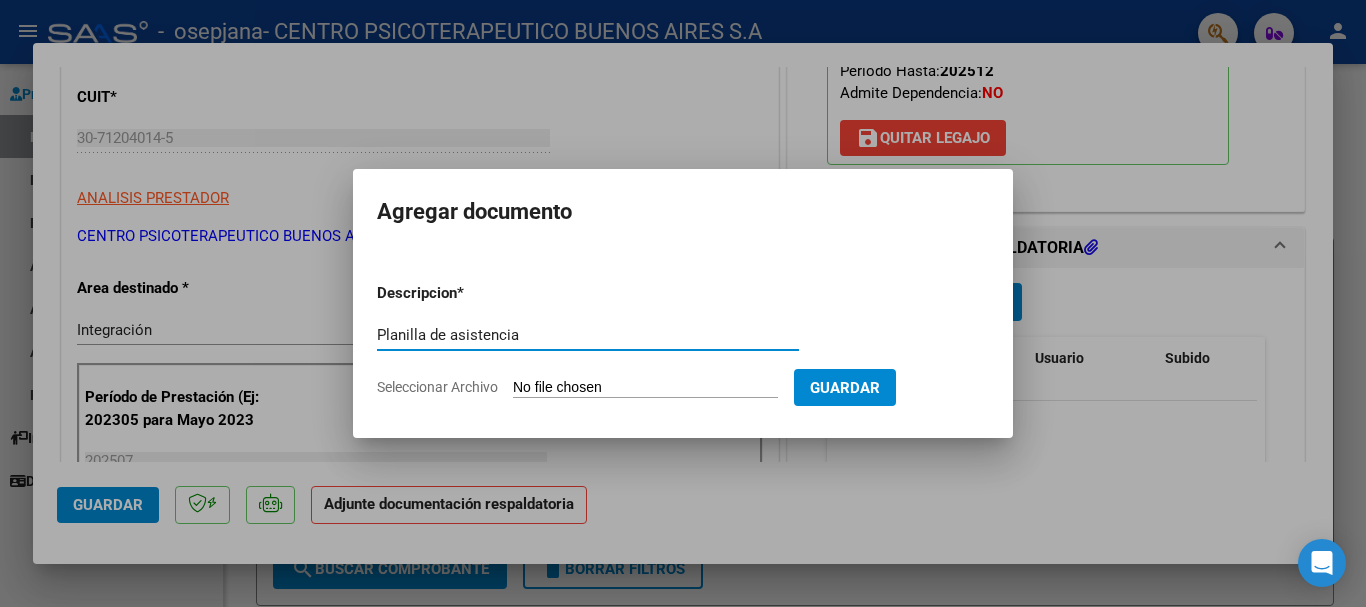type on "Planilla de asistencia" 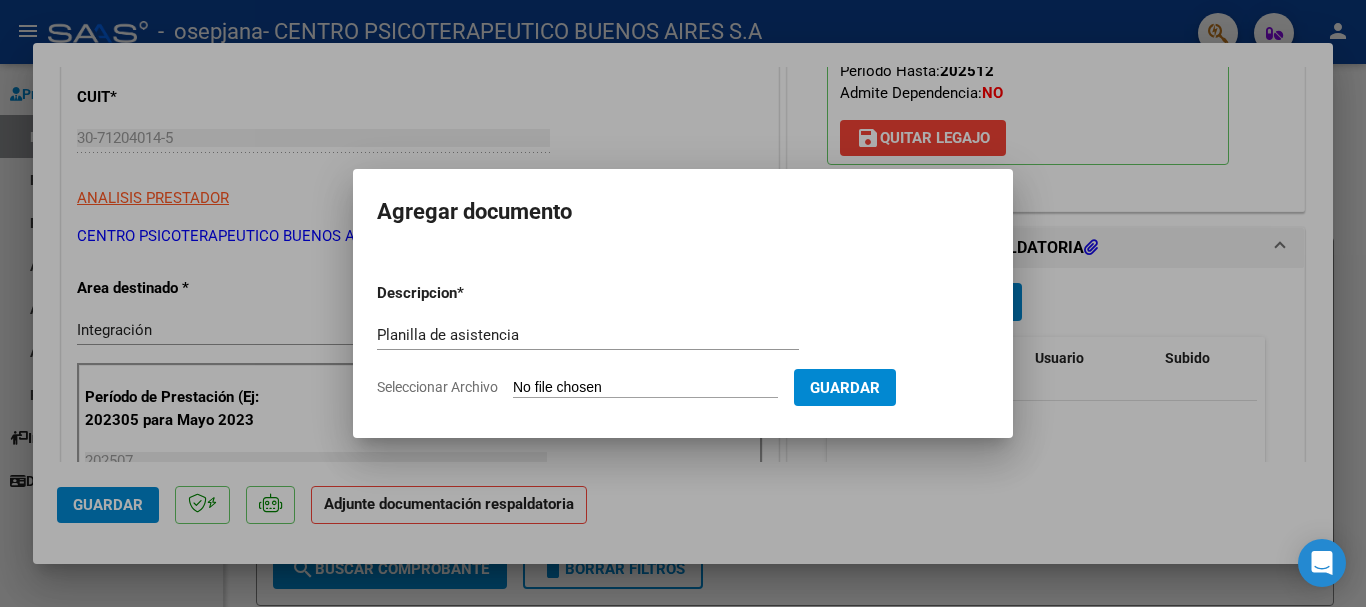 click on "Seleccionar Archivo" at bounding box center (645, 388) 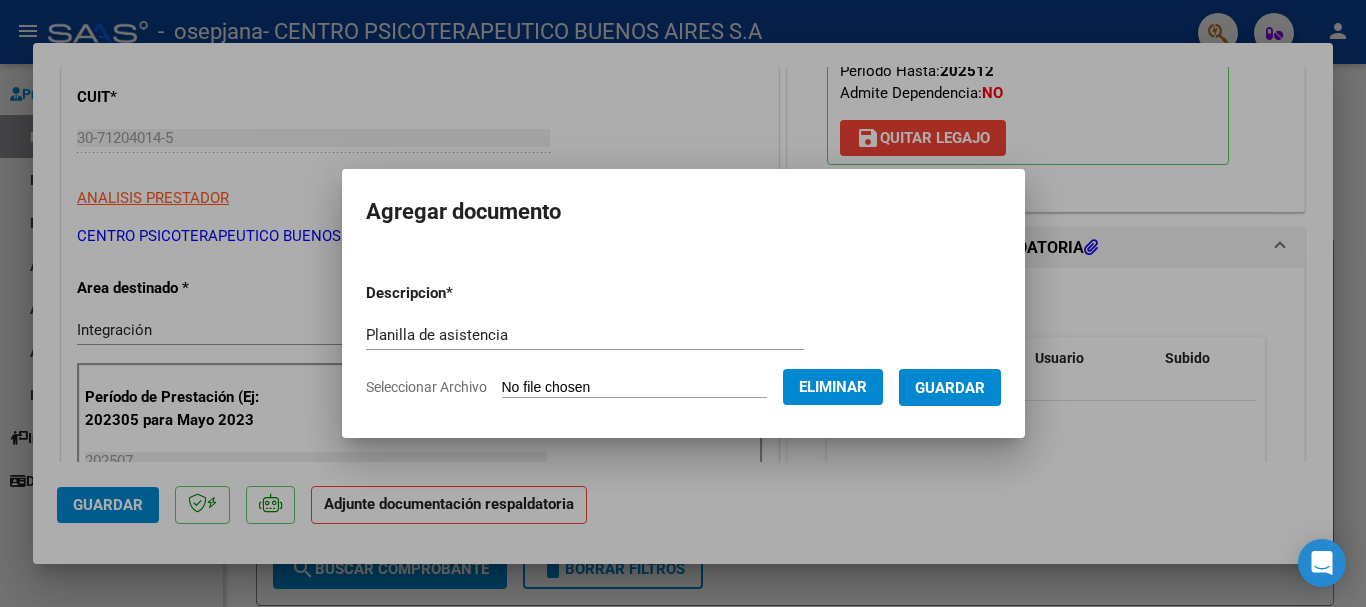 click on "Guardar" at bounding box center (950, 388) 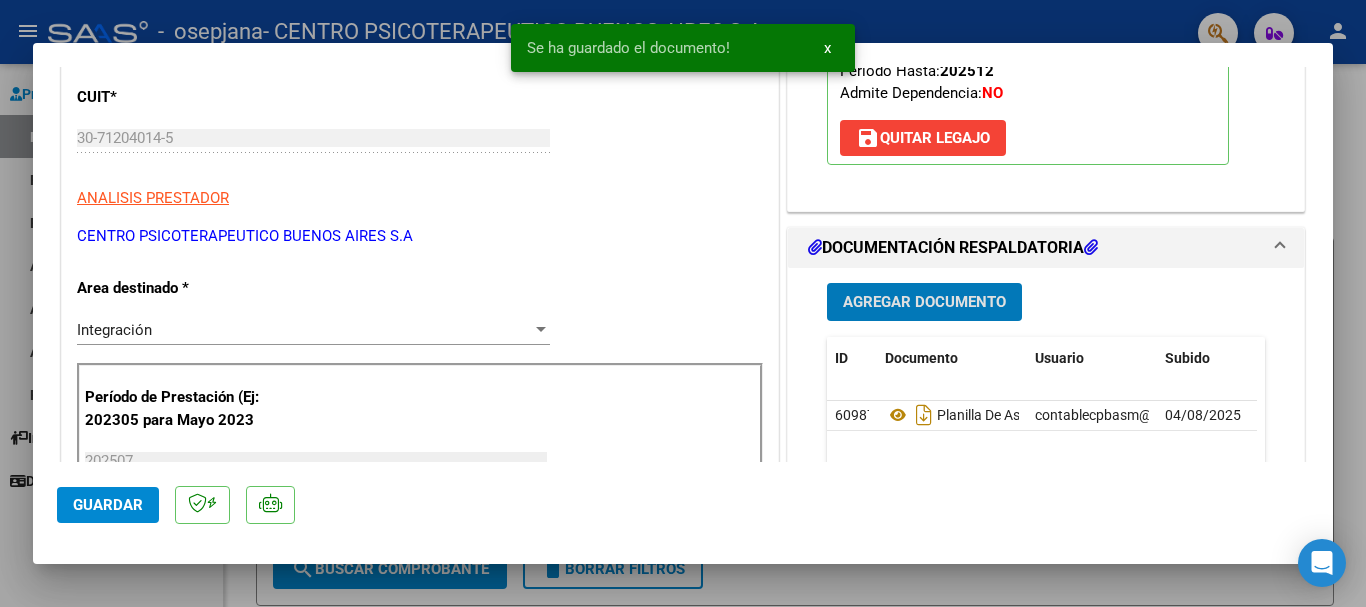 click on "Agregar Documento" at bounding box center [924, 303] 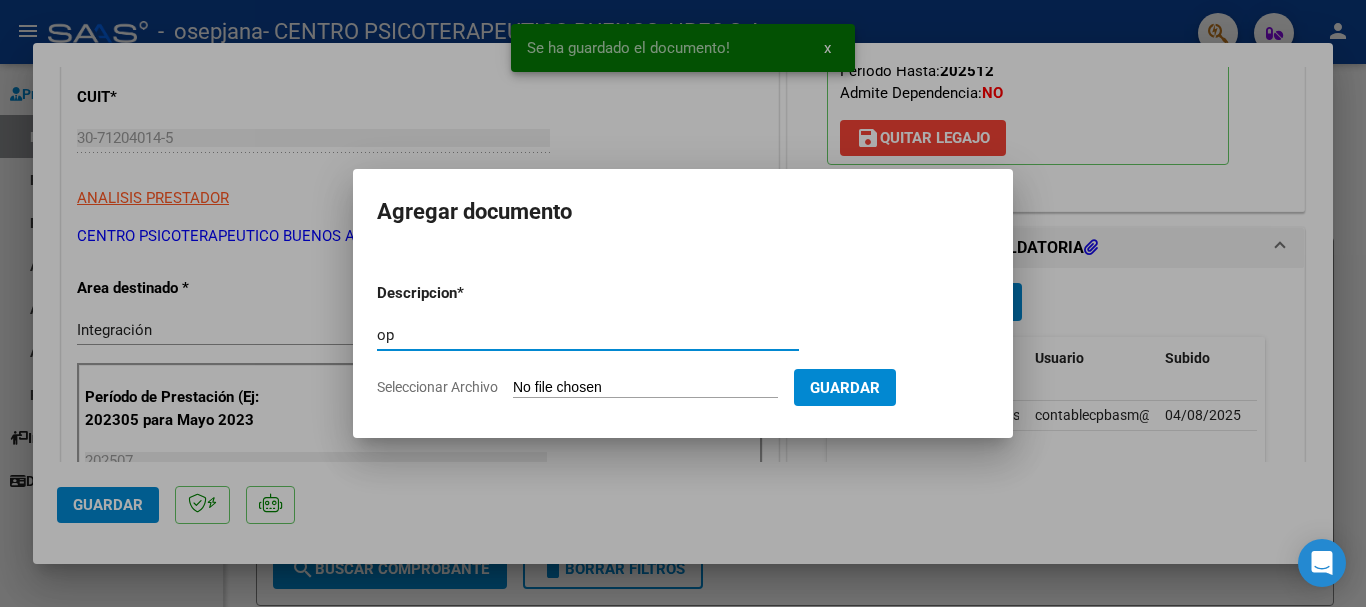 type on "o" 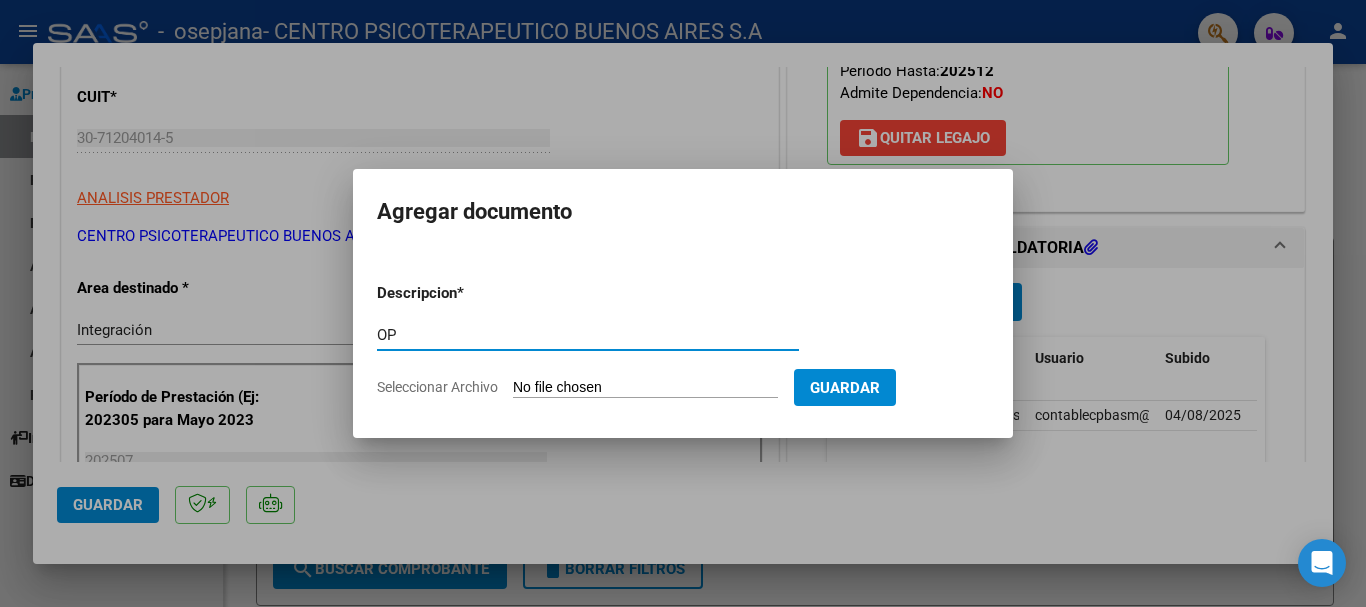 type on "OP" 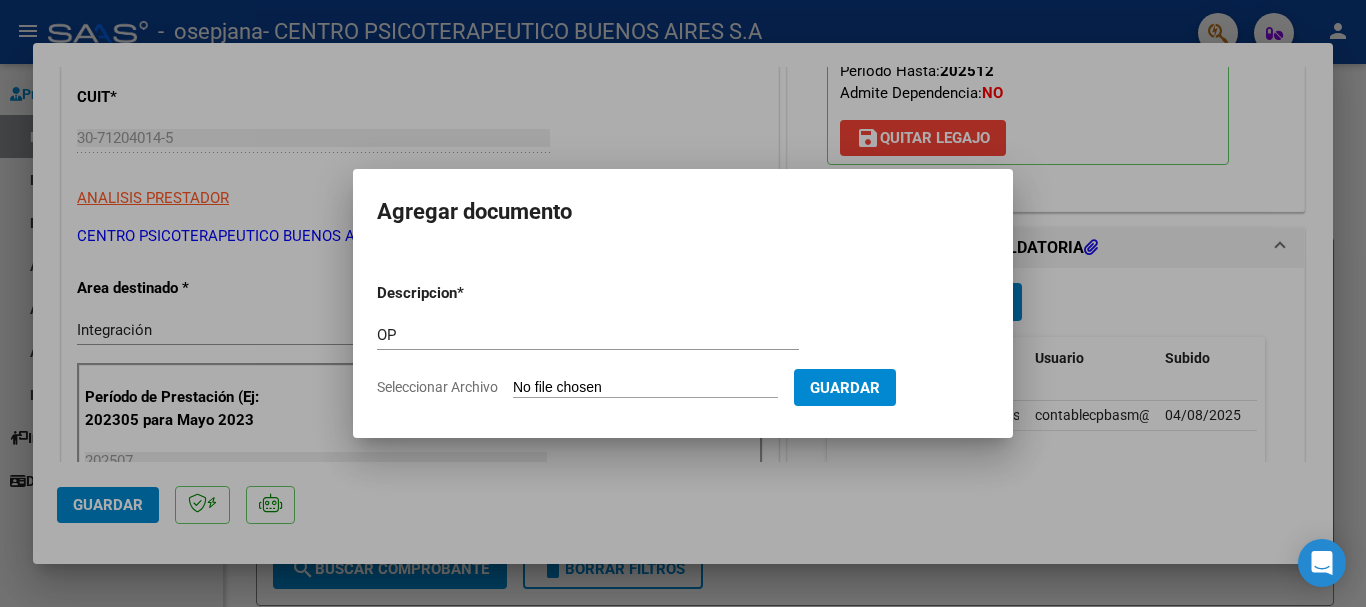 click on "Descripcion * OP Escriba aquí una descripcion Seleccionar Archivo Guardar" at bounding box center [683, 340] 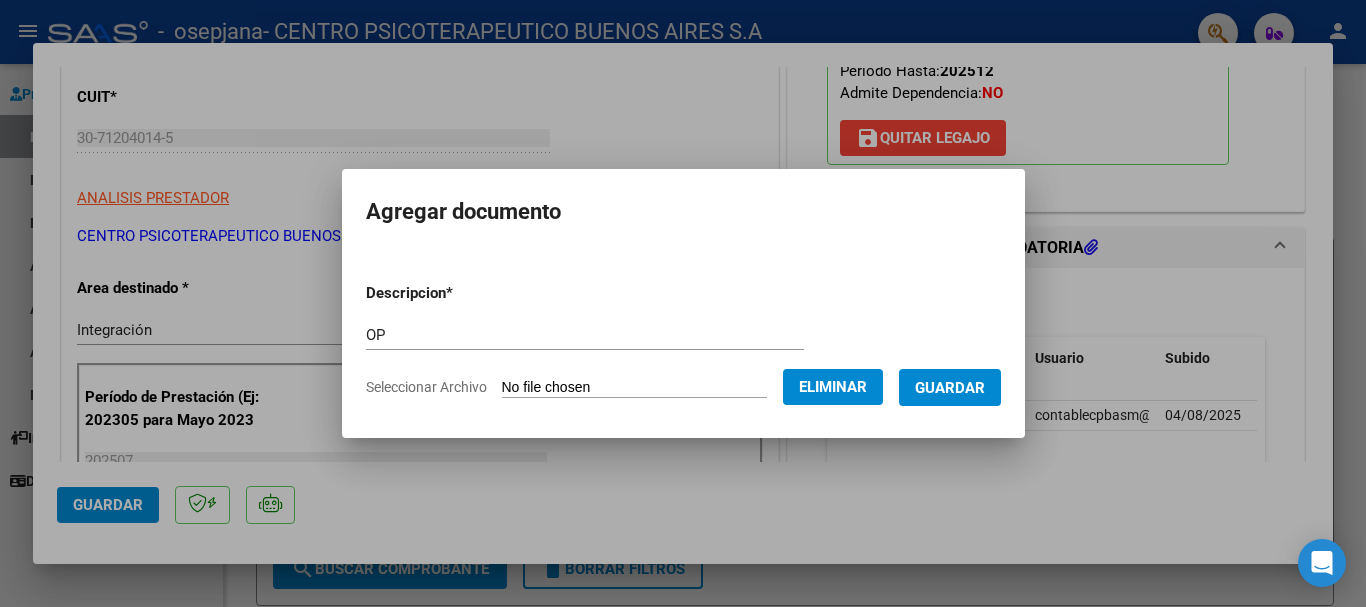 click on "Guardar" at bounding box center [950, 388] 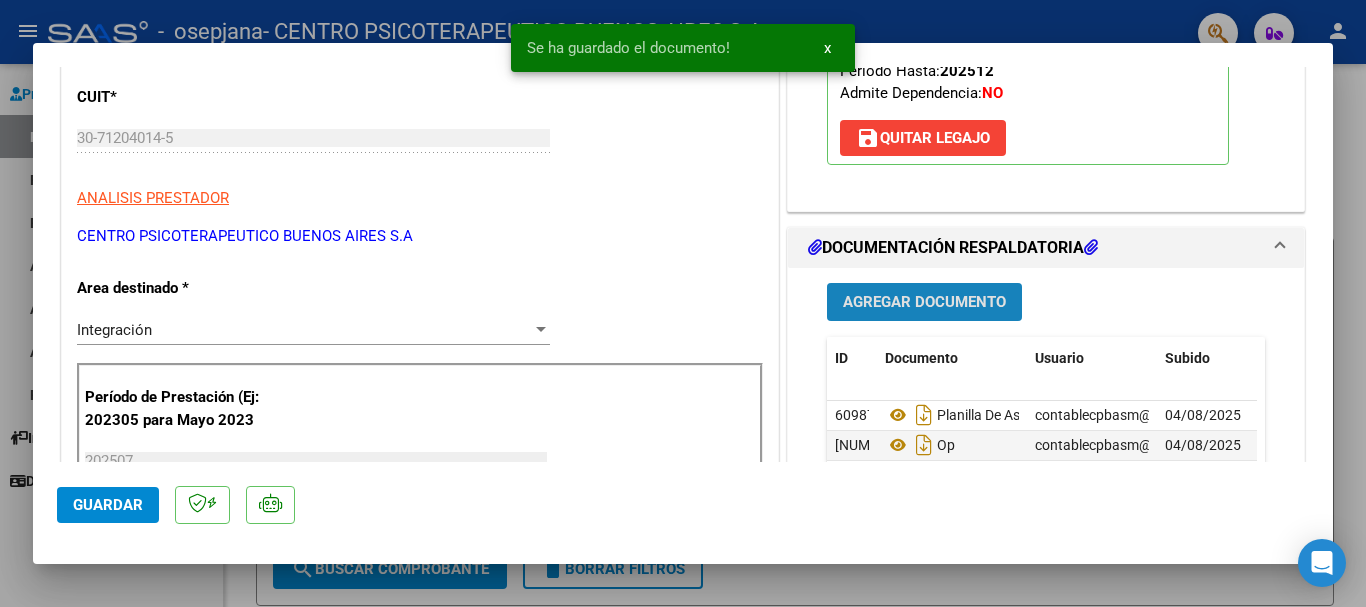 click on "Agregar Documento" at bounding box center (924, 303) 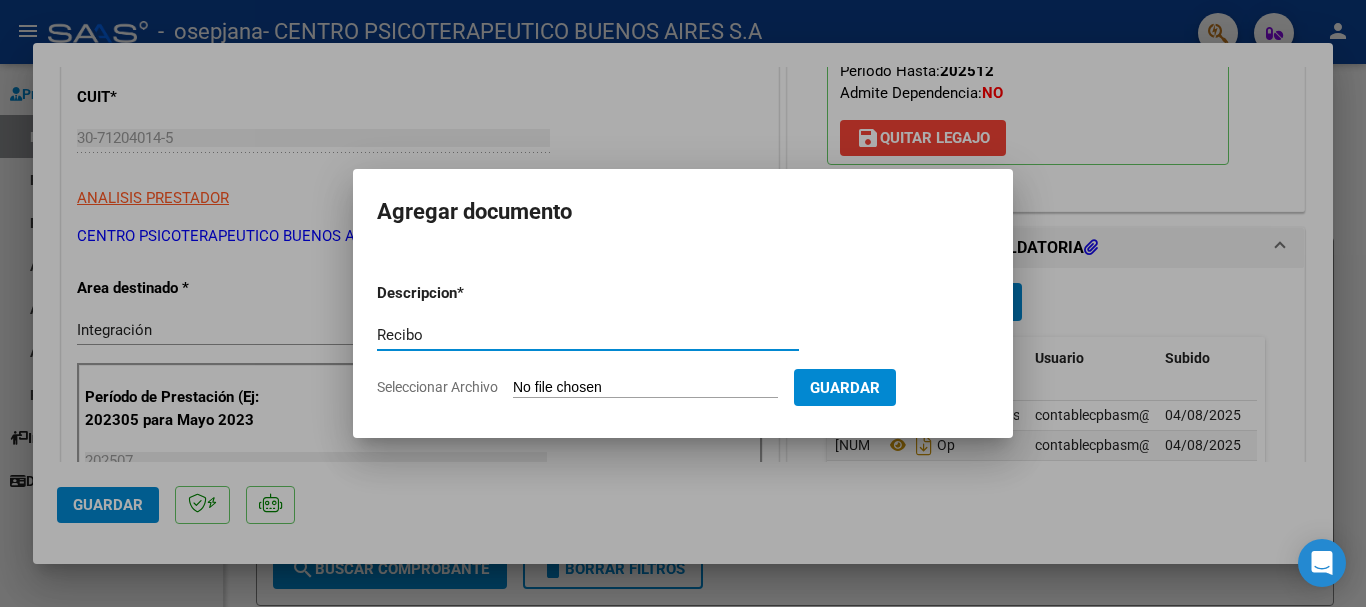 type on "Recibo" 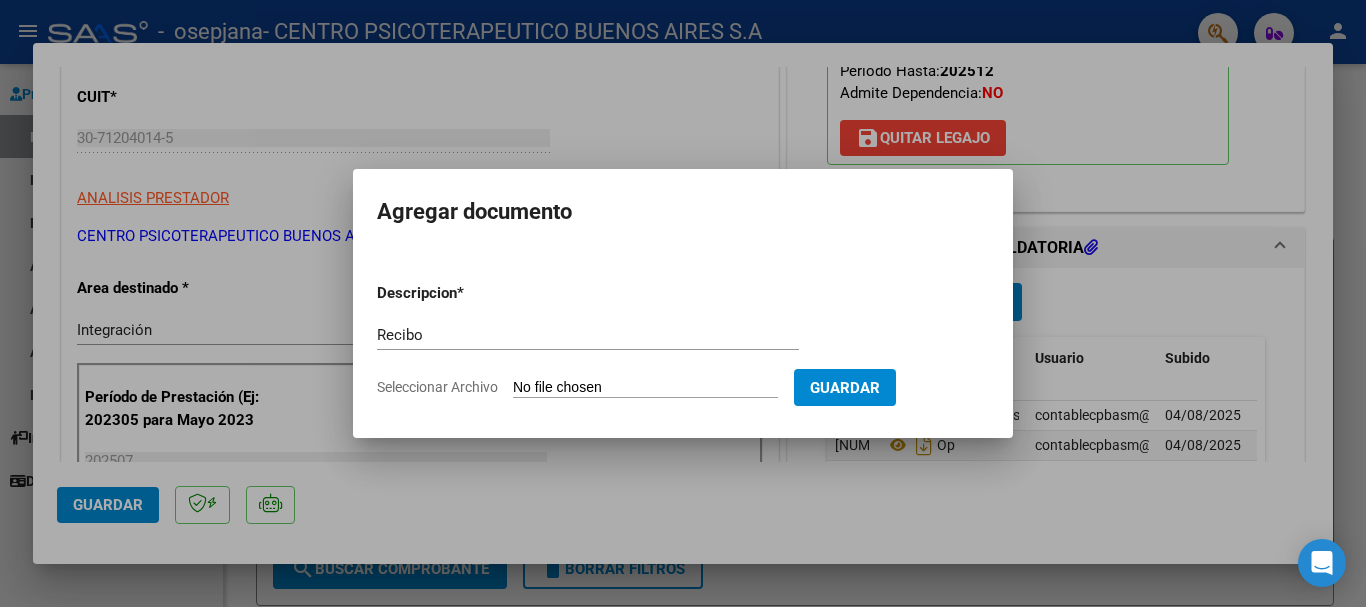 type on "C:\fakepath\ [LAST] [FIRST] Rc 13643 Fc 14337.pdf" 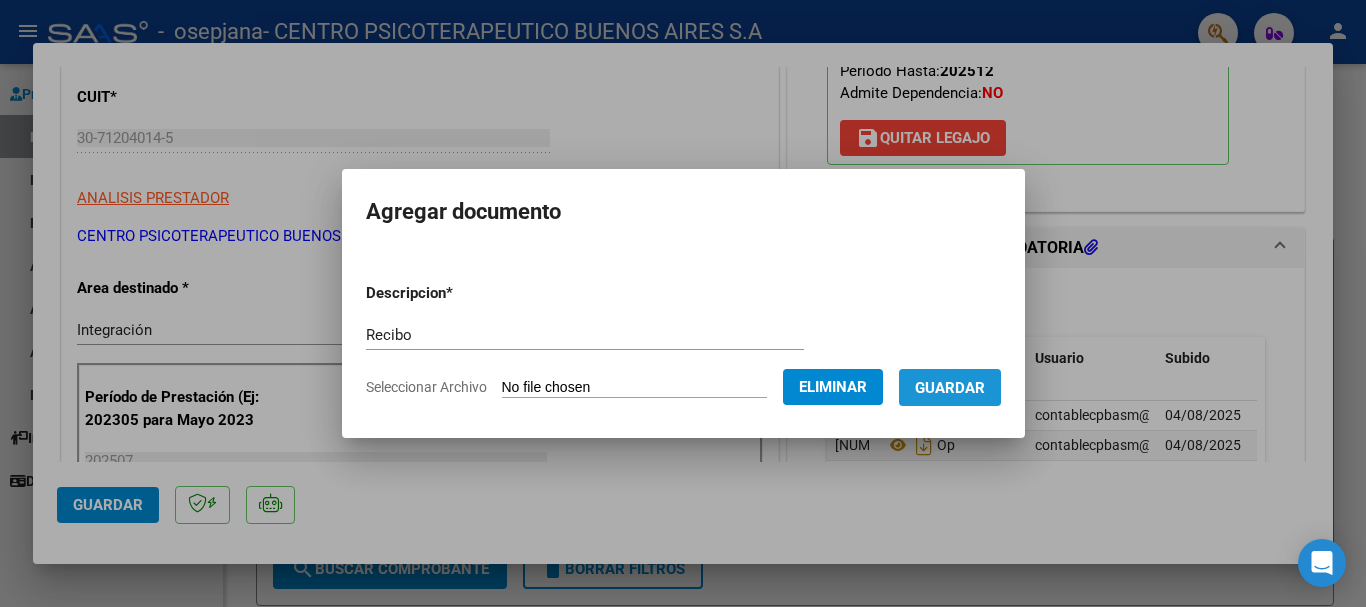 click on "Guardar" at bounding box center [950, 387] 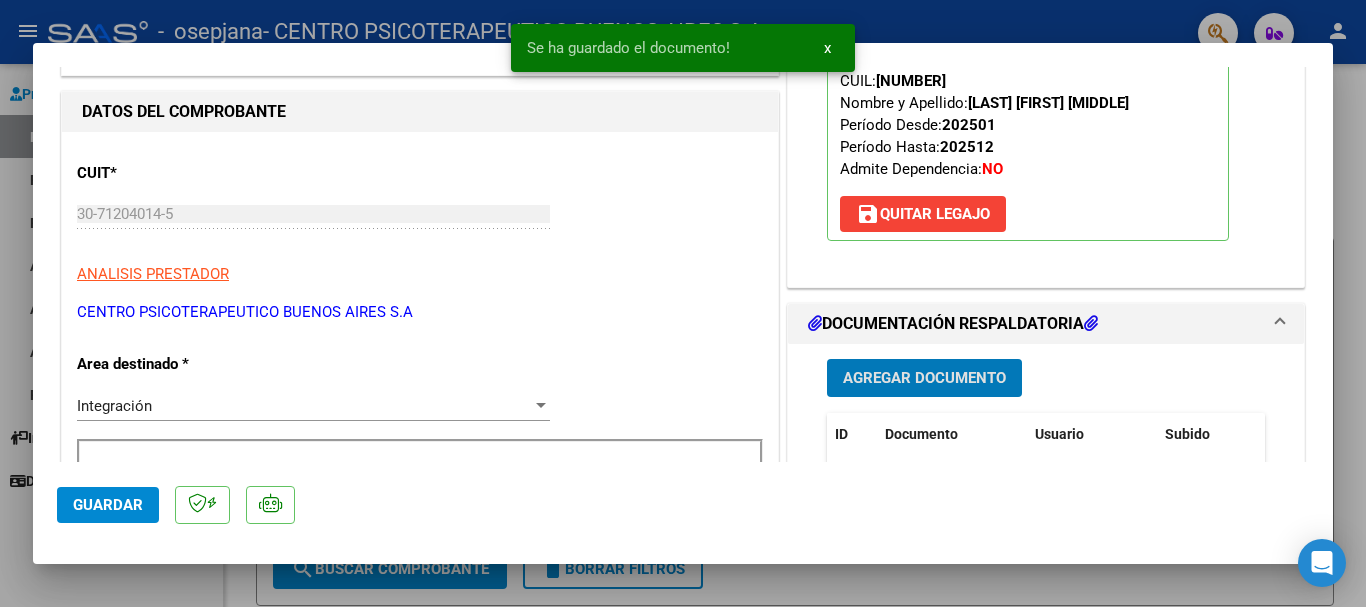 scroll, scrollTop: 200, scrollLeft: 0, axis: vertical 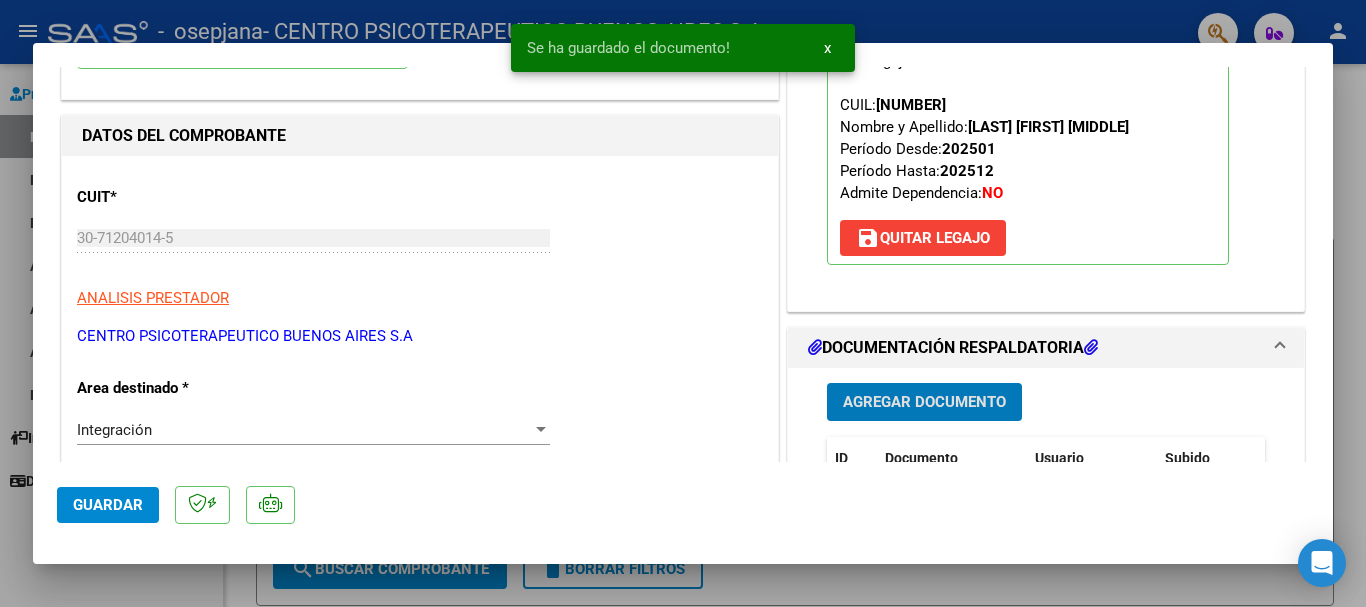 click on "Guardar" 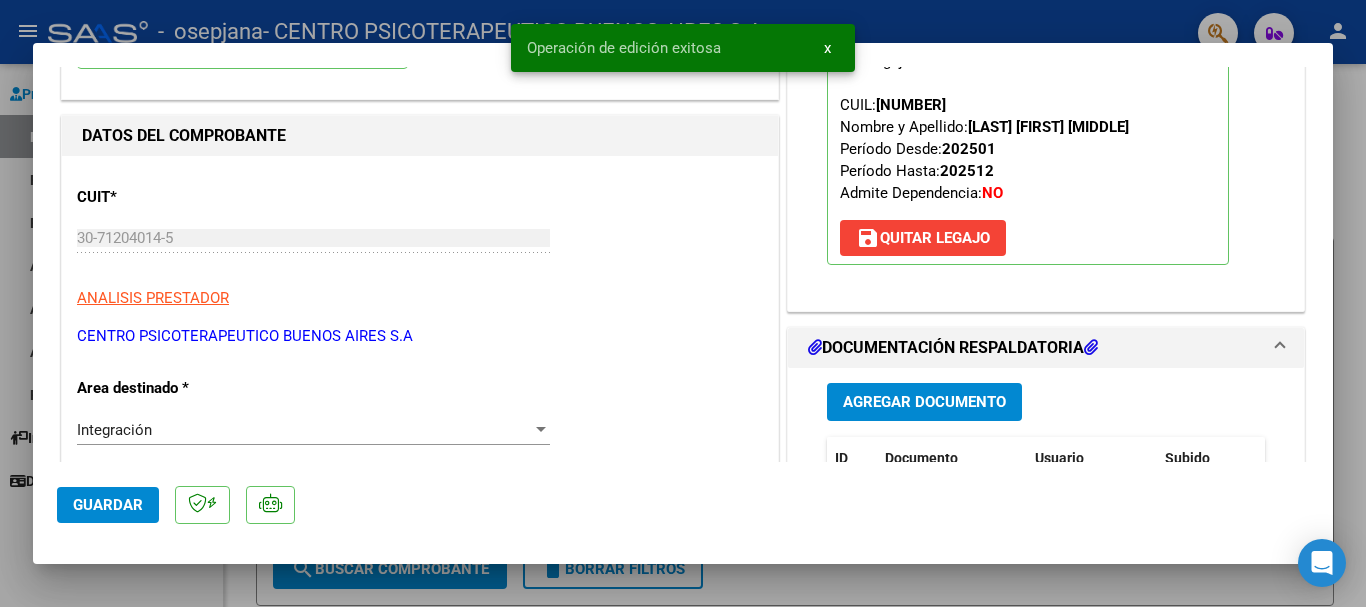 click on "x" at bounding box center [827, 48] 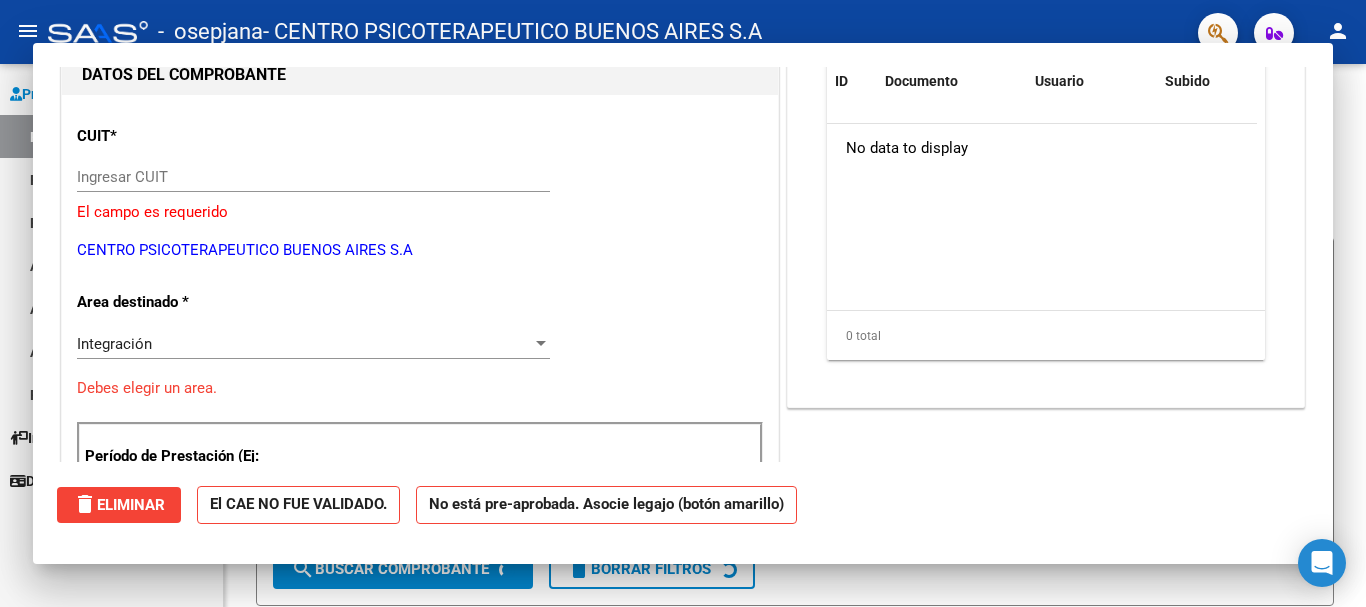 scroll, scrollTop: 0, scrollLeft: 0, axis: both 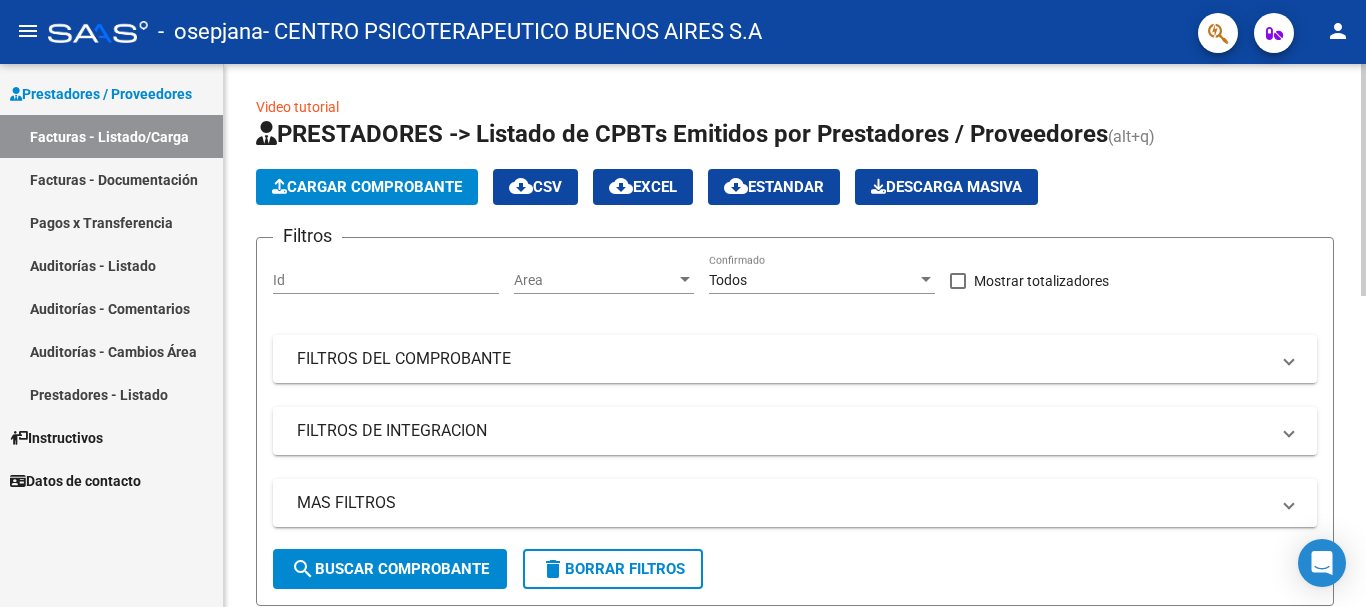 click on "Cargar Comprobante" 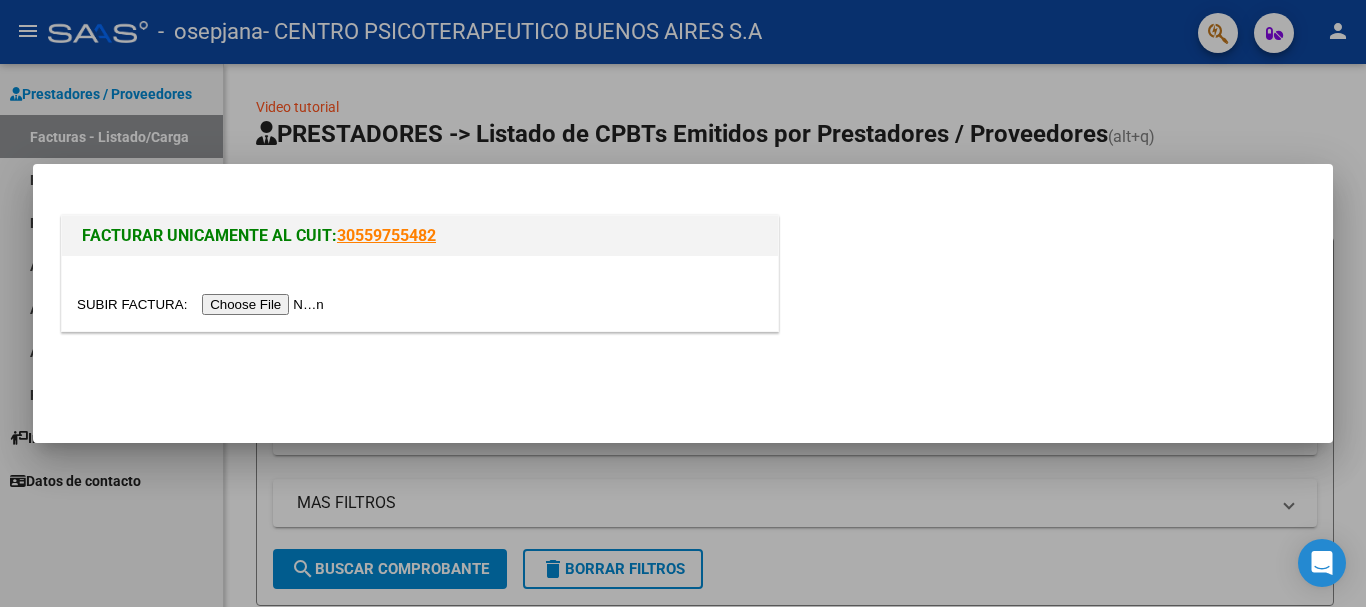 click at bounding box center [203, 304] 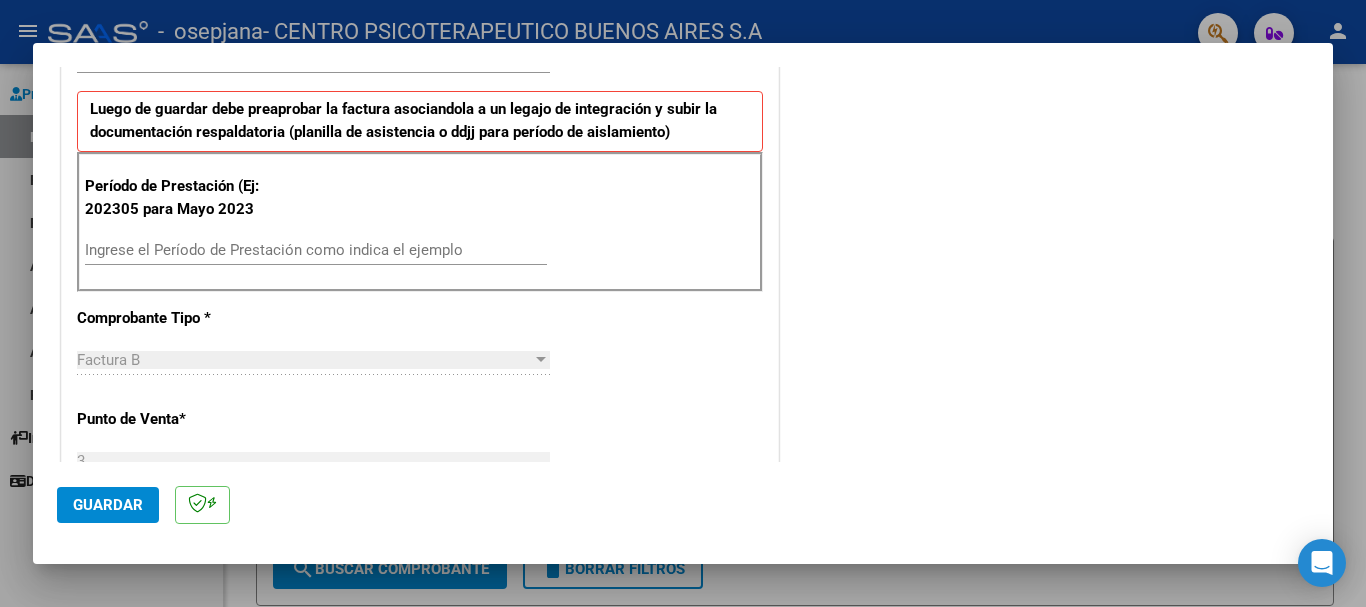 scroll, scrollTop: 500, scrollLeft: 0, axis: vertical 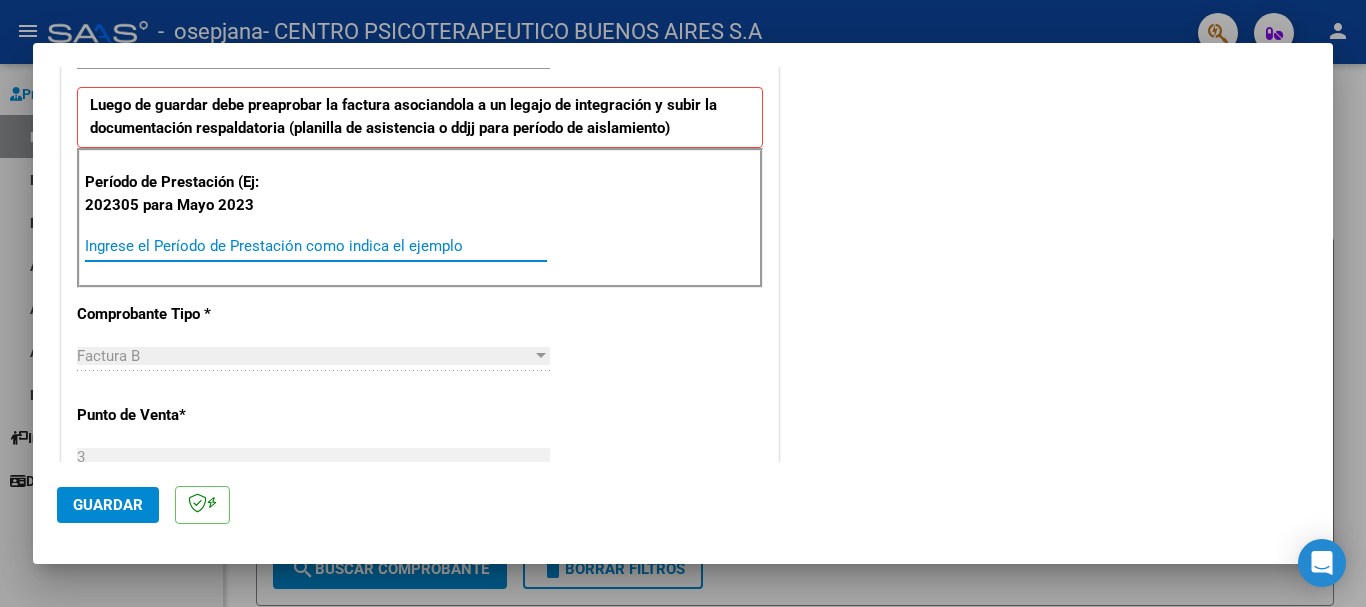 click on "Ingrese el Período de Prestación como indica el ejemplo" at bounding box center (316, 246) 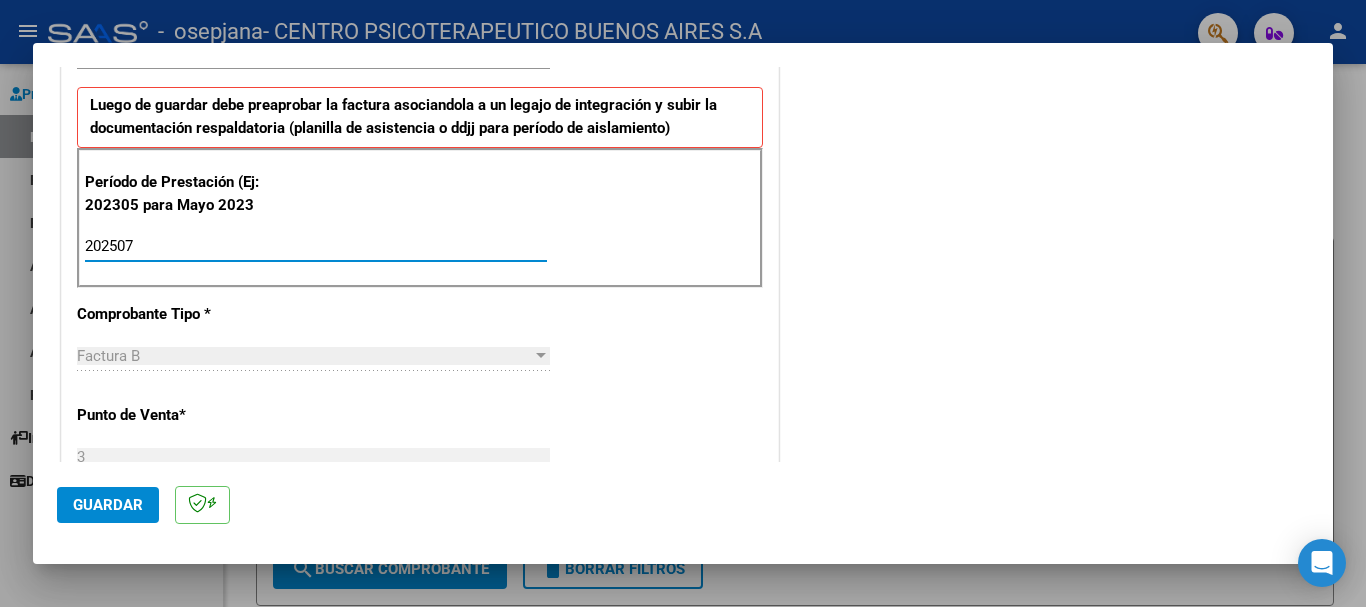 type on "202507" 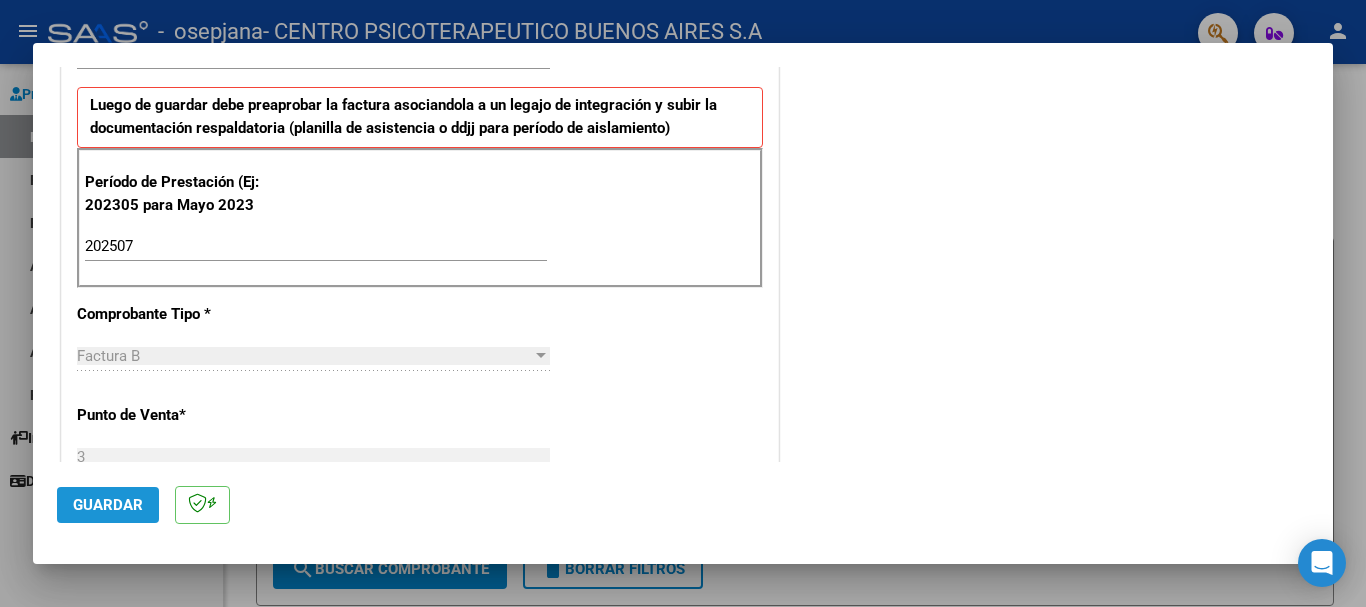 click on "Guardar" 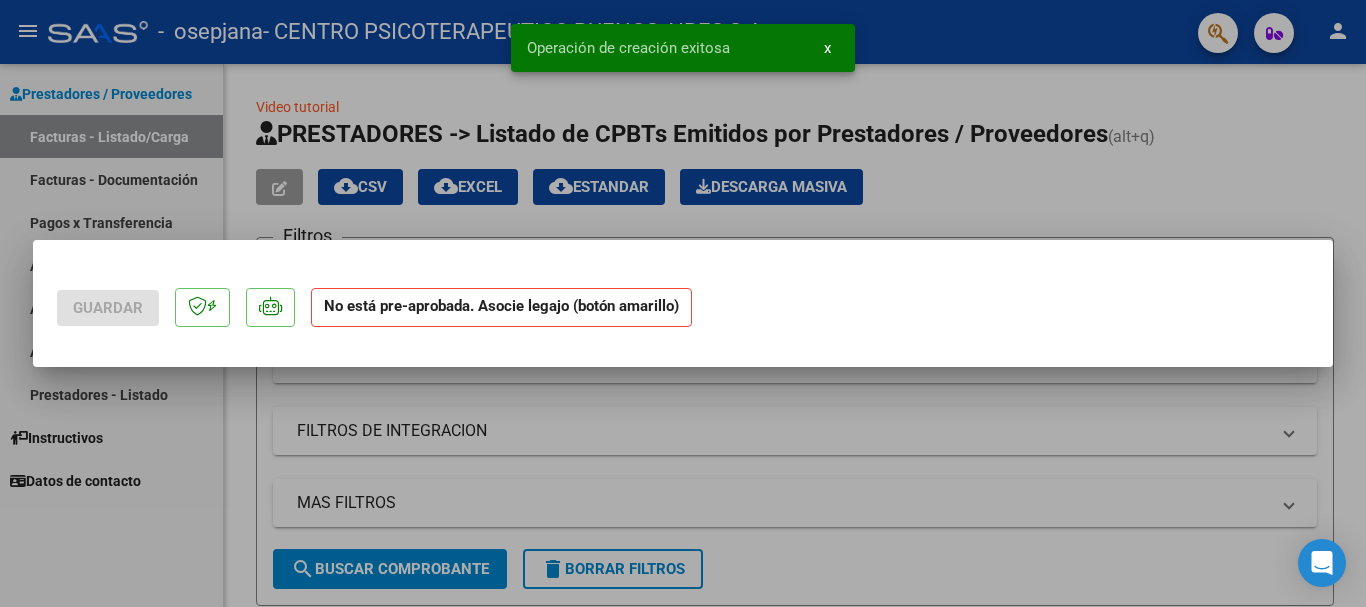scroll, scrollTop: 0, scrollLeft: 0, axis: both 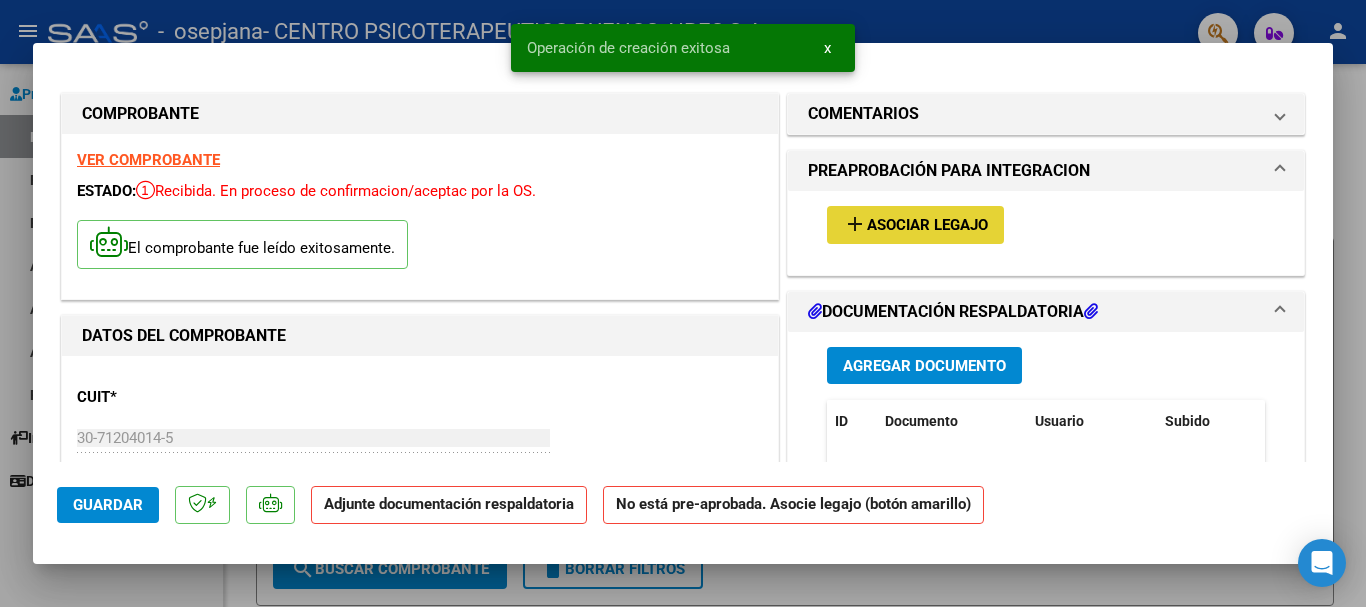 click on "add Asociar Legajo" at bounding box center (915, 224) 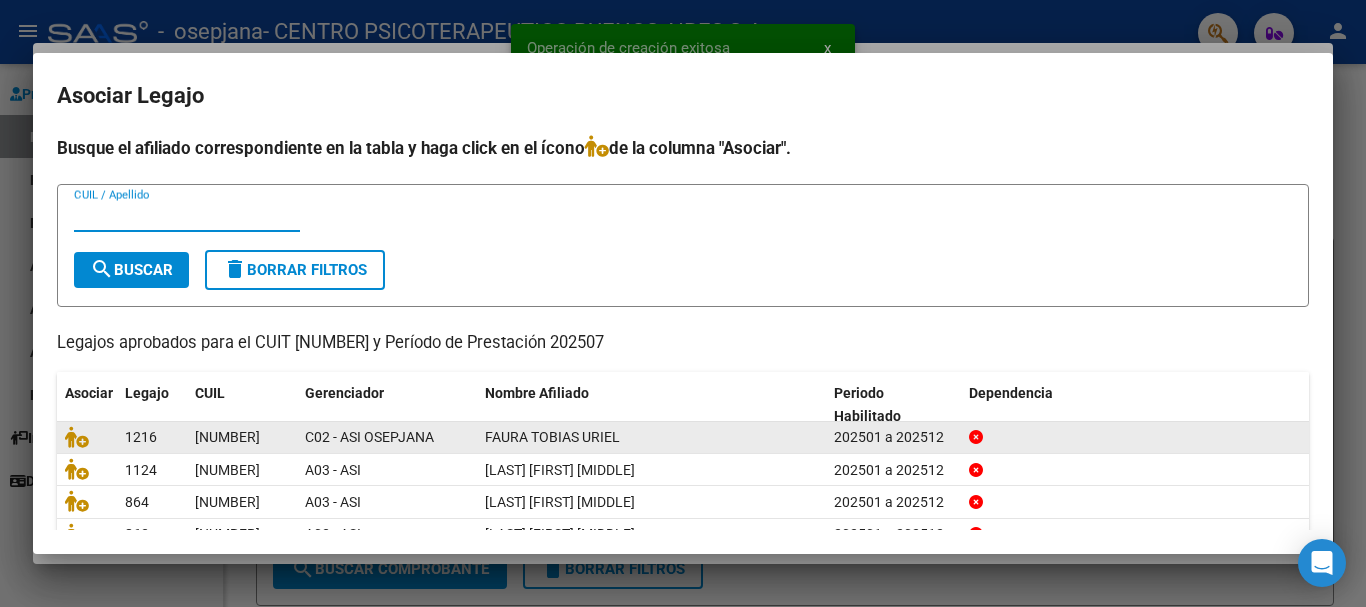 scroll, scrollTop: 100, scrollLeft: 0, axis: vertical 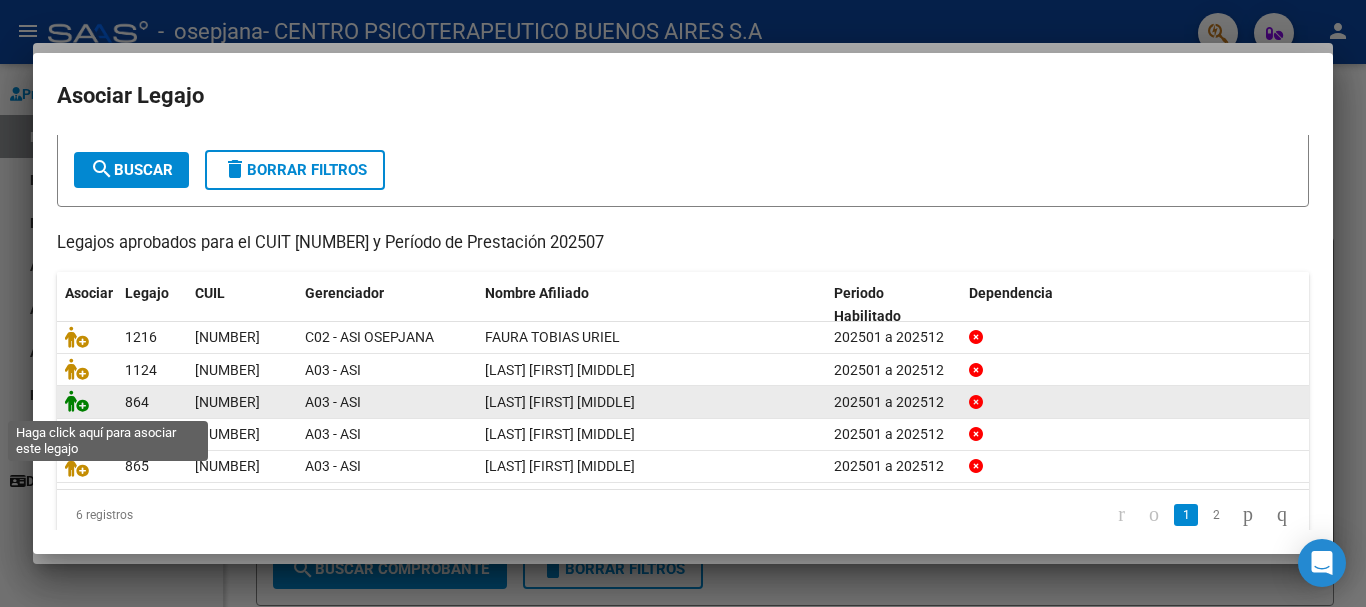 click 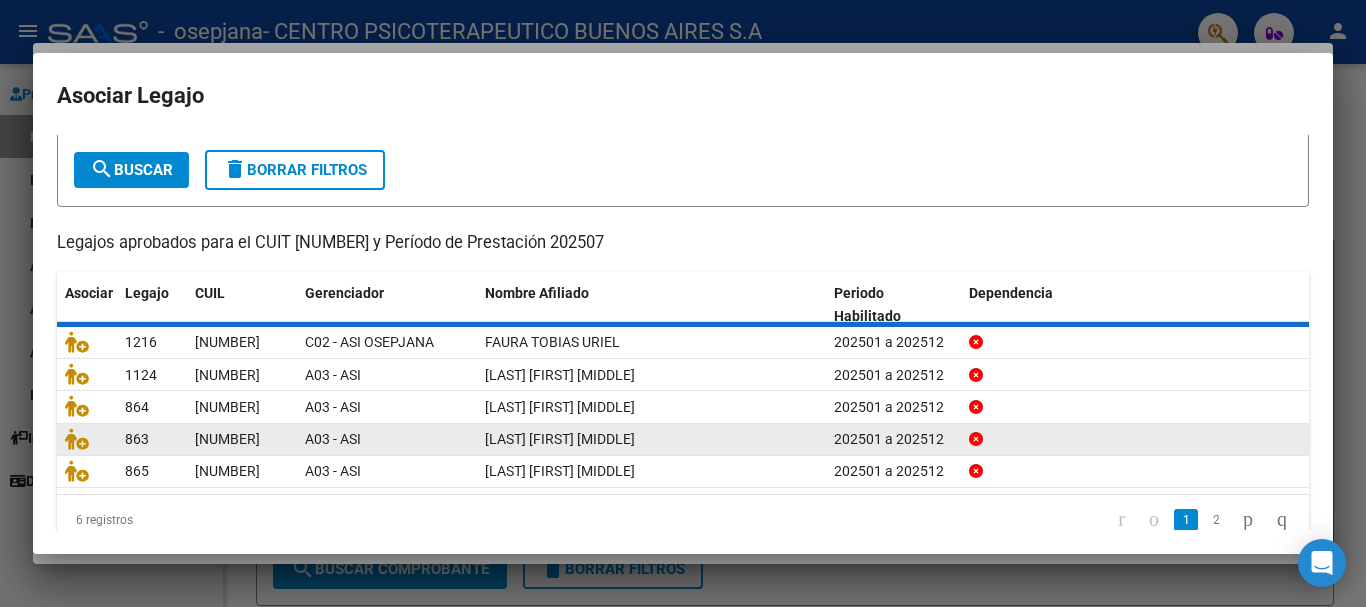 scroll, scrollTop: 0, scrollLeft: 0, axis: both 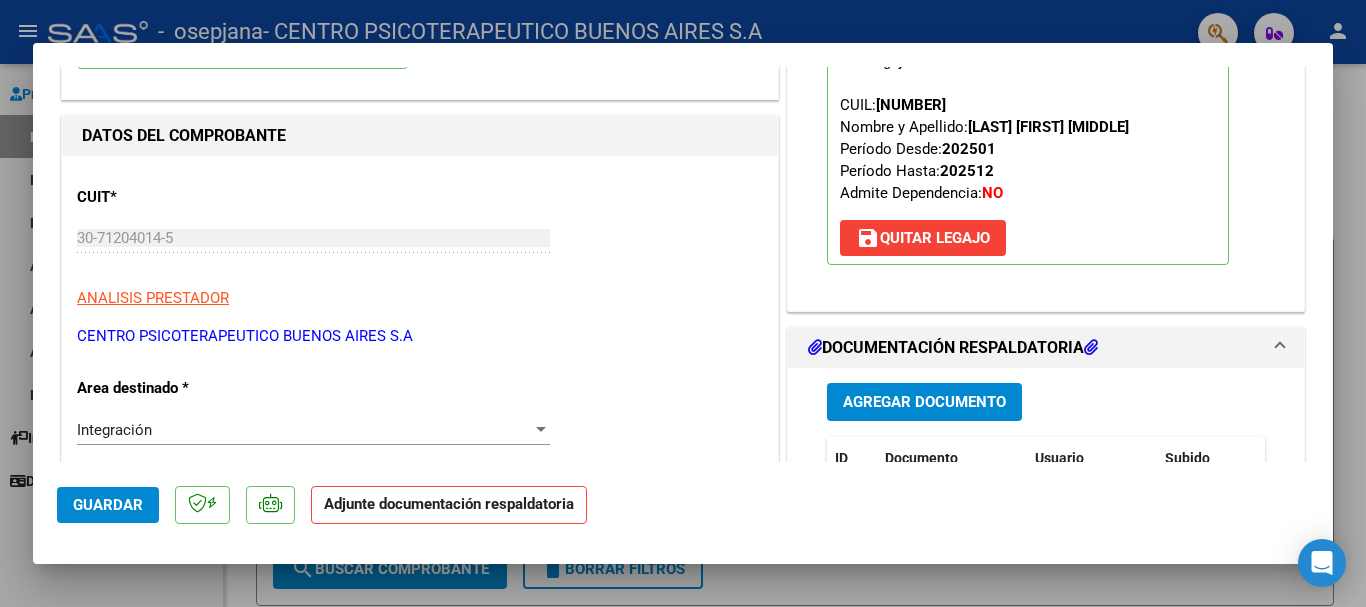 click on "Agregar Documento" at bounding box center [924, 403] 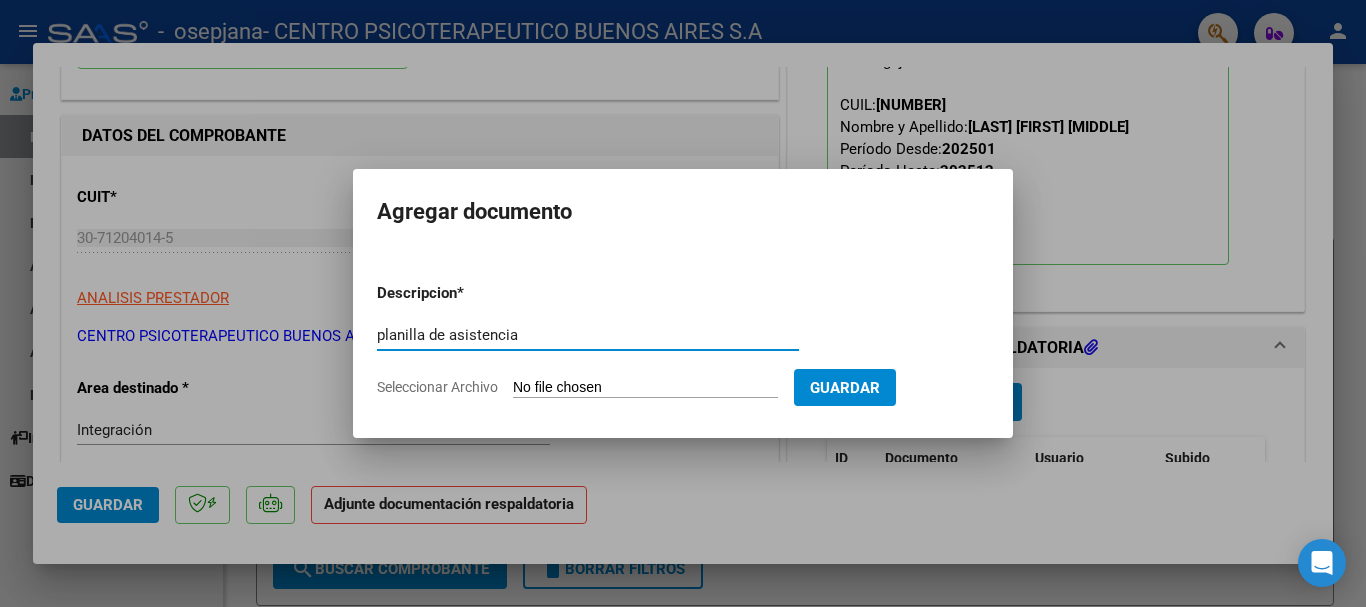 type on "planilla de asistencia" 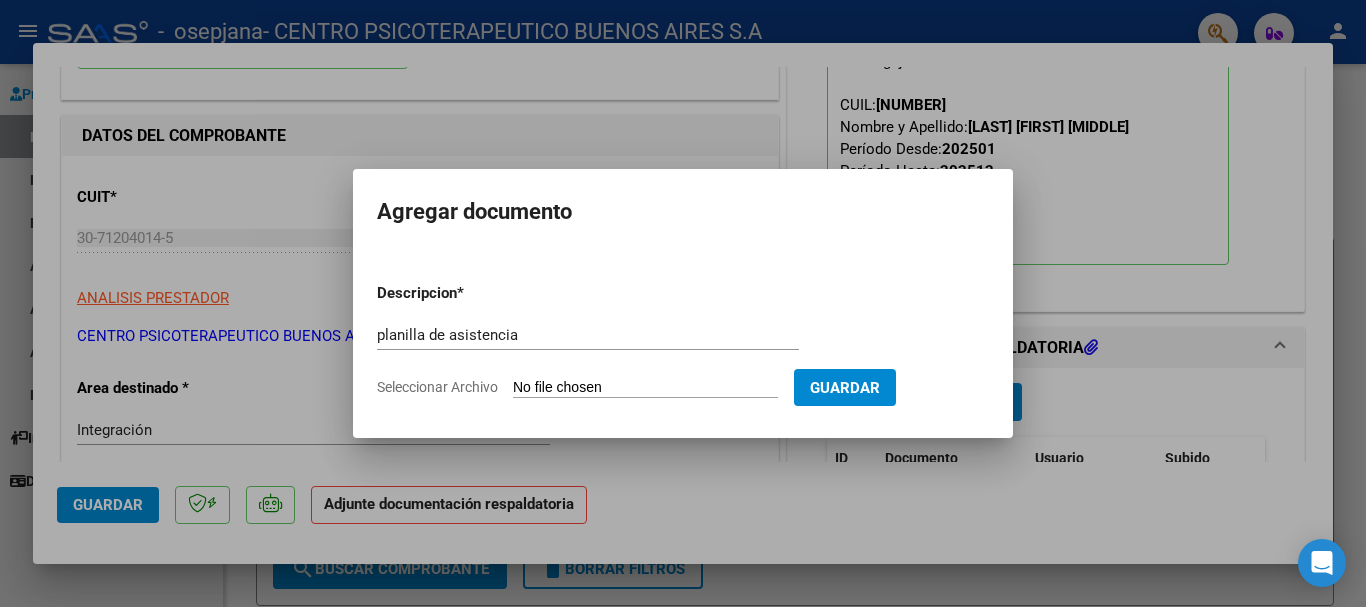 type on "C:\fakepath\2 [LAST] [FIRST] Planillas Asist Terapias Julio 2025.pdf" 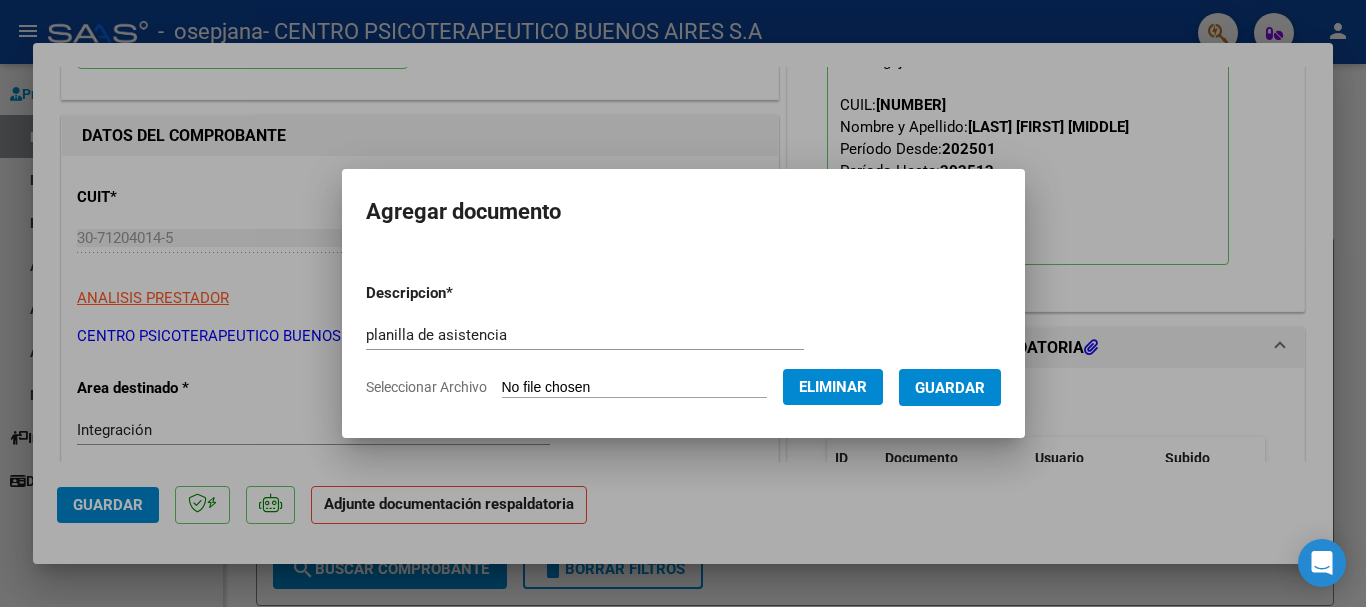 click on "Guardar" at bounding box center [950, 388] 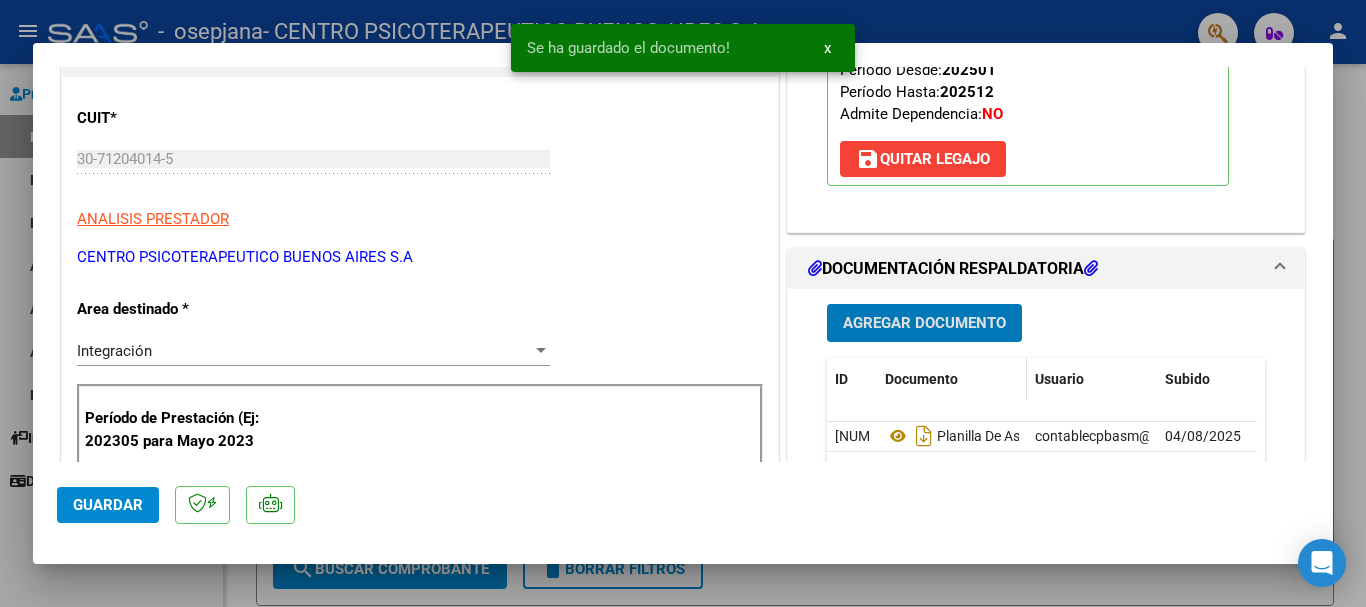 scroll, scrollTop: 400, scrollLeft: 0, axis: vertical 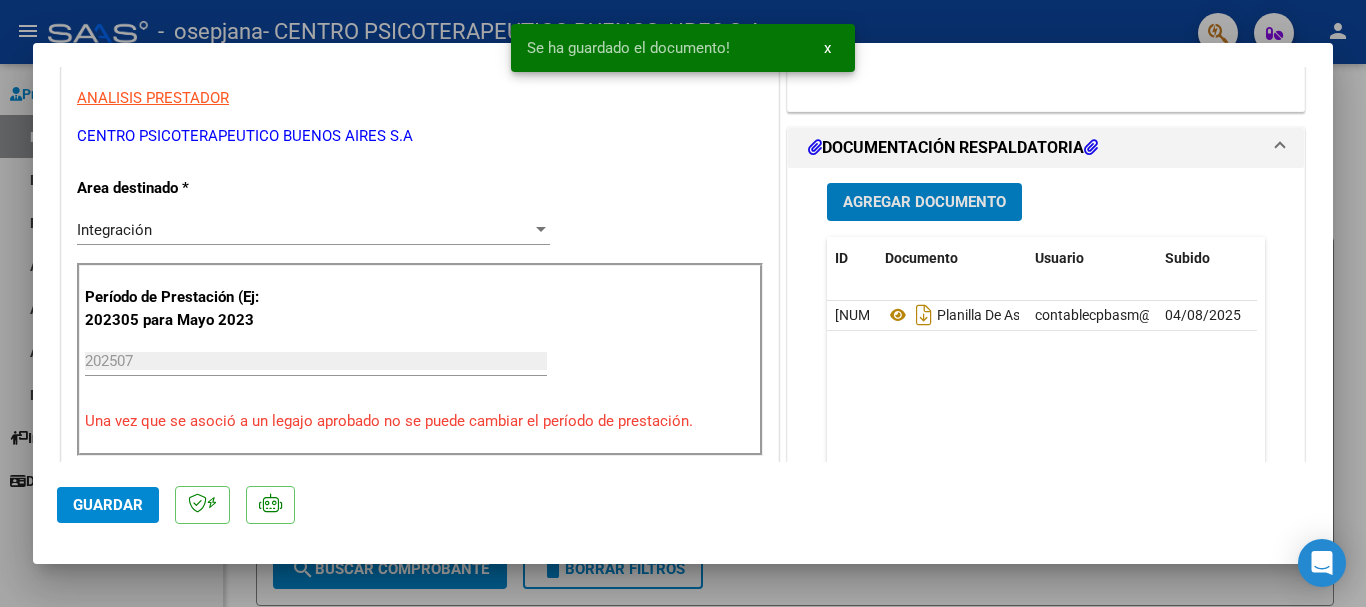 click on "Agregar Documento" at bounding box center (924, 201) 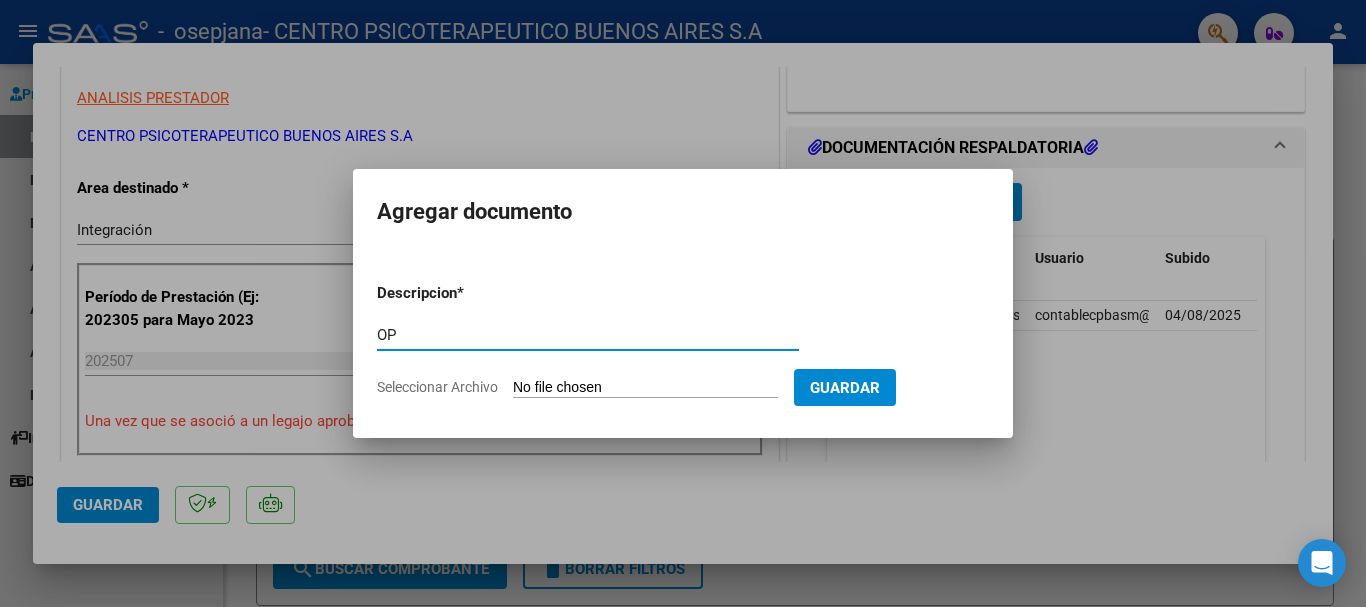 type on "OP" 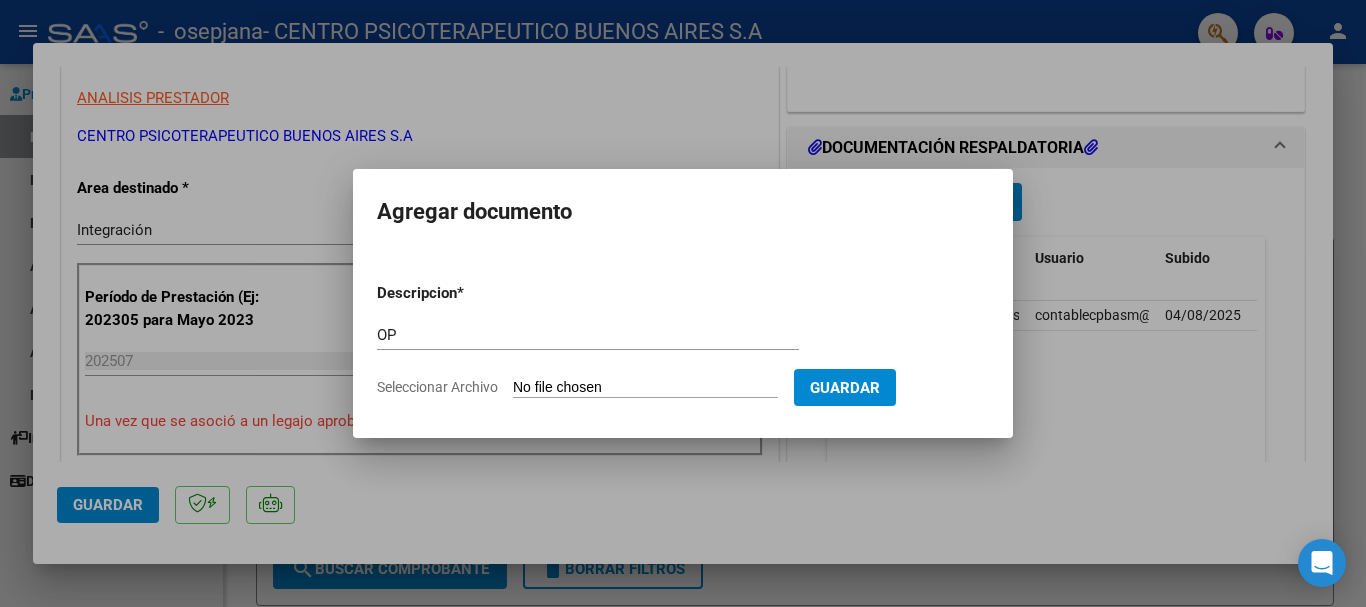 type on "C:\fakepath\ [LAST] [FIRST] OP 77200 FC 14338.pdf" 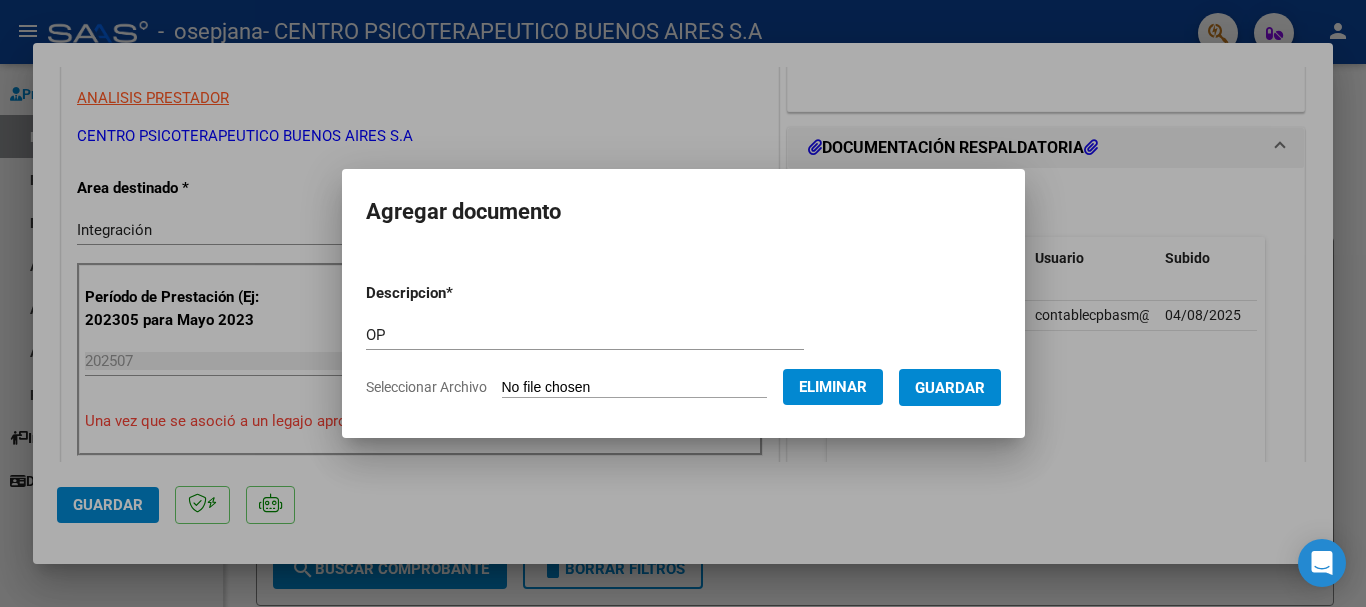 click on "Guardar" at bounding box center [950, 388] 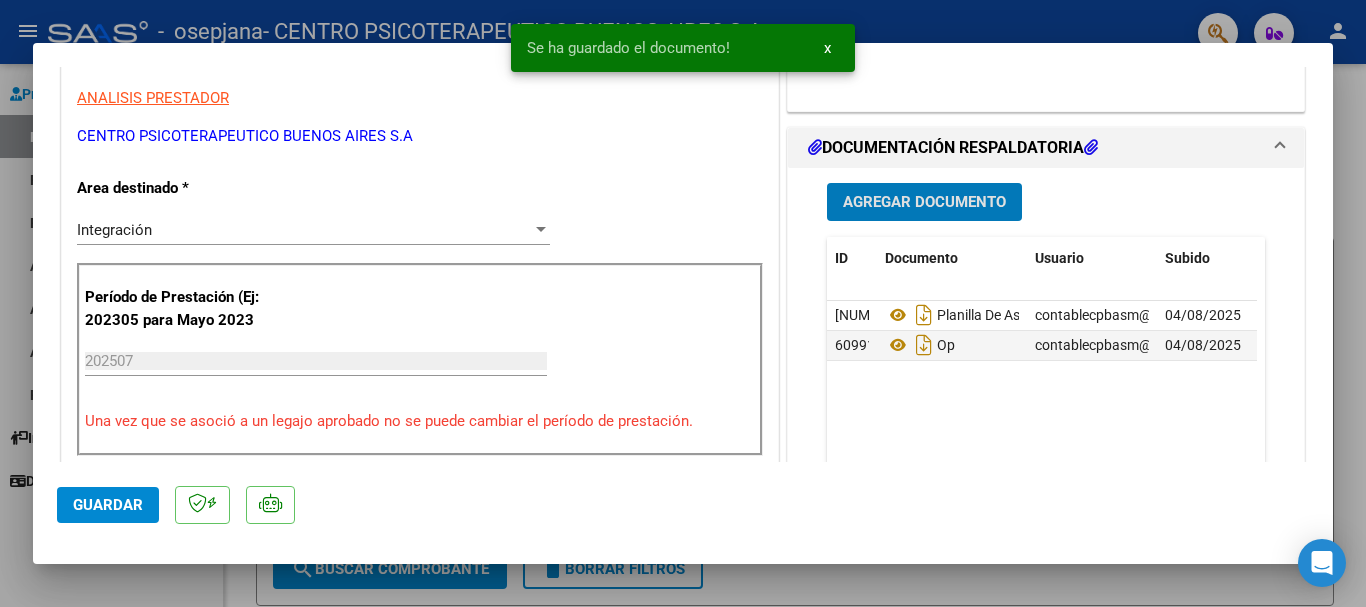 click on "Agregar Documento" at bounding box center [924, 203] 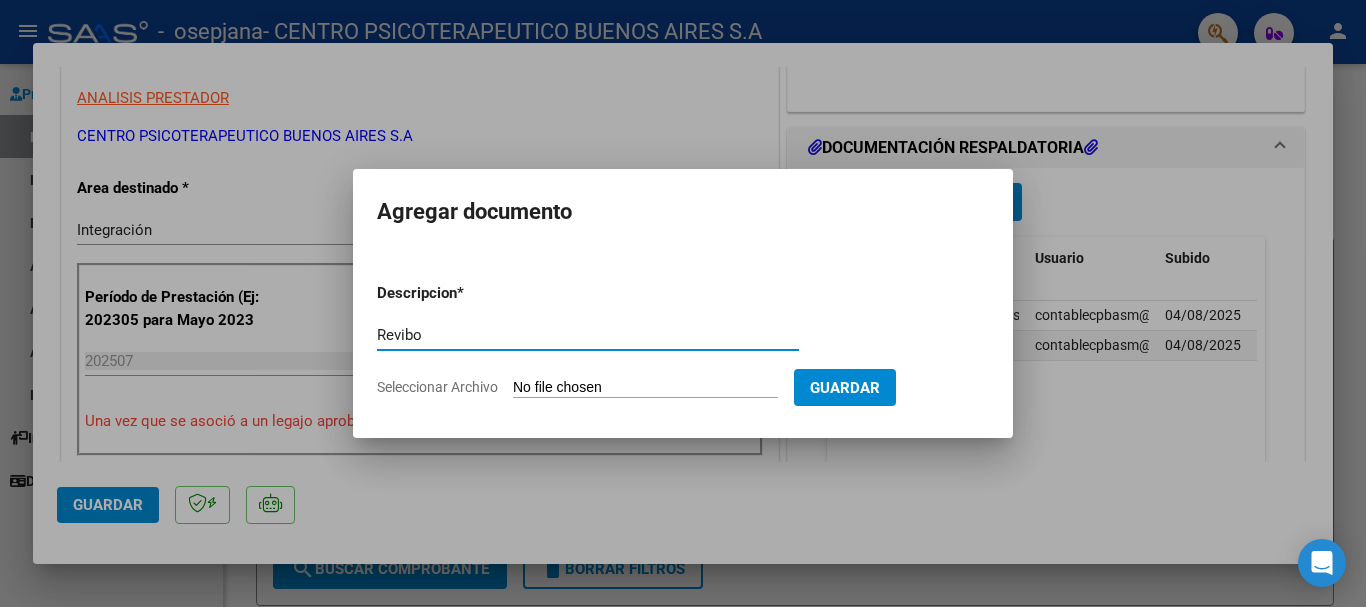 type on "Revibo" 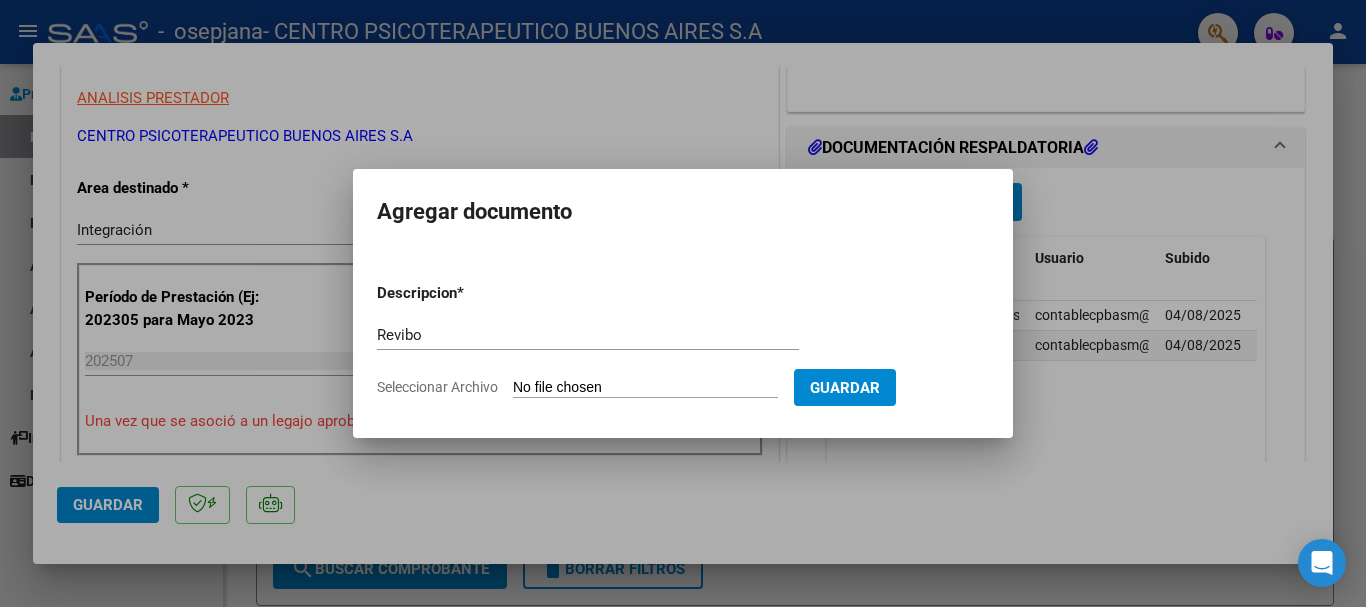 click on "Seleccionar Archivo" 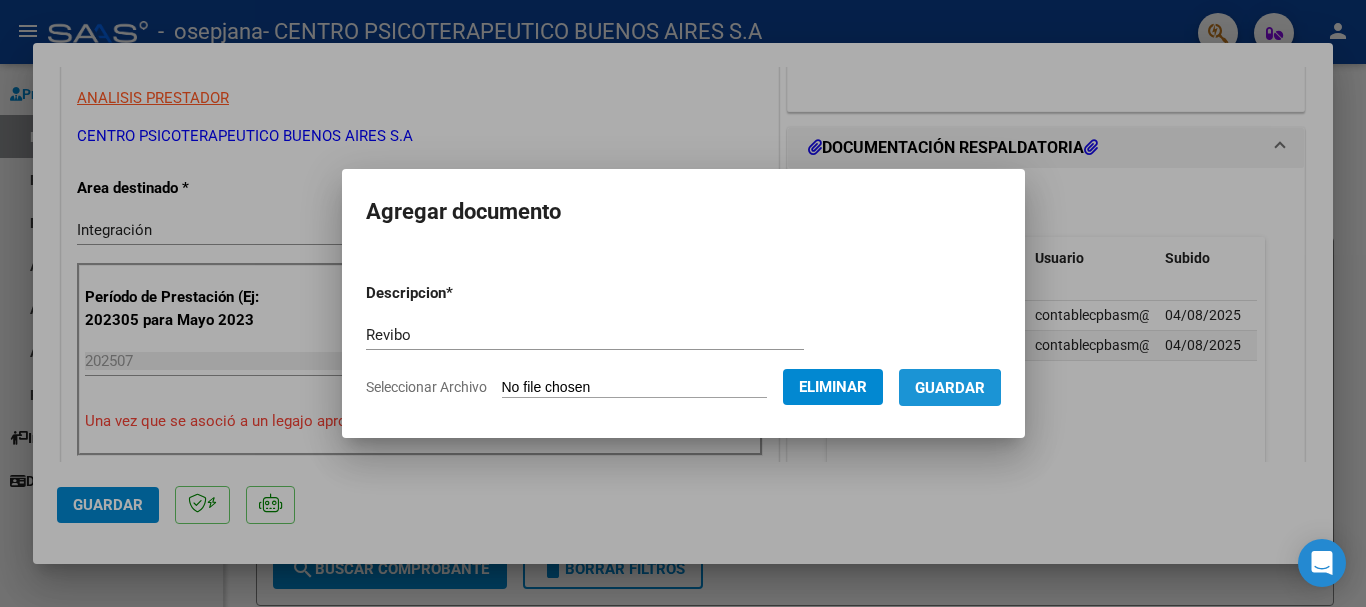 click on "Guardar" at bounding box center [950, 388] 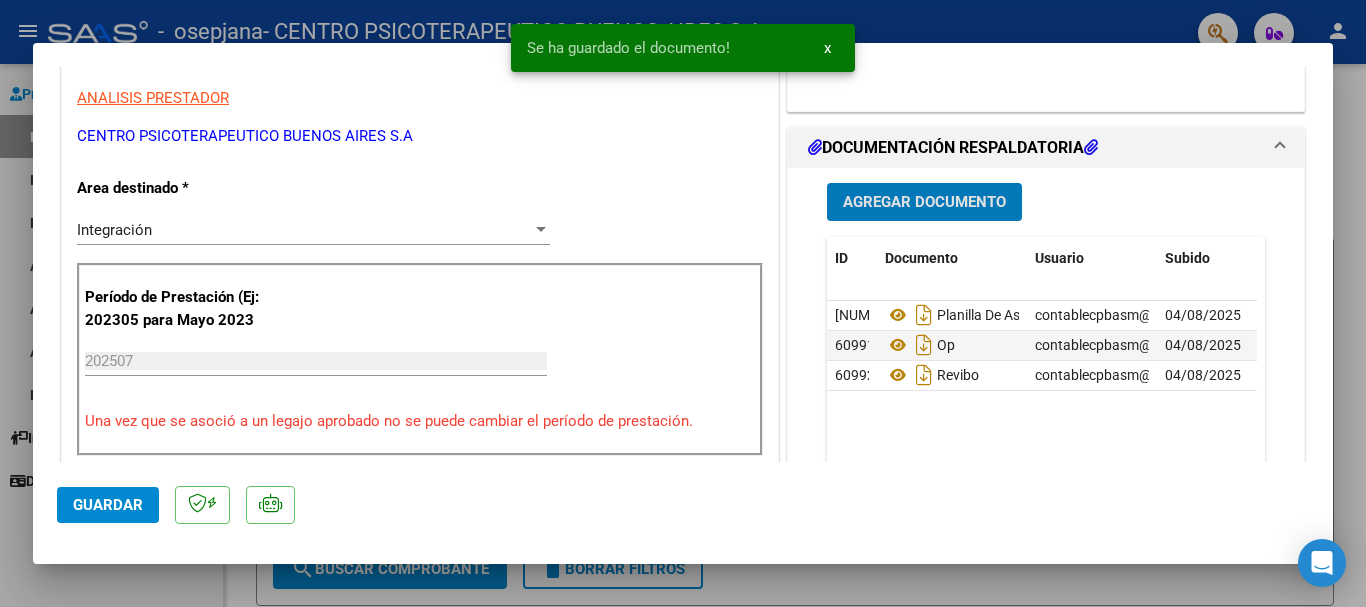 click on "Guardar" 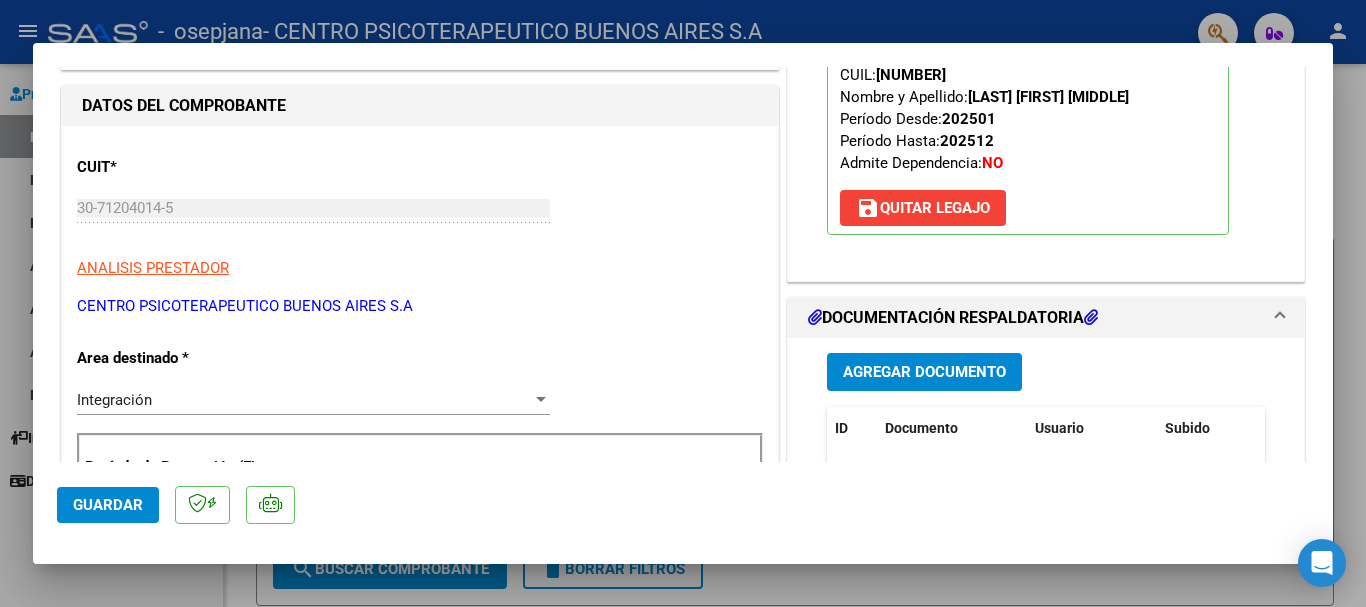scroll, scrollTop: 100, scrollLeft: 0, axis: vertical 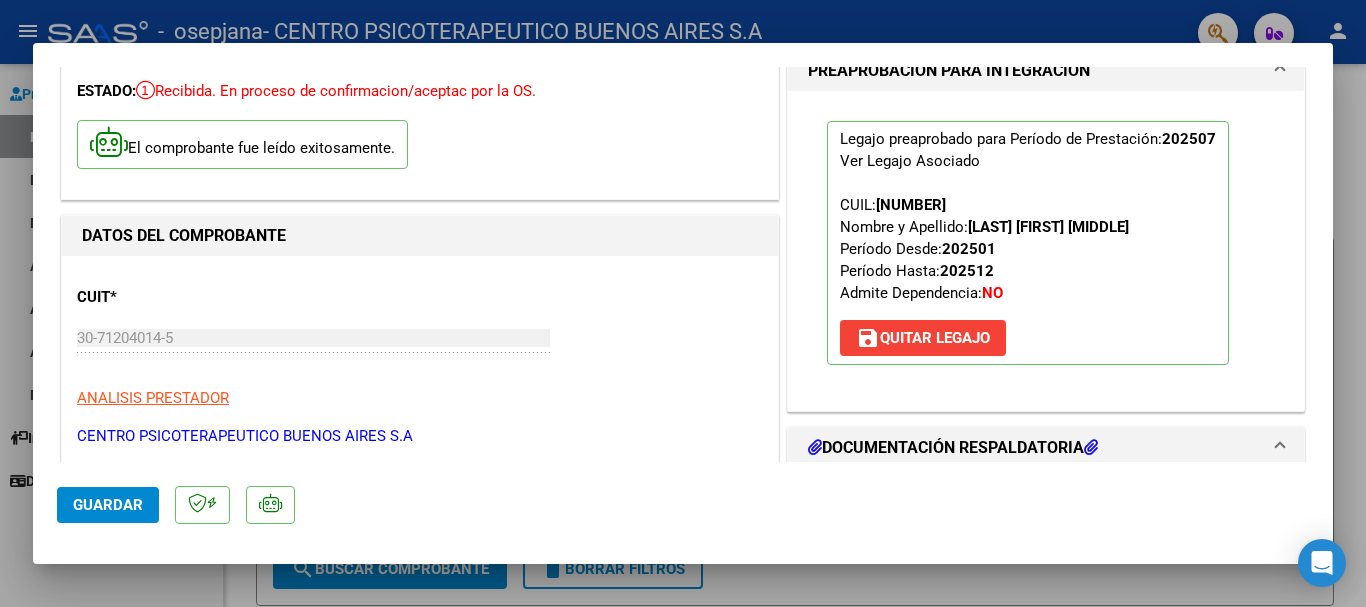 drag, startPoint x: 138, startPoint y: 489, endPoint x: 118, endPoint y: 503, distance: 24.41311 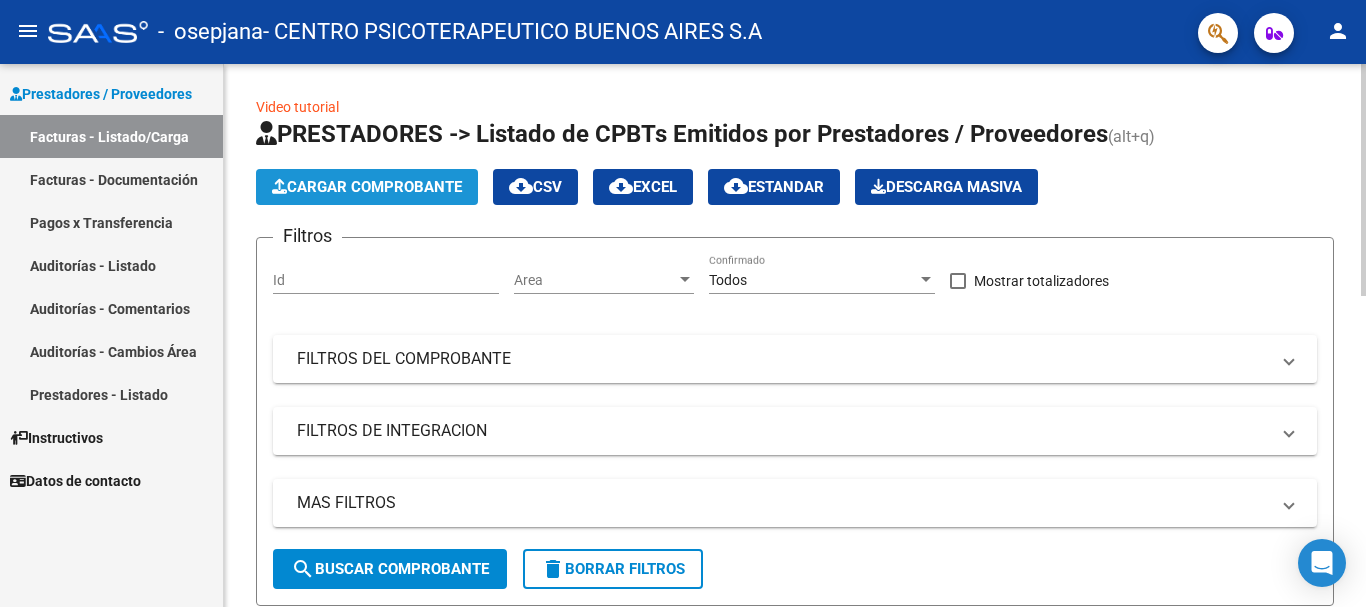 click on "Cargar Comprobante" 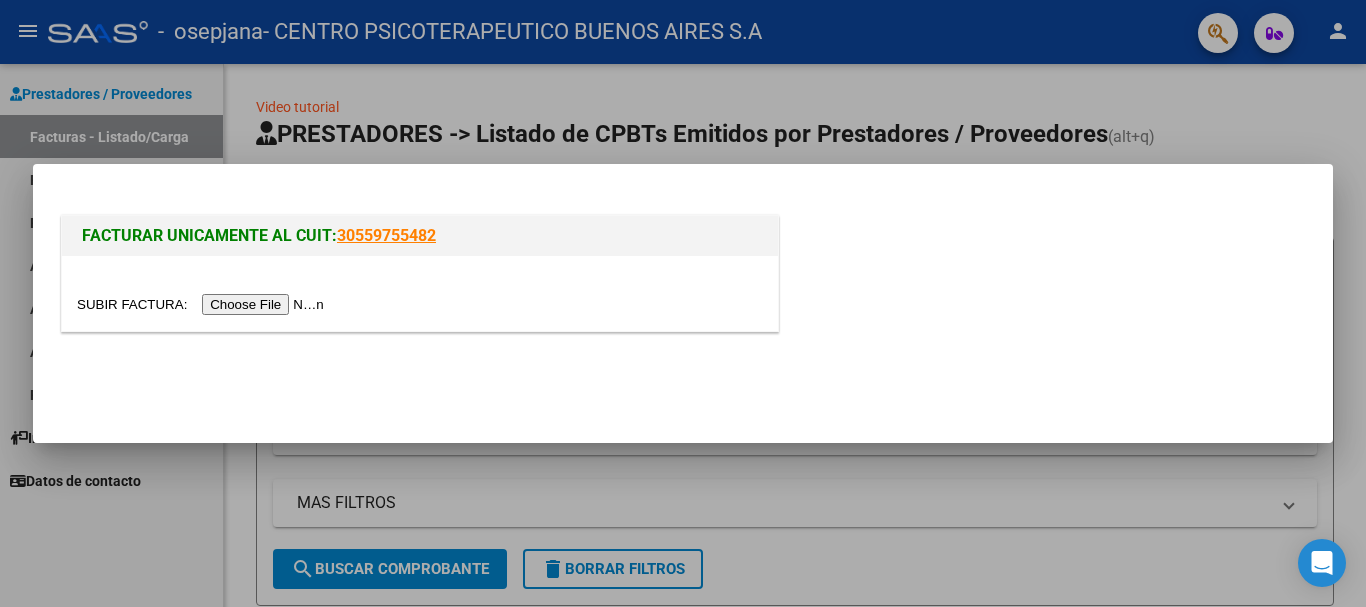 click at bounding box center [203, 304] 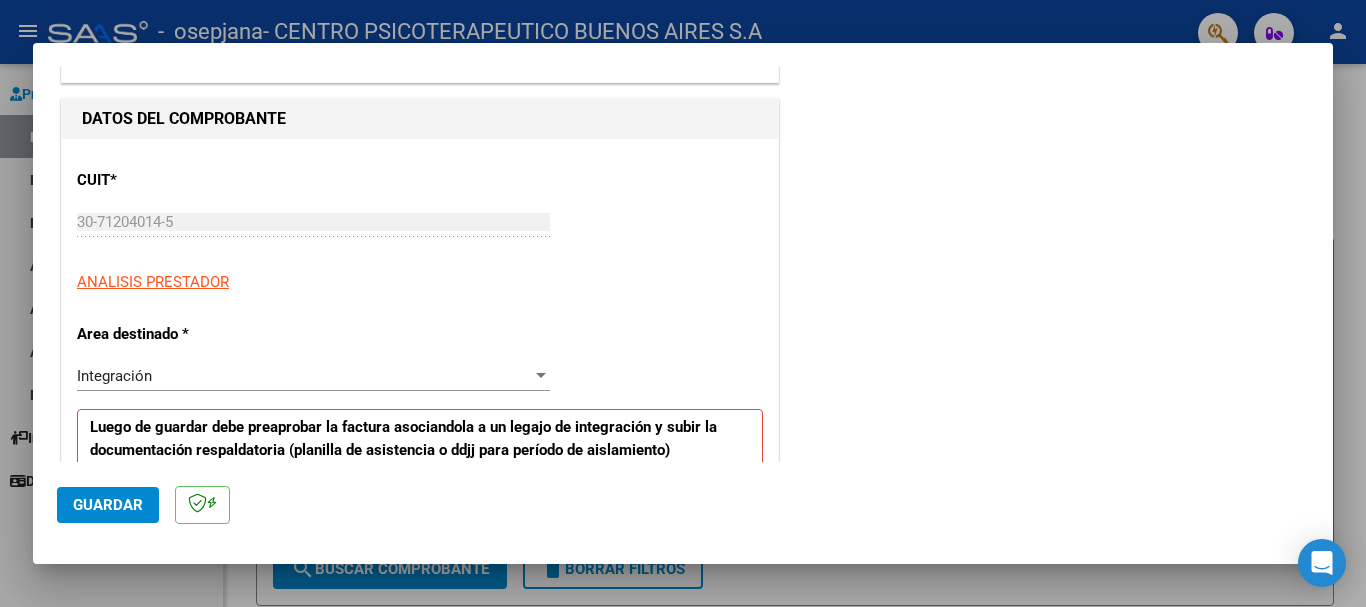 scroll, scrollTop: 500, scrollLeft: 0, axis: vertical 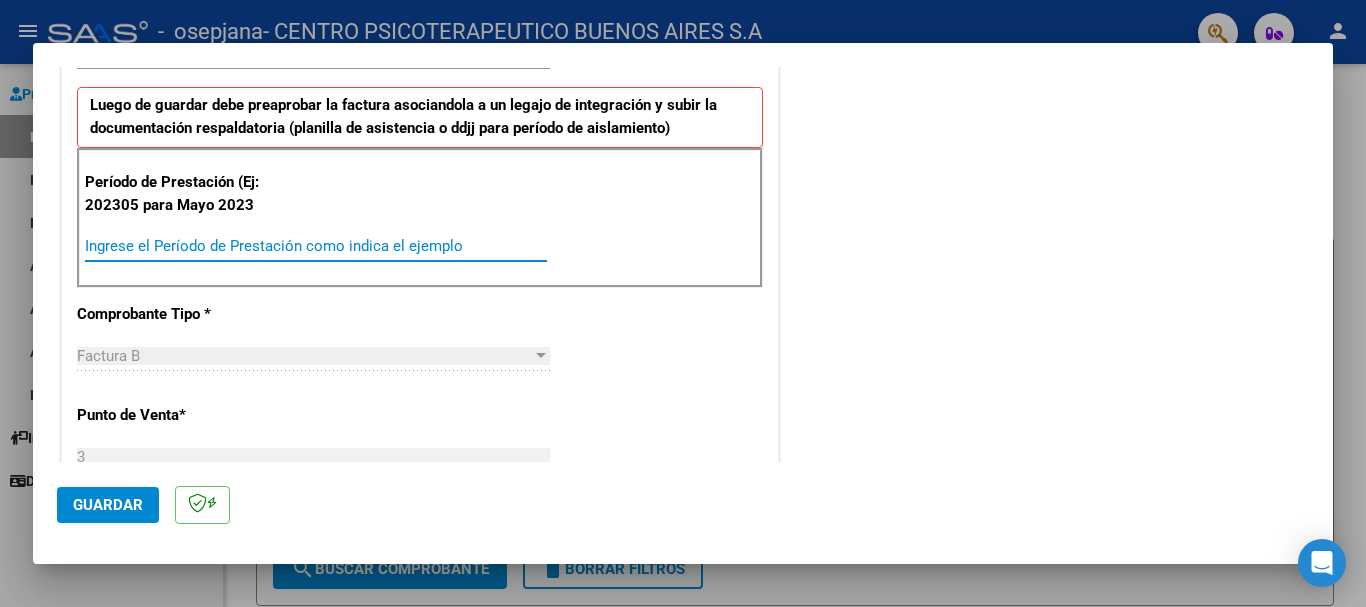 click on "Ingrese el Período de Prestación como indica el ejemplo" at bounding box center (316, 246) 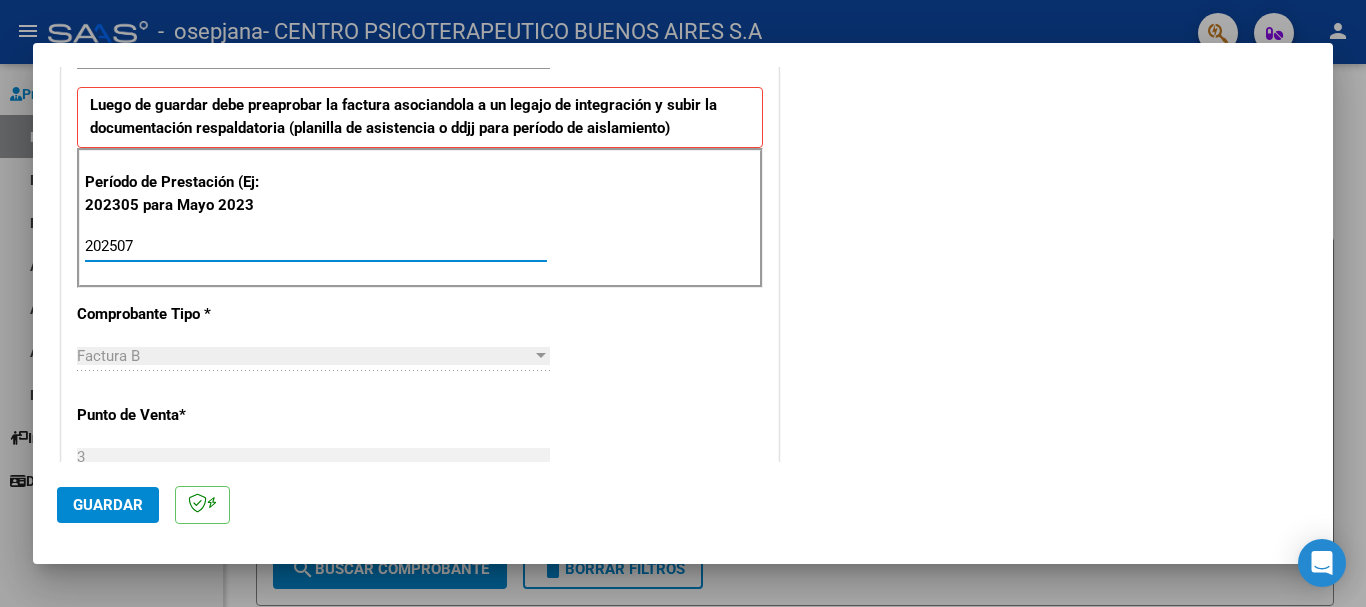 type on "202507" 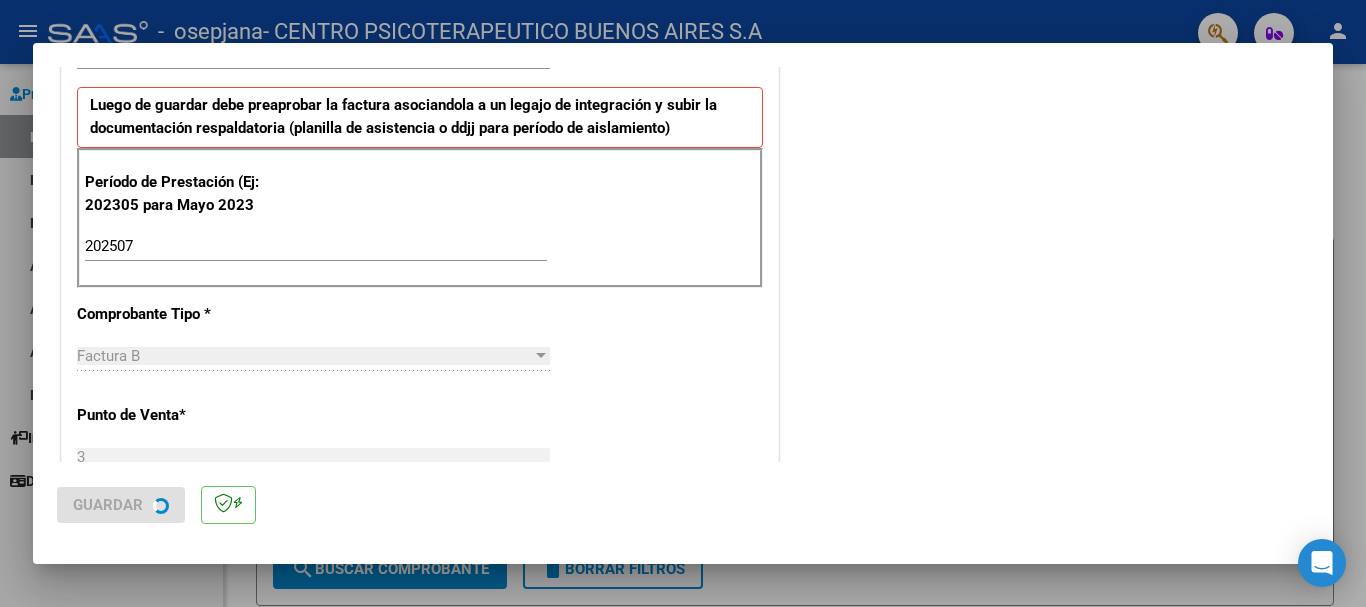 scroll, scrollTop: 0, scrollLeft: 0, axis: both 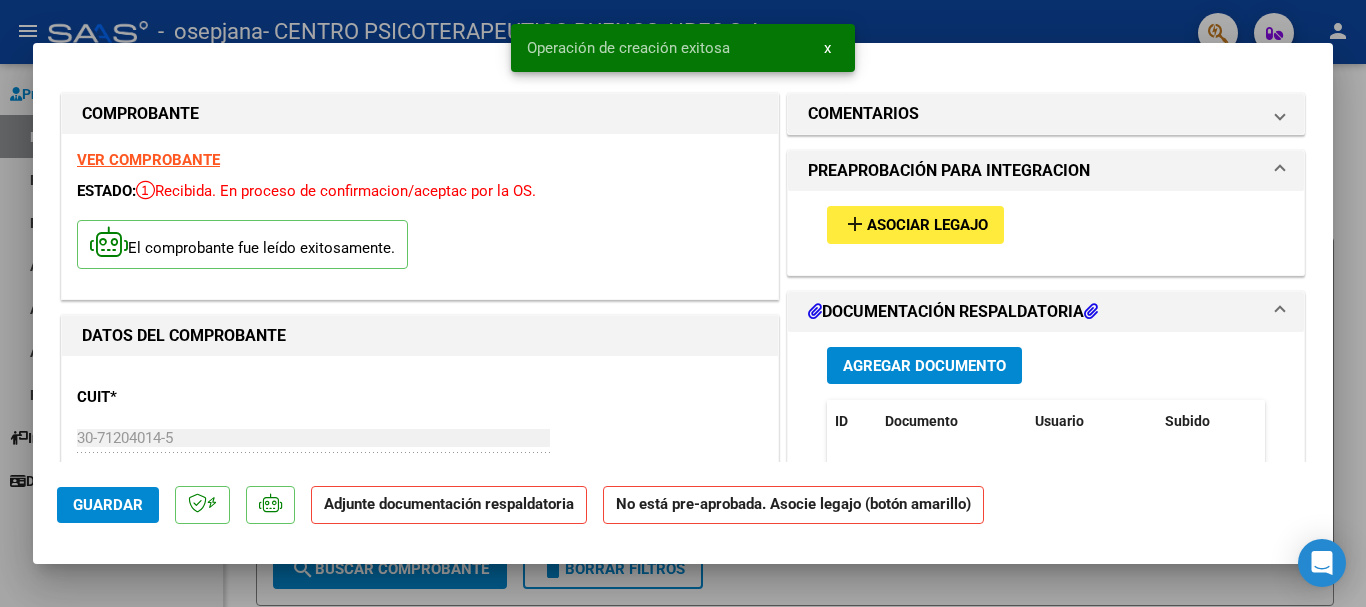 click on "add Asociar Legajo" at bounding box center (915, 224) 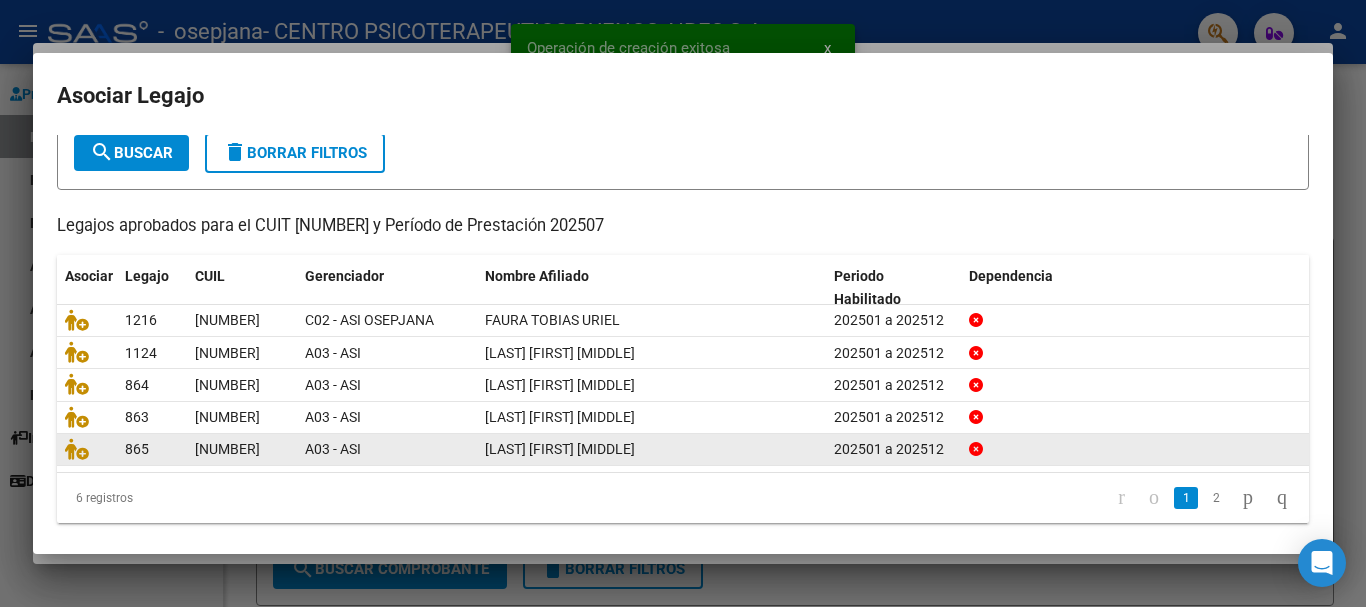 scroll, scrollTop: 131, scrollLeft: 0, axis: vertical 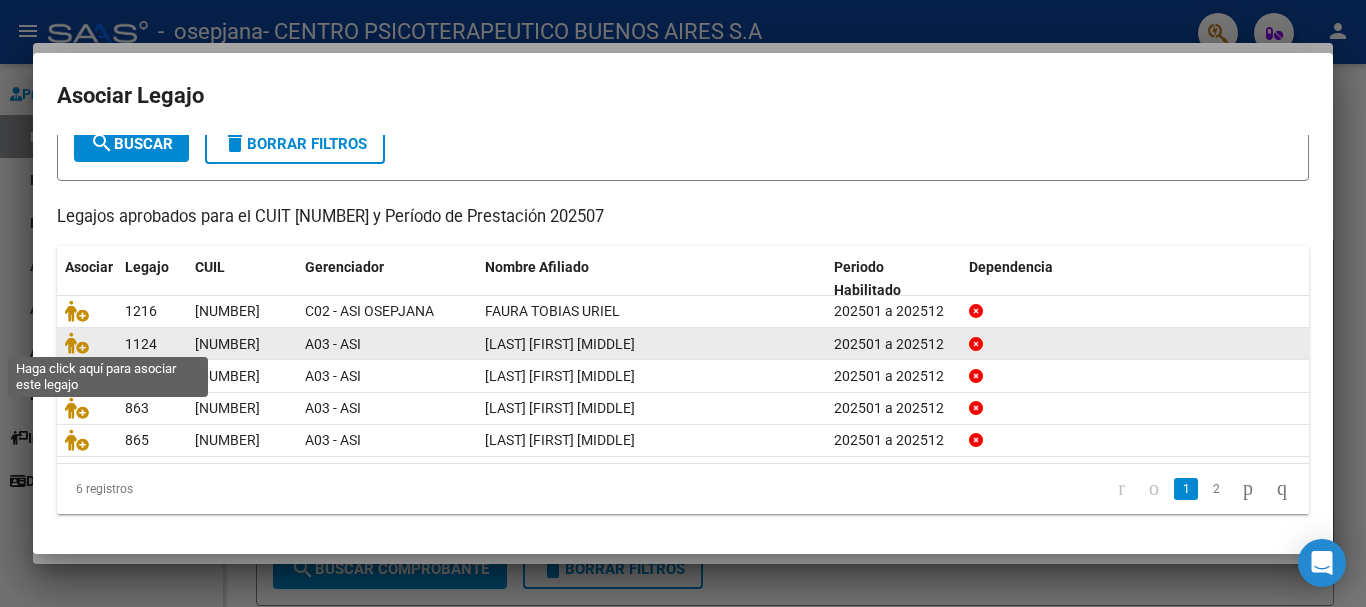 click 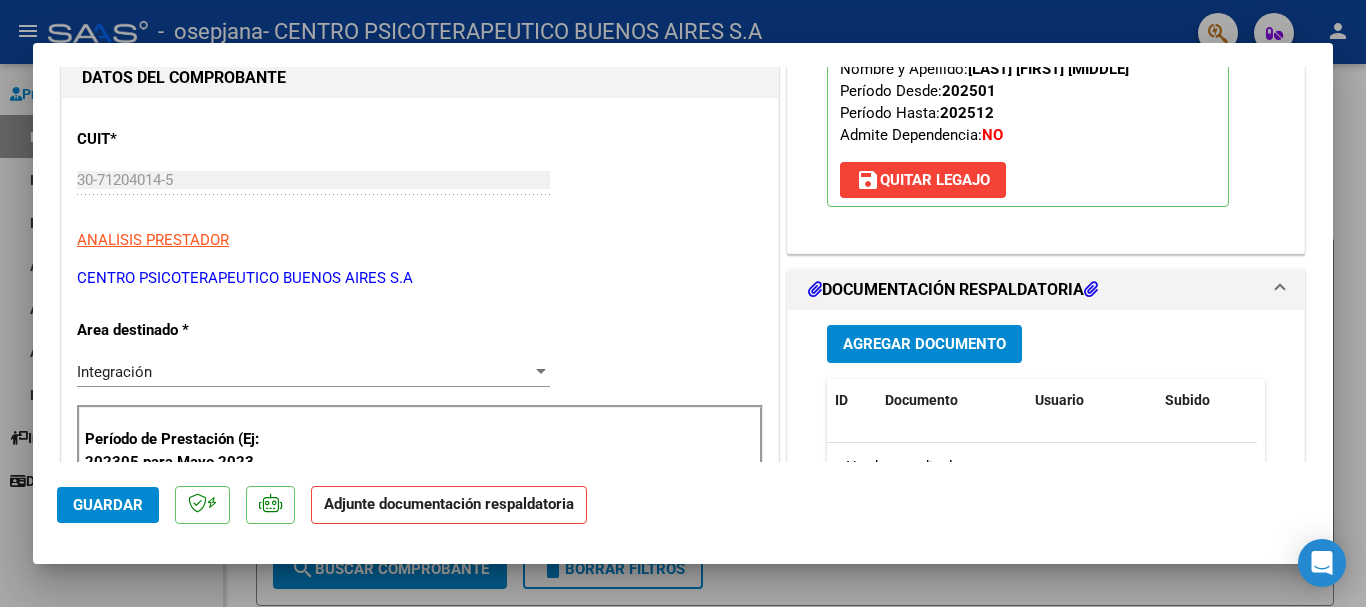 scroll, scrollTop: 300, scrollLeft: 0, axis: vertical 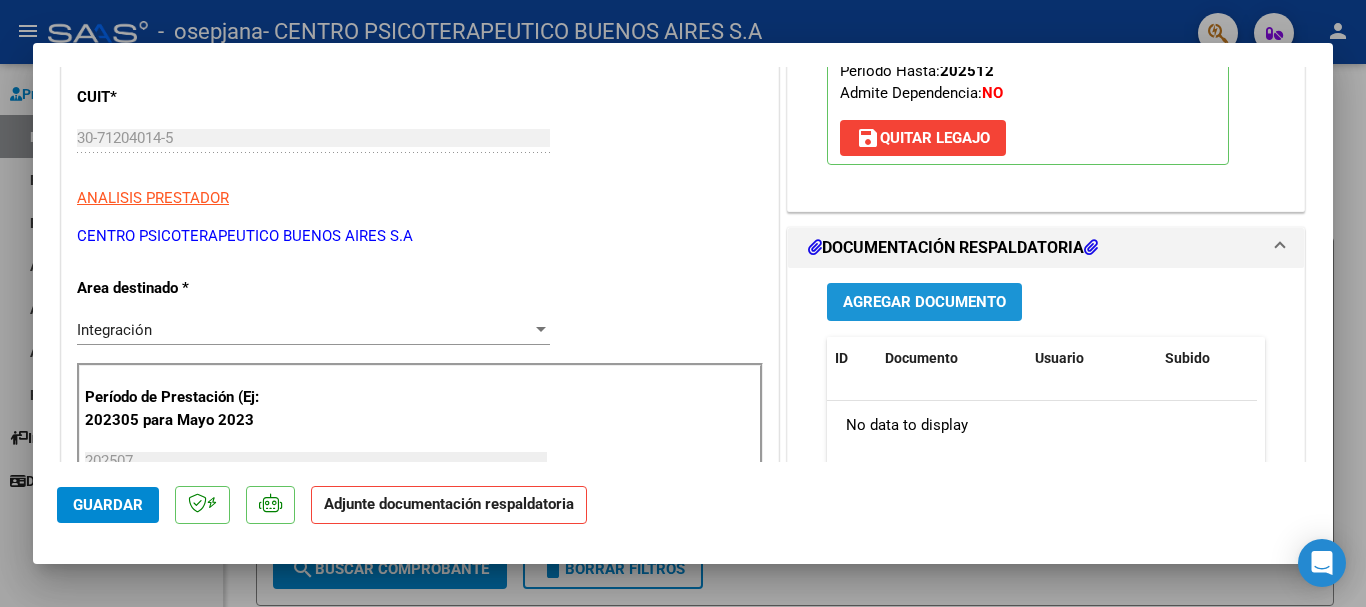 click on "Agregar Documento" at bounding box center [924, 303] 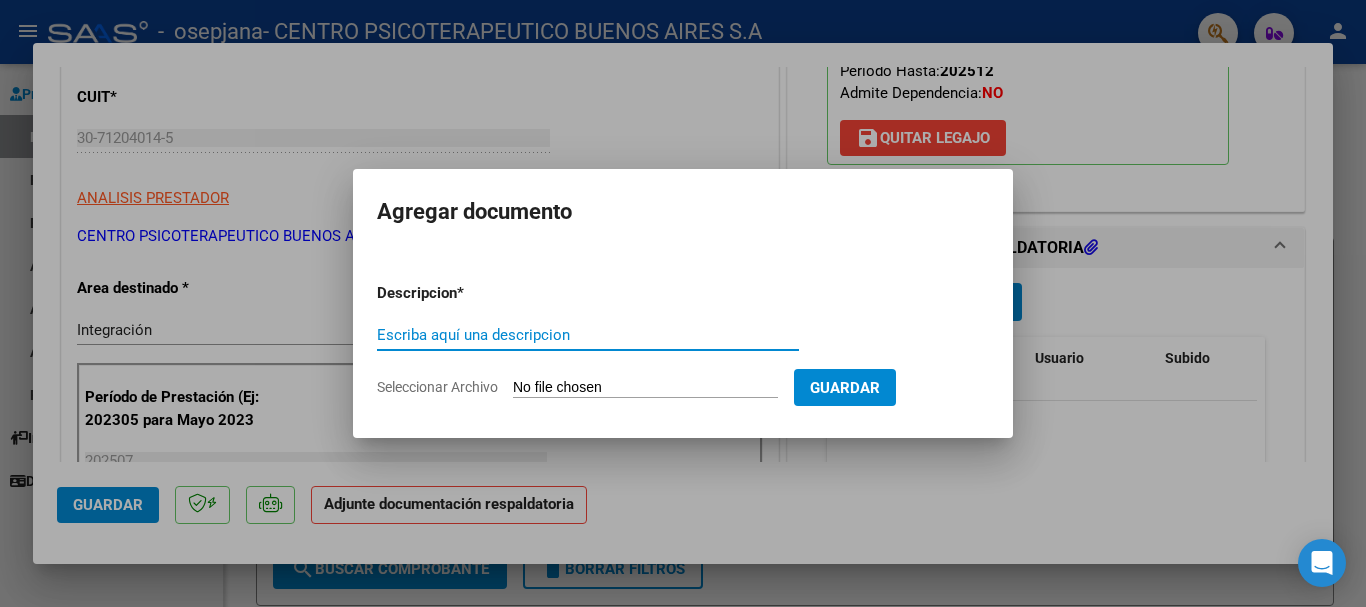 click on "Escriba aquí una descripcion" at bounding box center [588, 335] 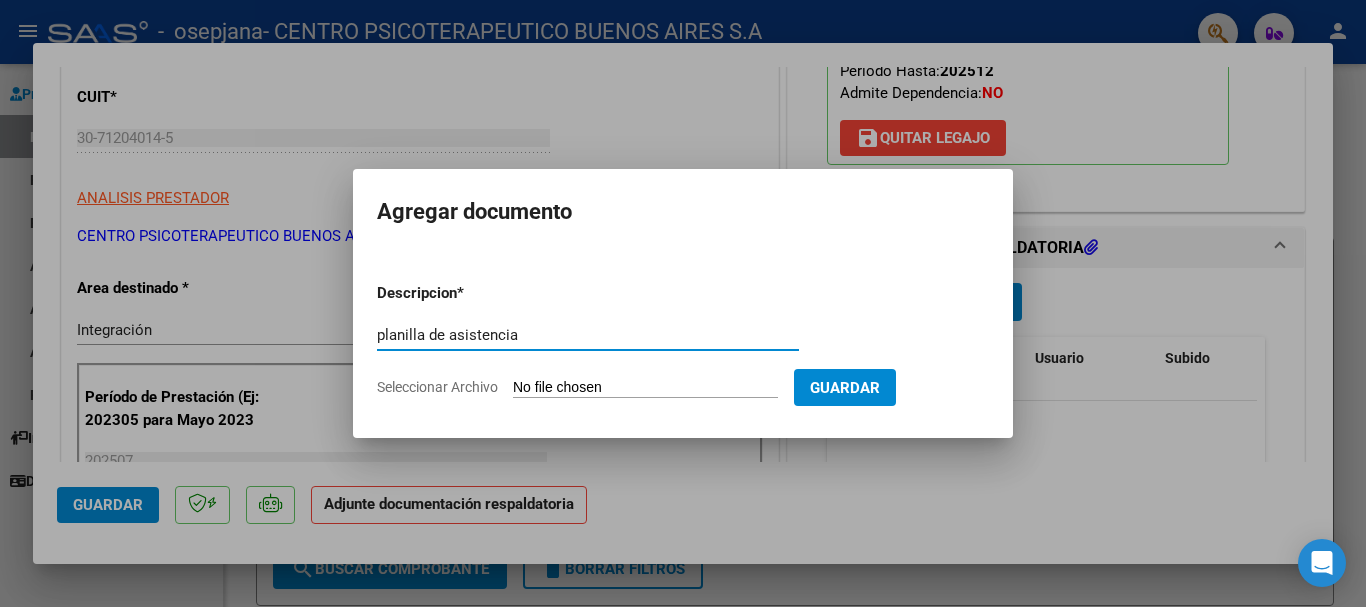type on "planilla de asistencia" 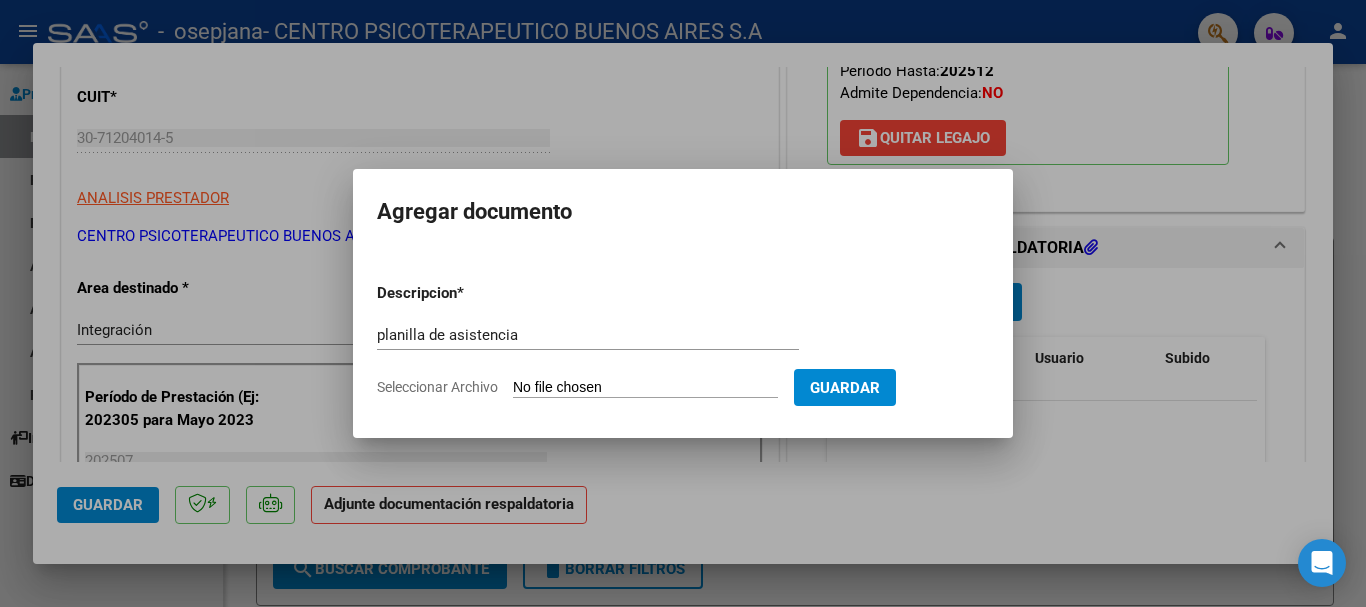 type on "C:\fakepath\2 [LAST] [FIRST] Planillas Asist Terapias Julio 2025.pdf" 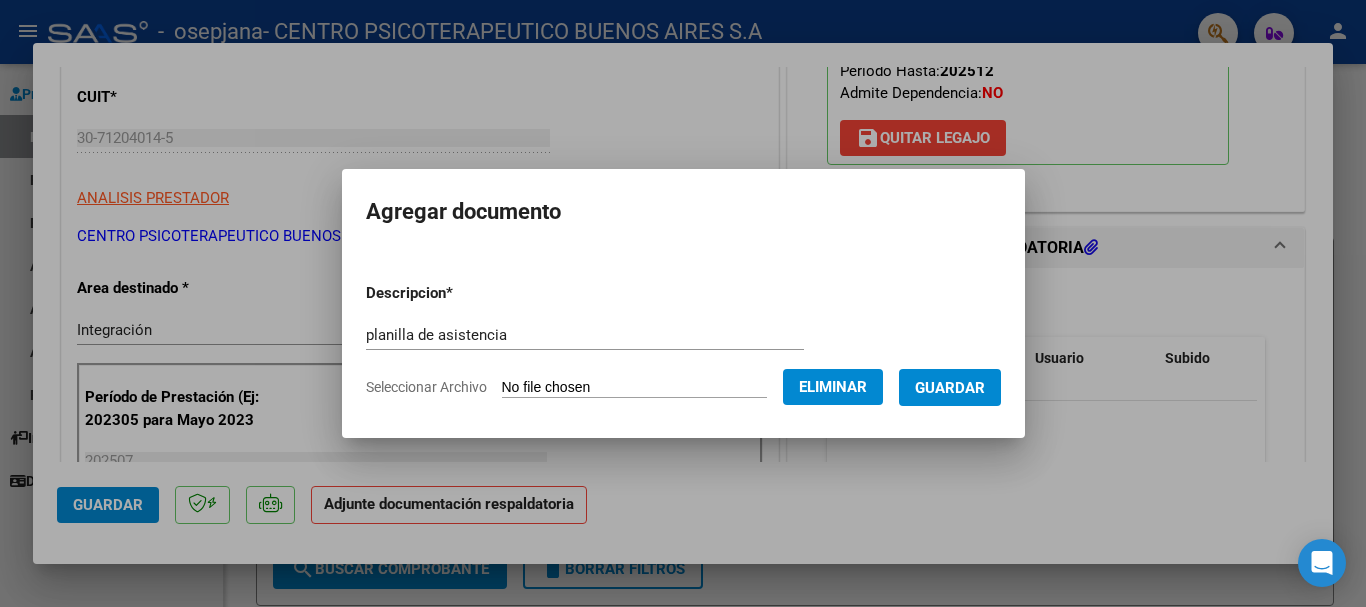 click on "Guardar" at bounding box center [950, 387] 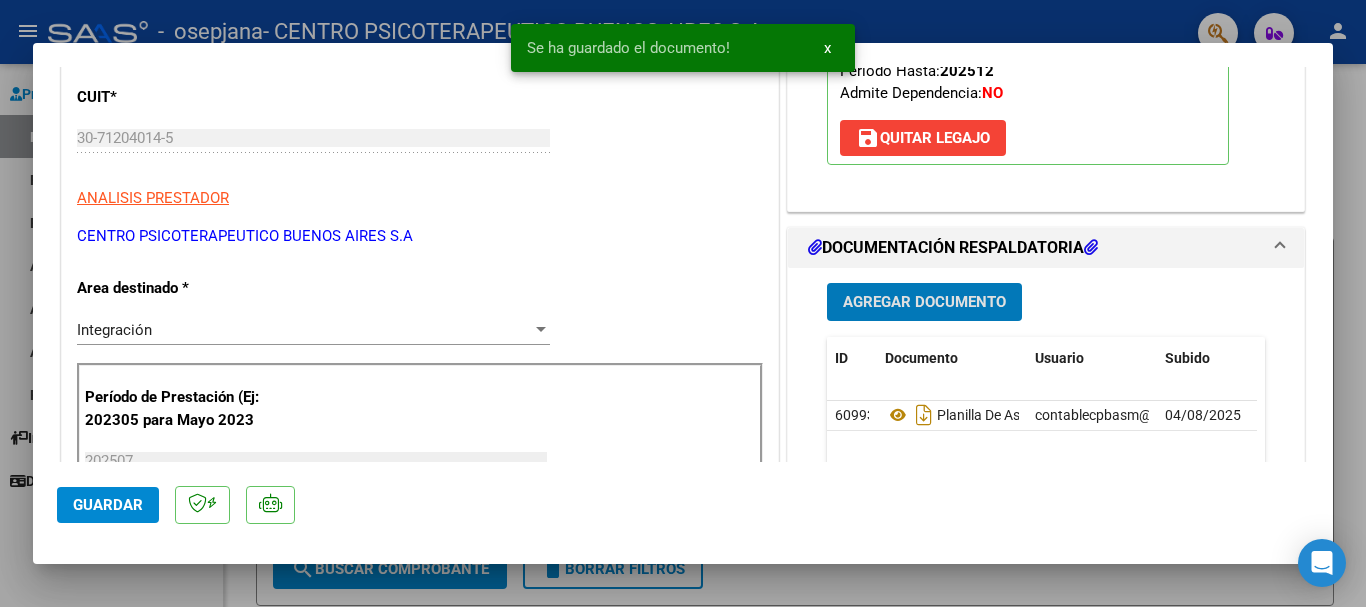 click on "Agregar Documento" at bounding box center [924, 303] 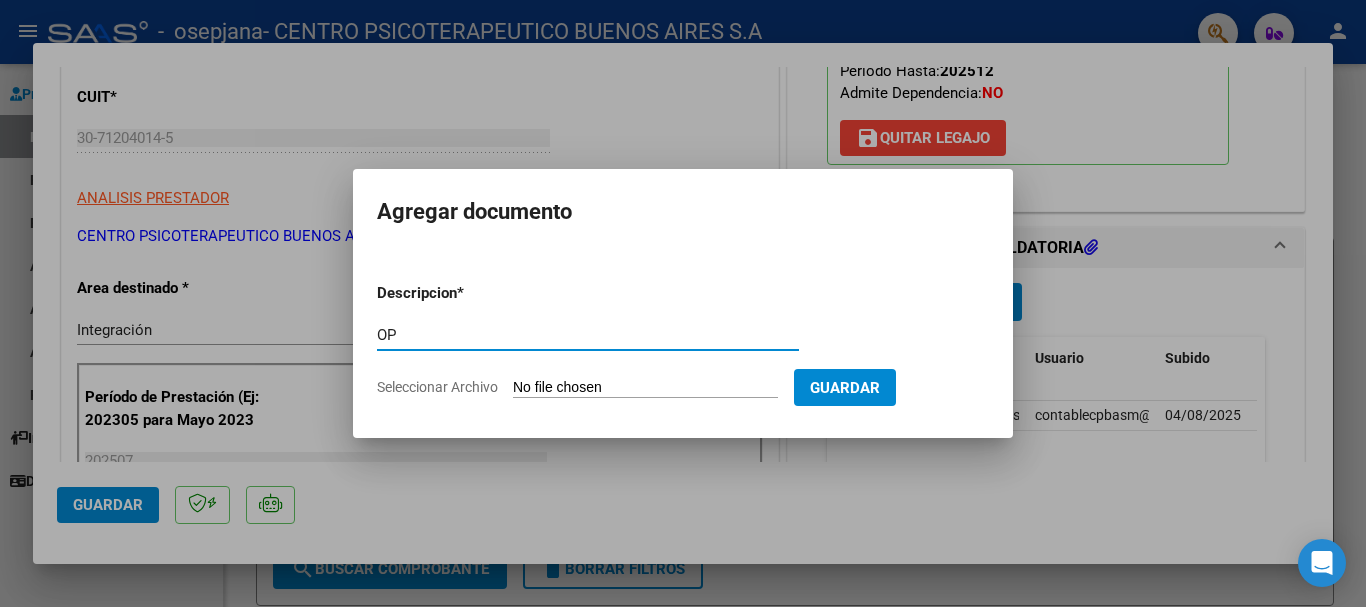 type on "OP" 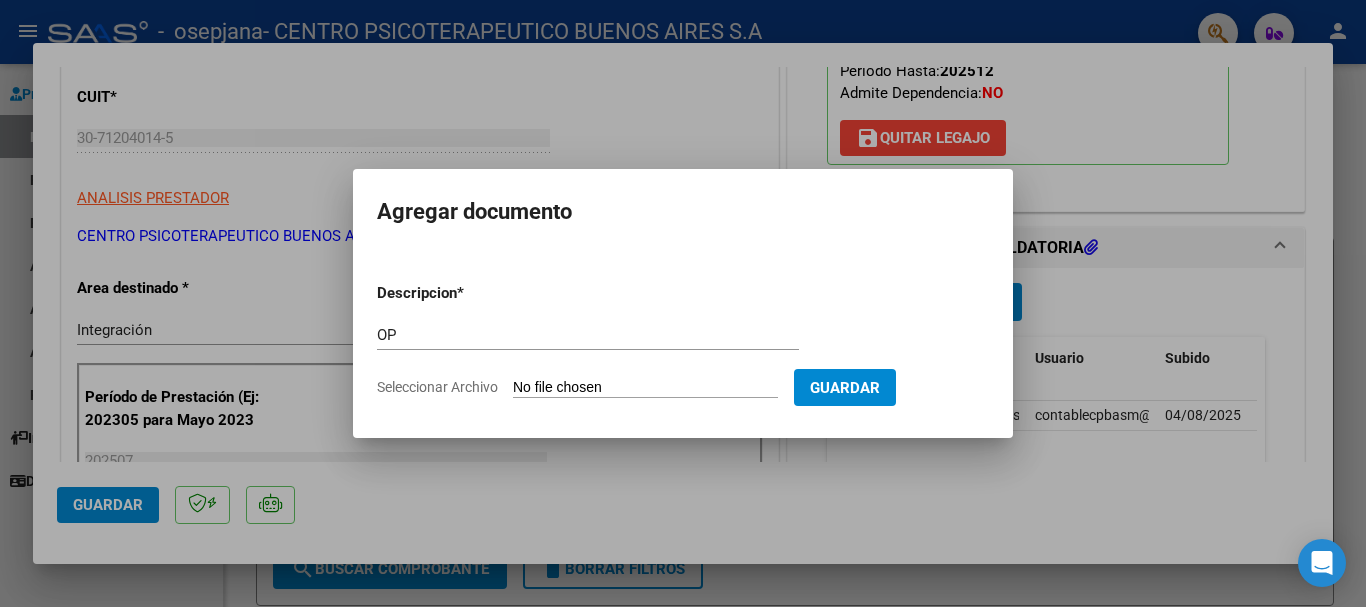 click on "Seleccionar Archivo" at bounding box center [645, 388] 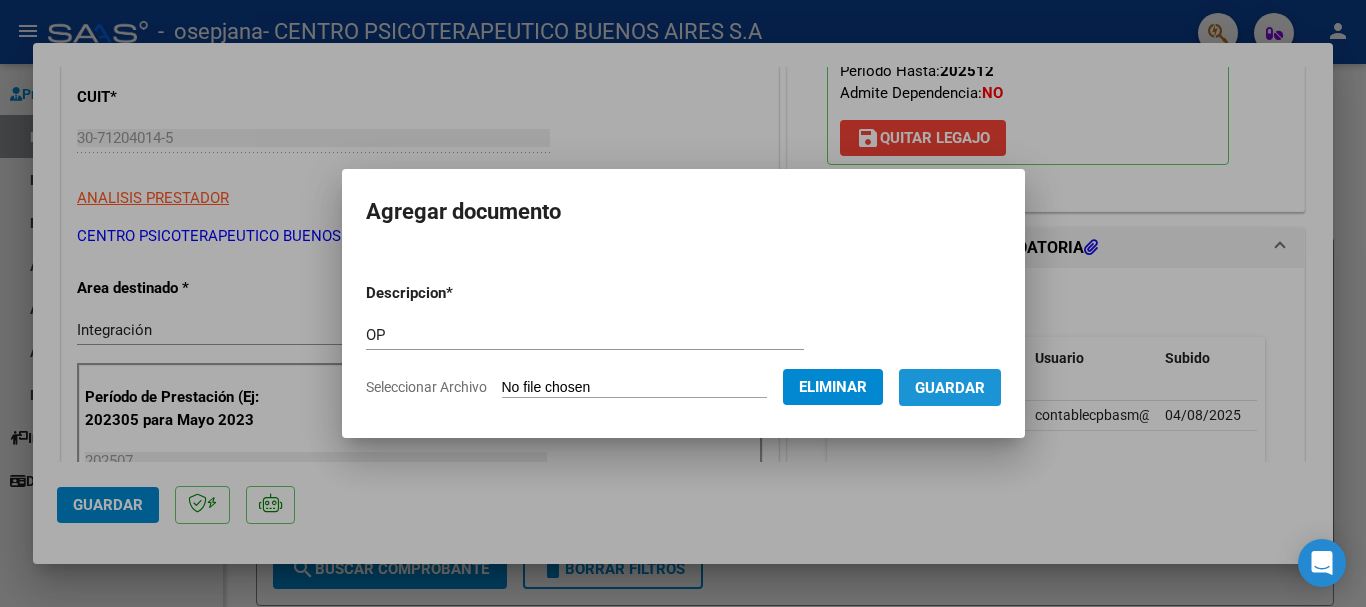 click on "Guardar" at bounding box center [950, 388] 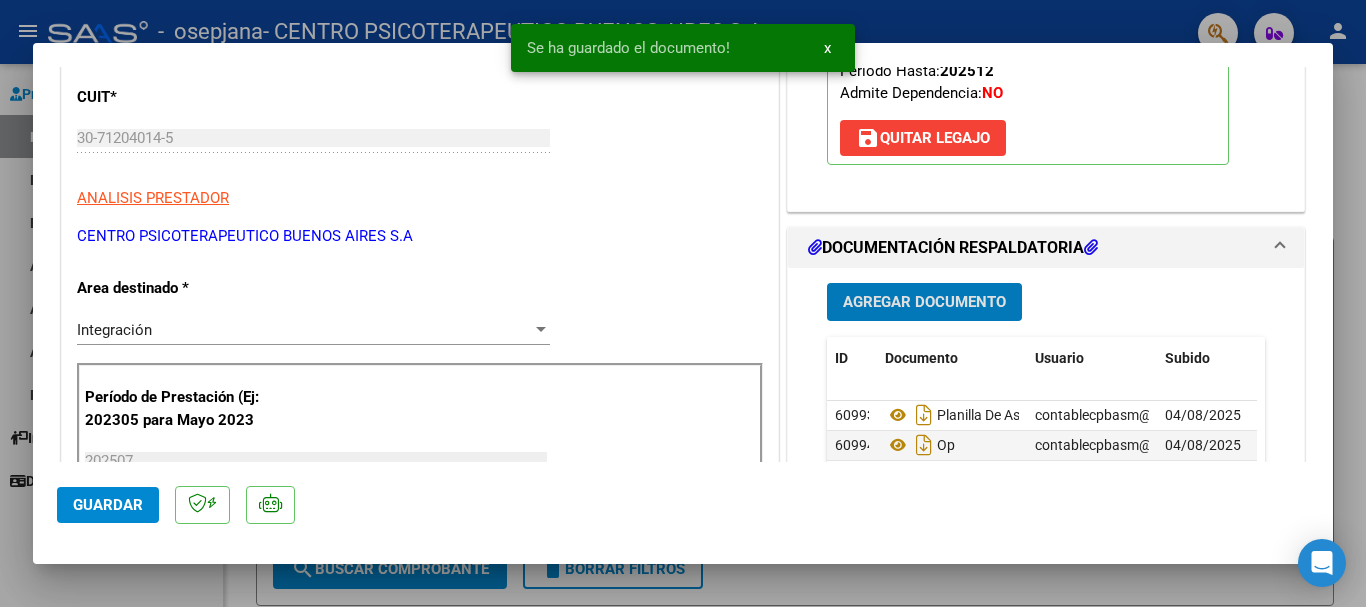 click on "Agregar Documento" at bounding box center (924, 303) 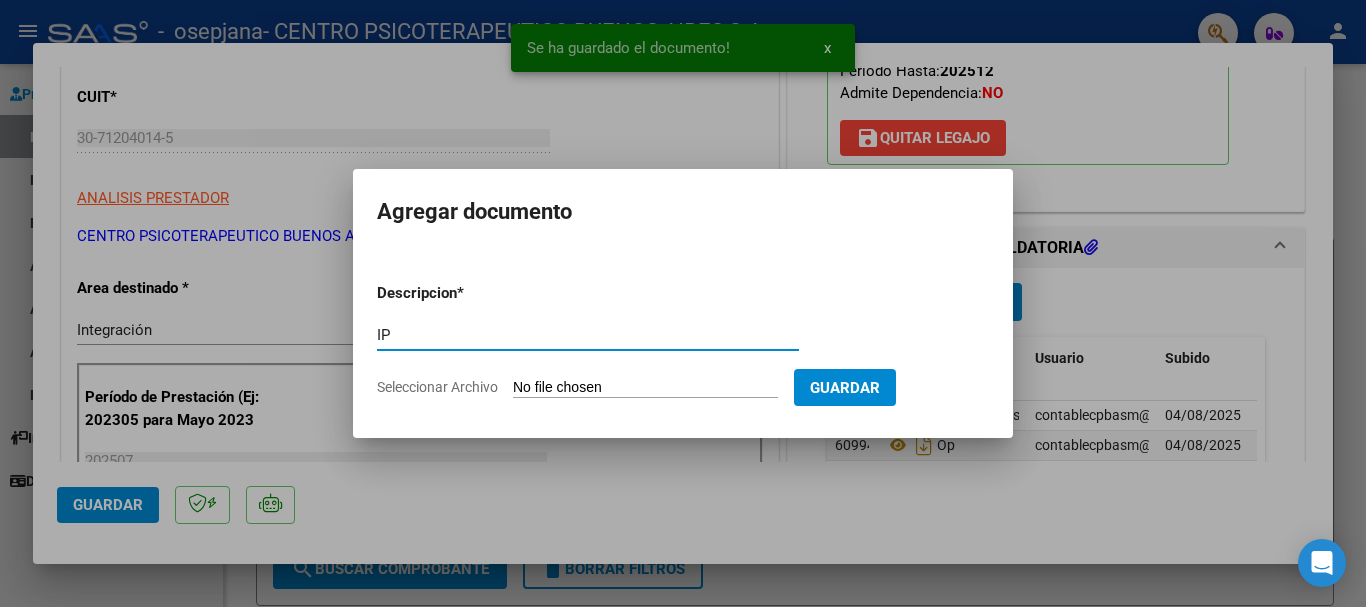 type on "I" 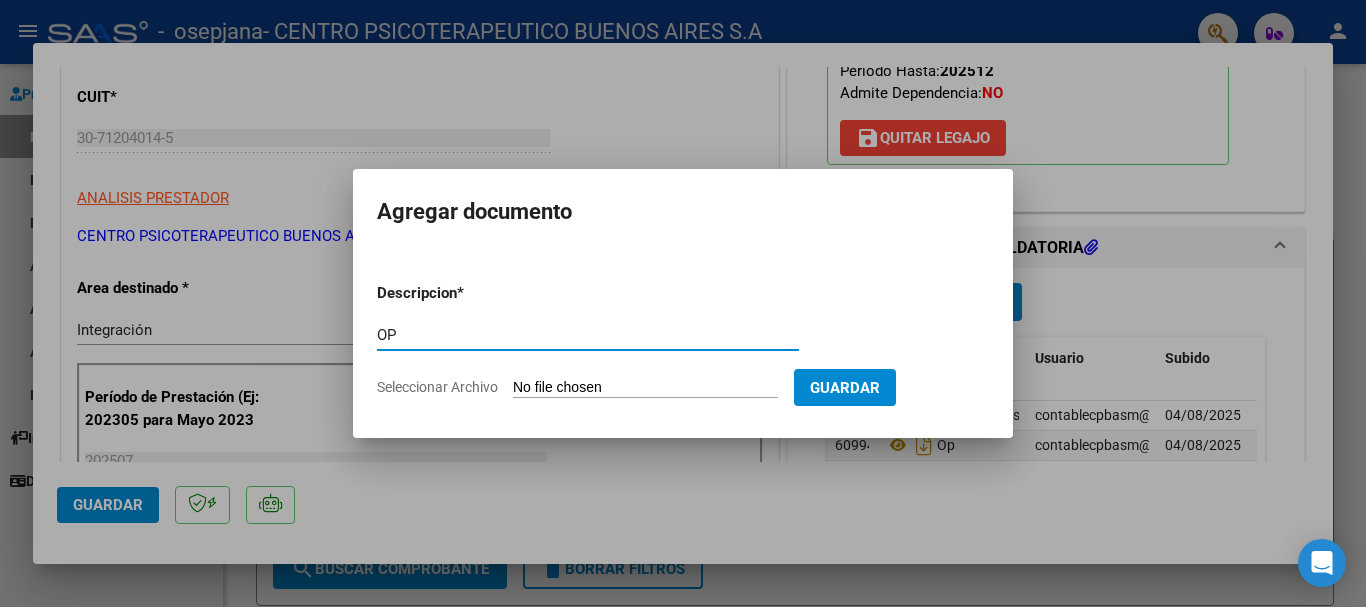type on "OP" 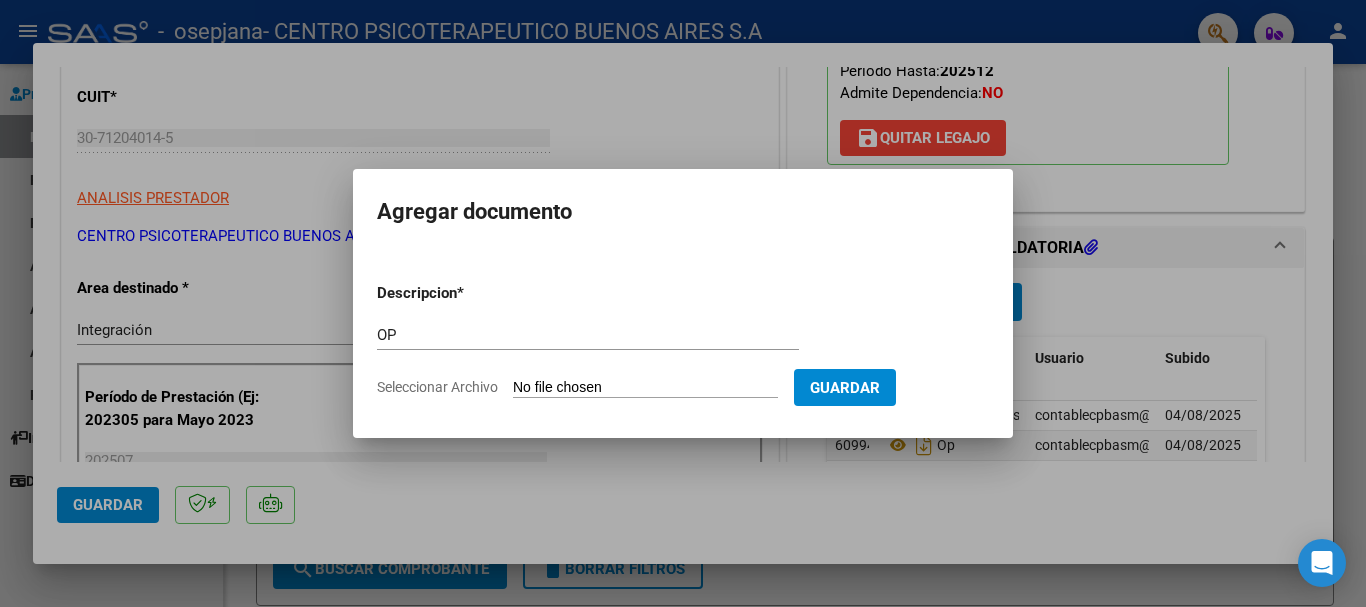 type on "C:\fakepath\ [LAST] [FIRST] OP 77207 FC 14339.pdf" 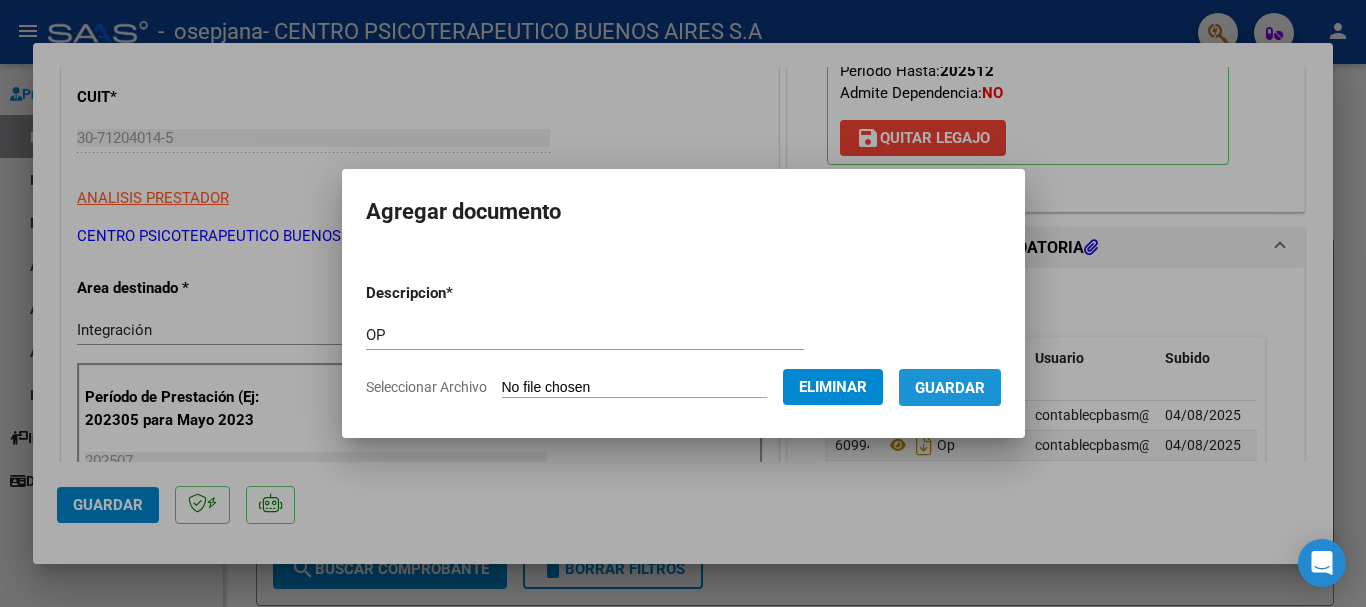 click on "Guardar" at bounding box center [950, 388] 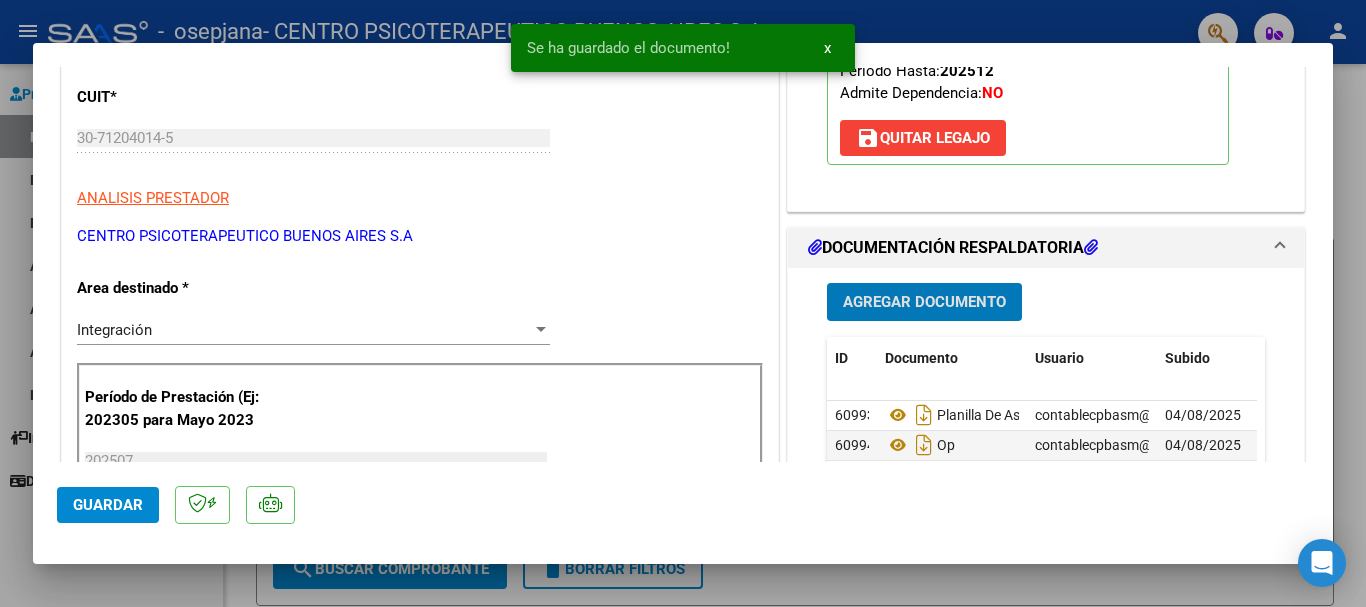 click on "Agregar Documento" at bounding box center (924, 303) 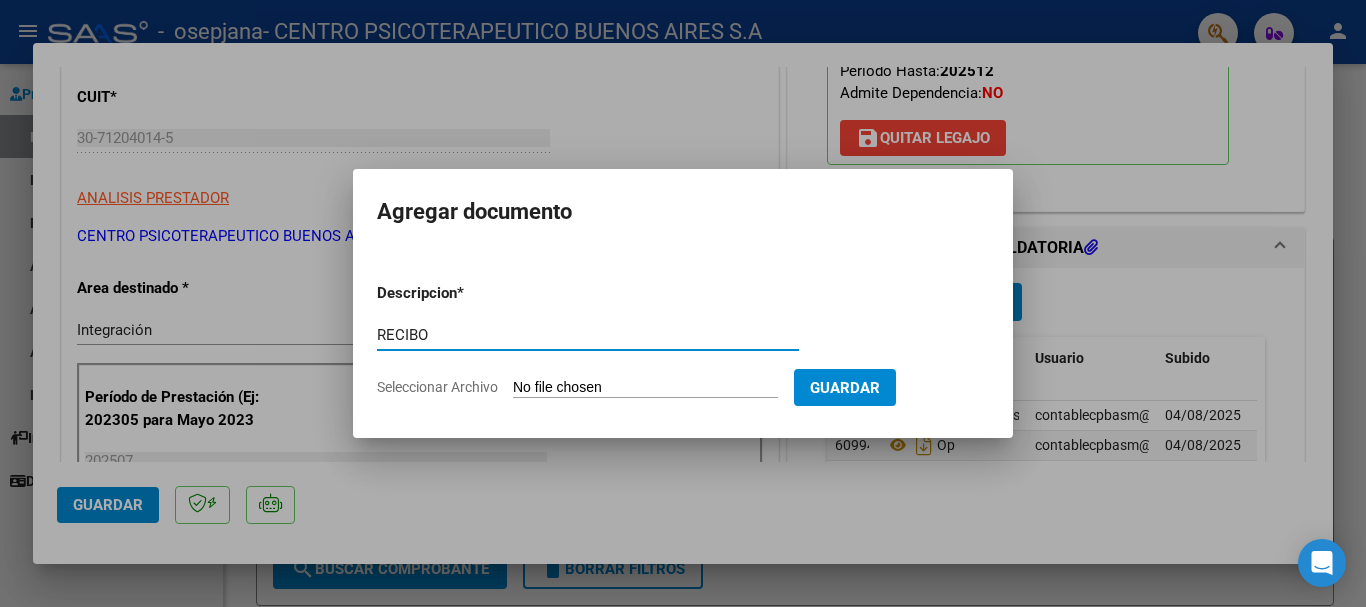 type on "RECIBO" 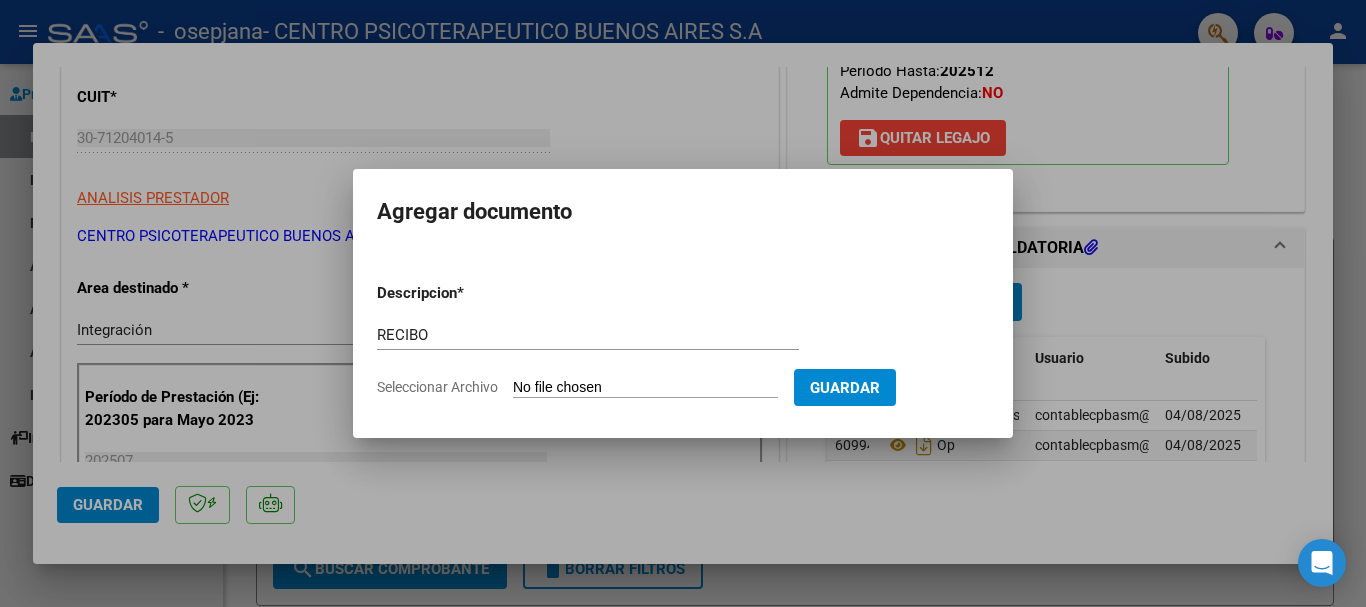 click on "Seleccionar Archivo" at bounding box center (645, 388) 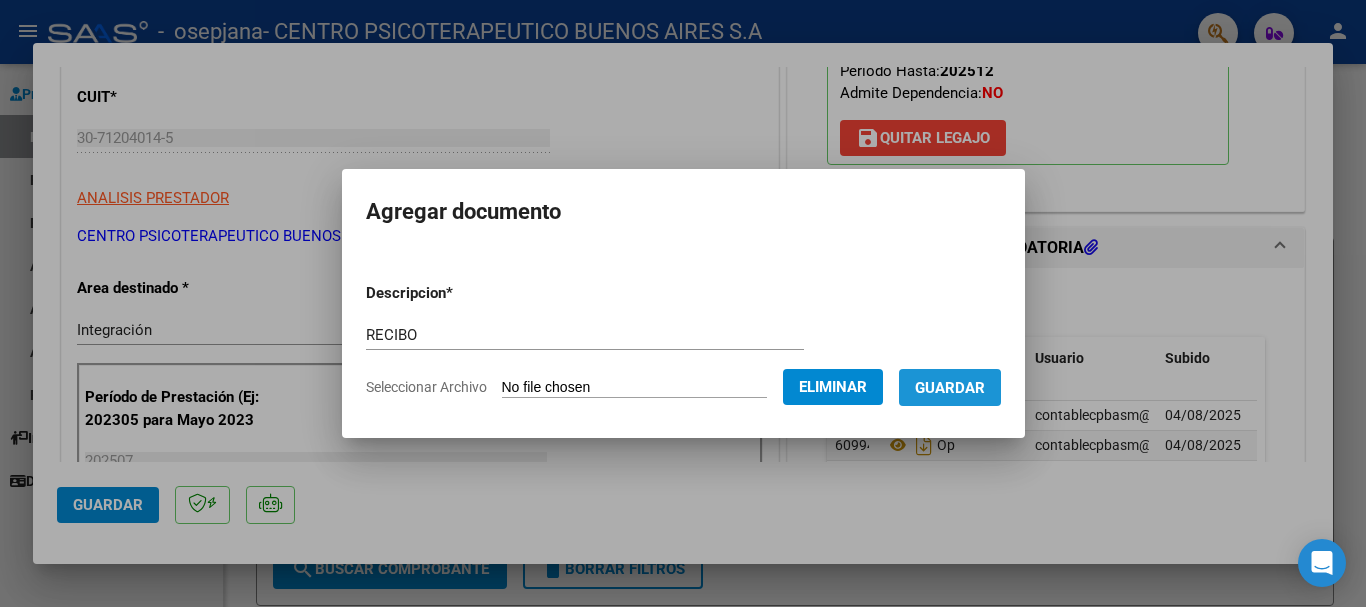 click on "Guardar" at bounding box center (950, 388) 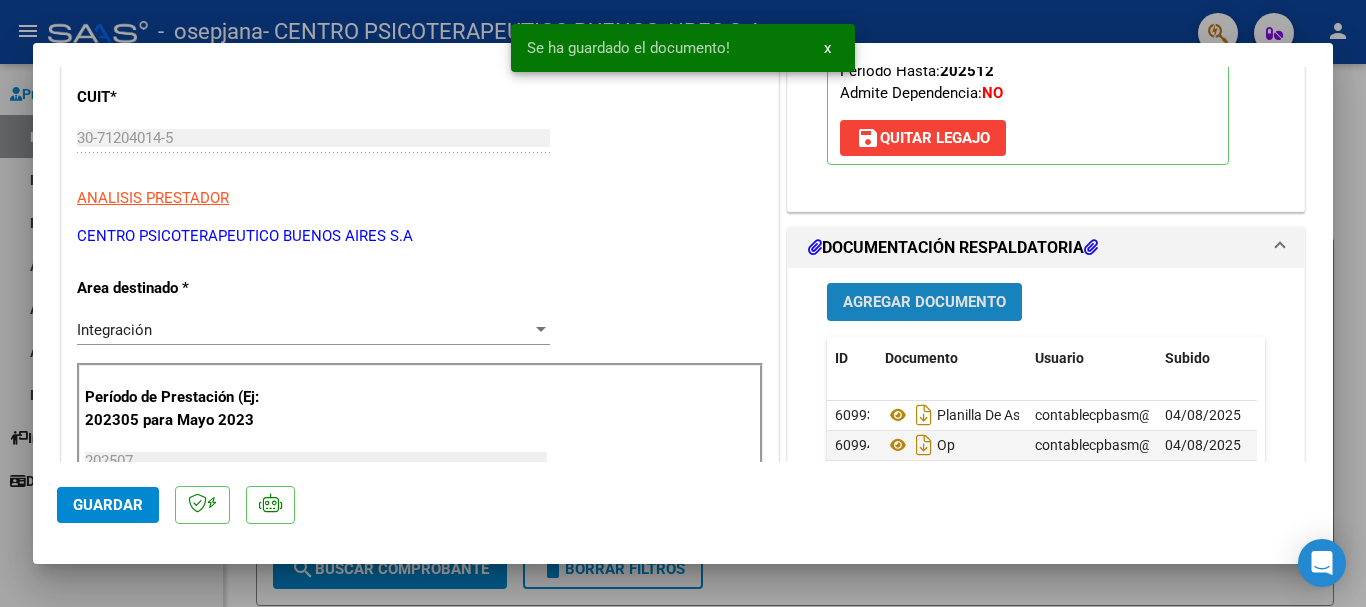click on "Agregar Documento" at bounding box center (924, 303) 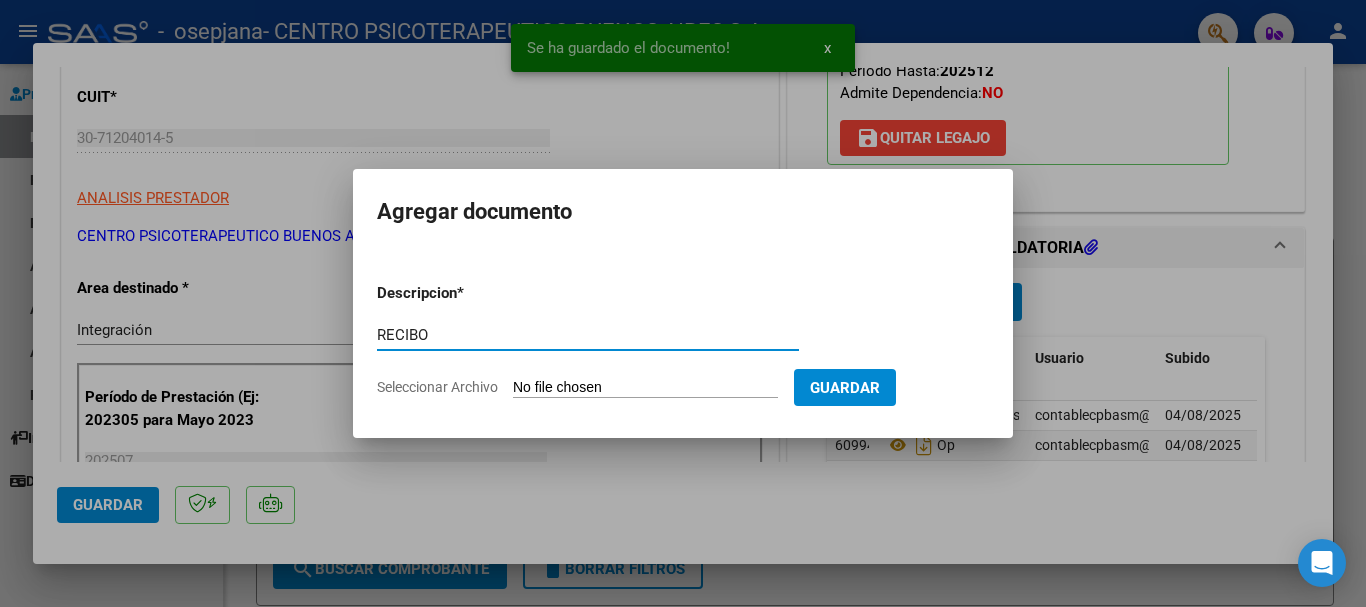 type on "RECIBO" 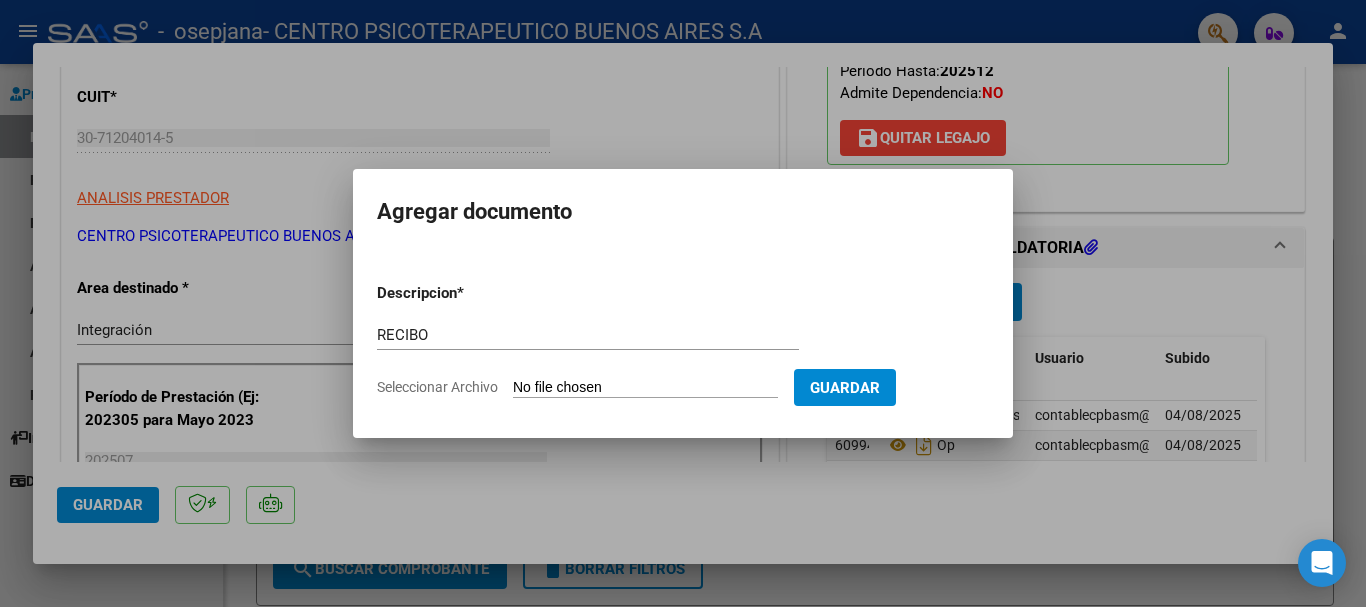 type on "C:\fakepath\ [LAST] [FIRST] Rc 13644 Fc 14340.pdf" 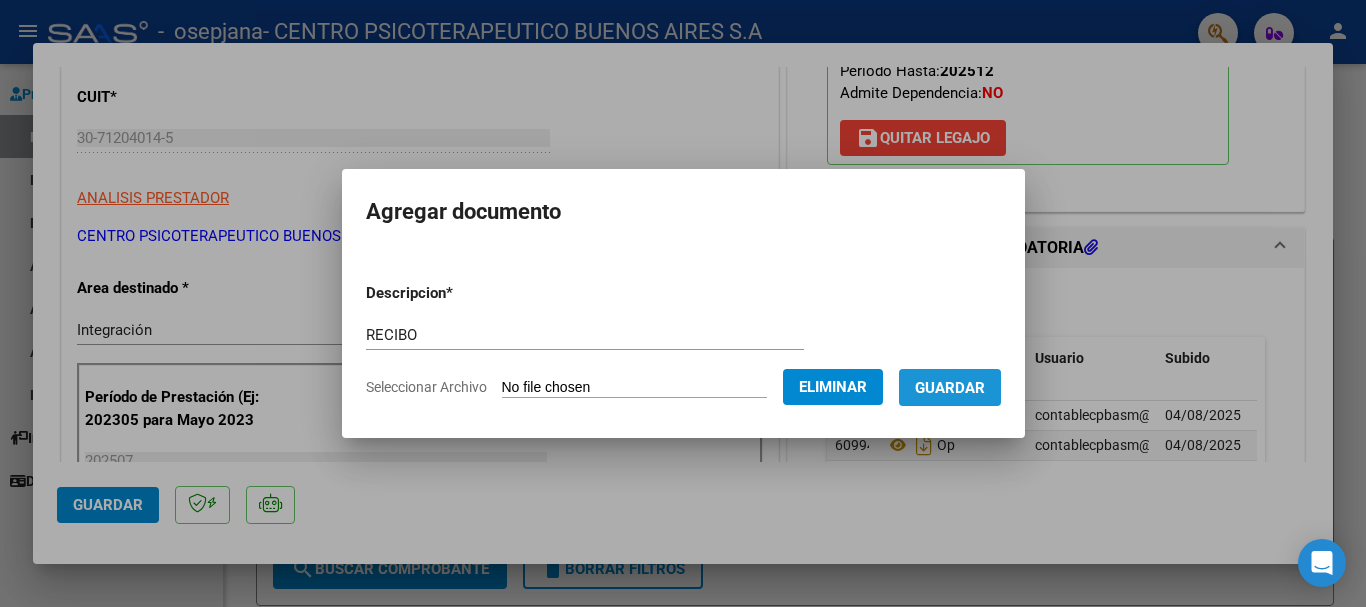 click on "Guardar" at bounding box center [950, 387] 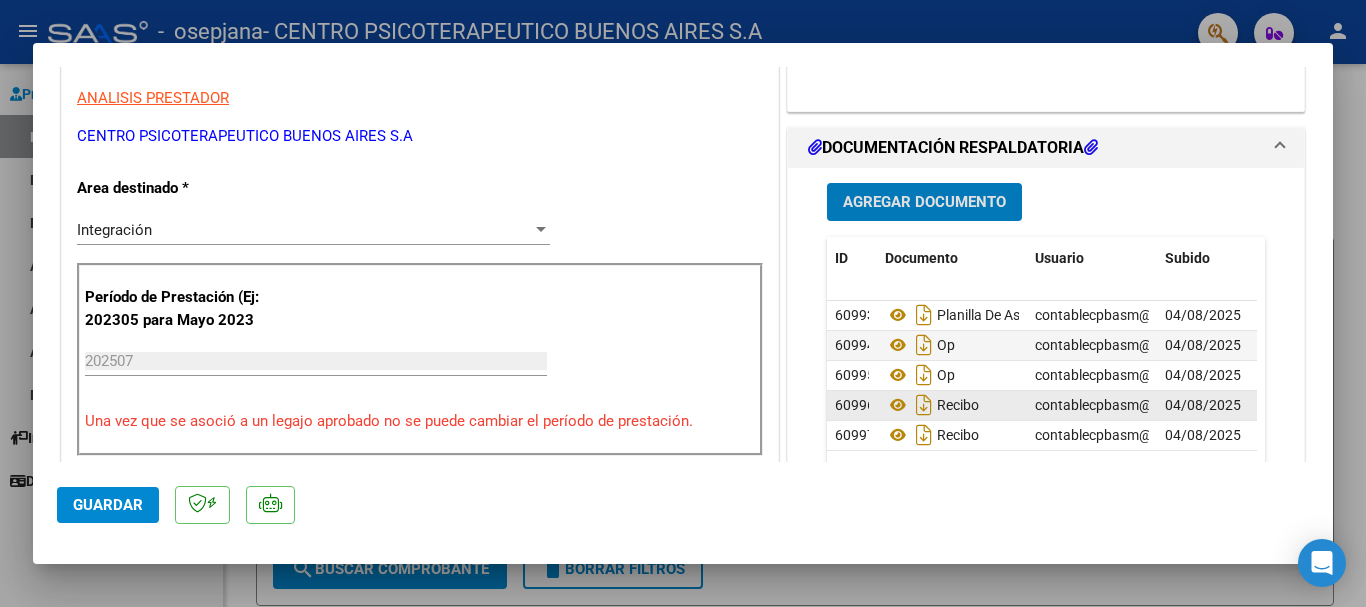scroll, scrollTop: 500, scrollLeft: 0, axis: vertical 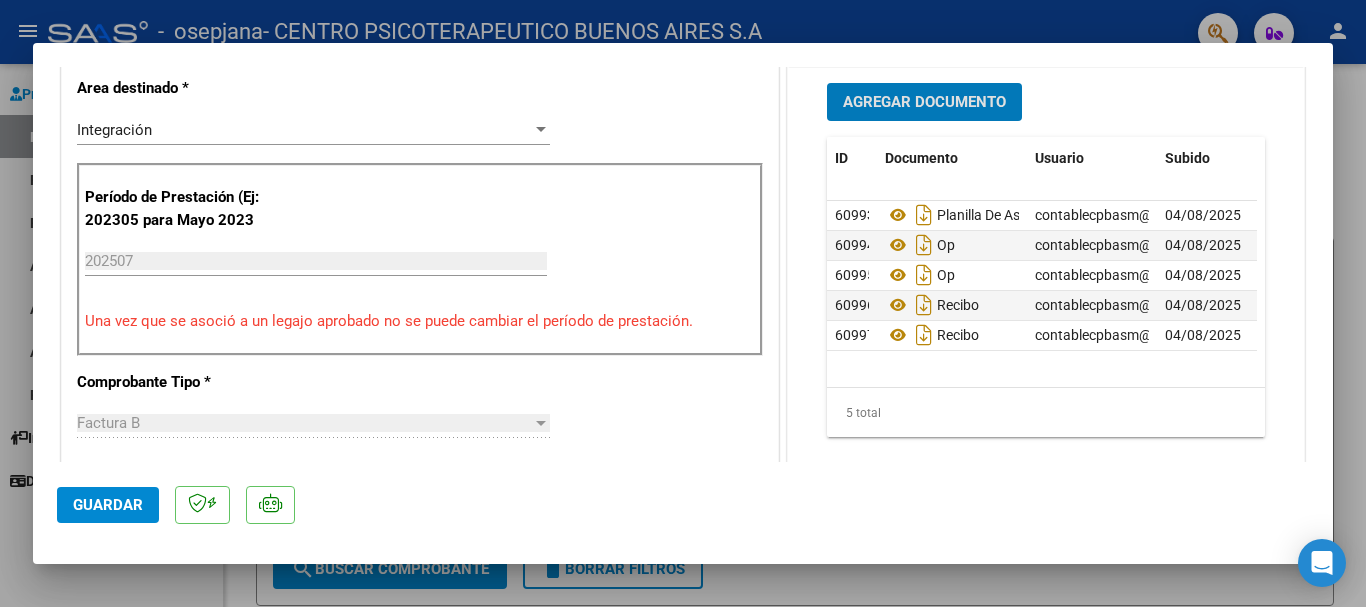 click on "Guardar" 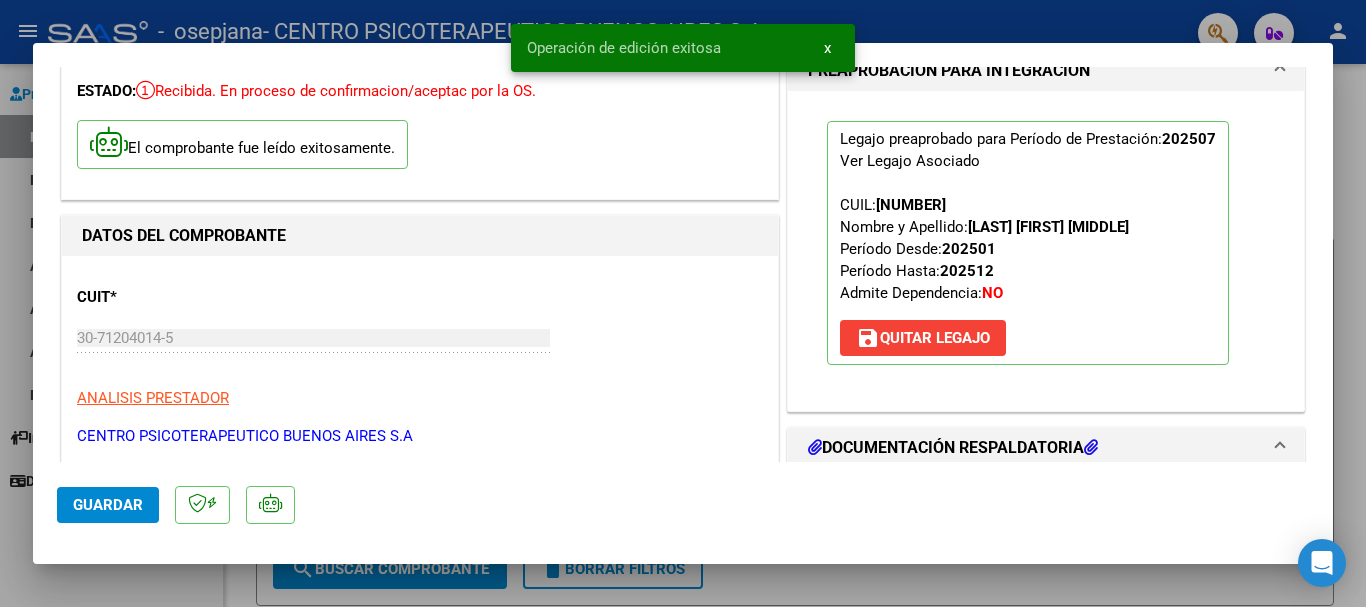 scroll, scrollTop: 0, scrollLeft: 0, axis: both 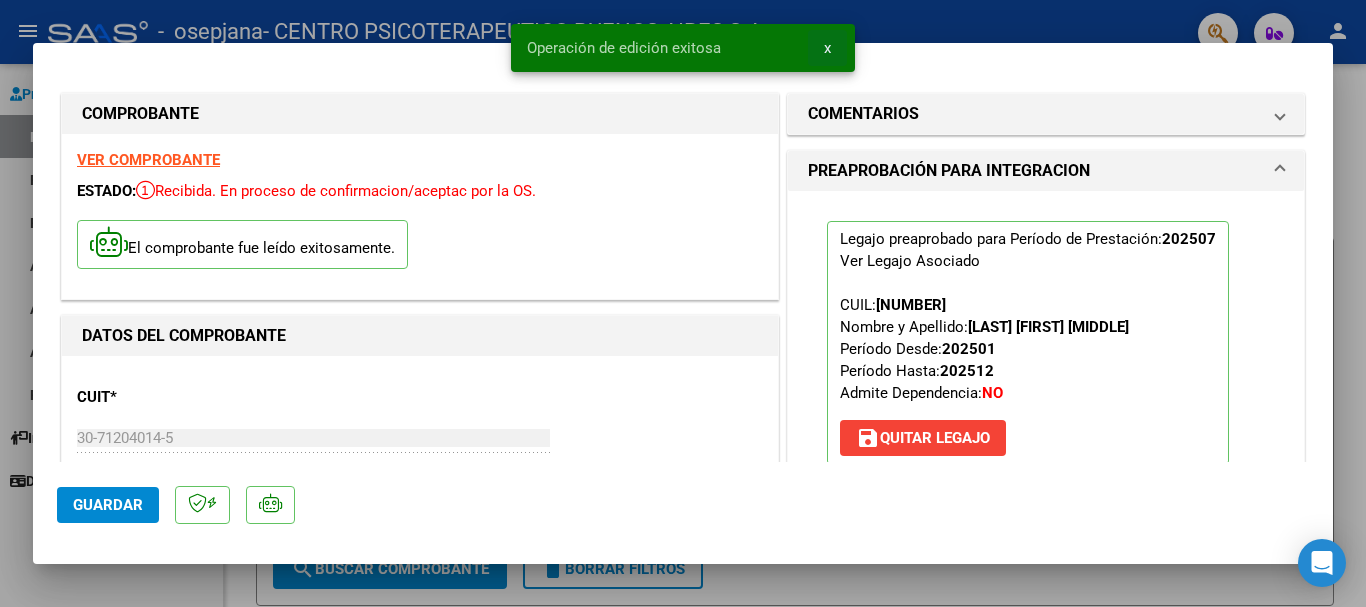 click on "x" at bounding box center [827, 48] 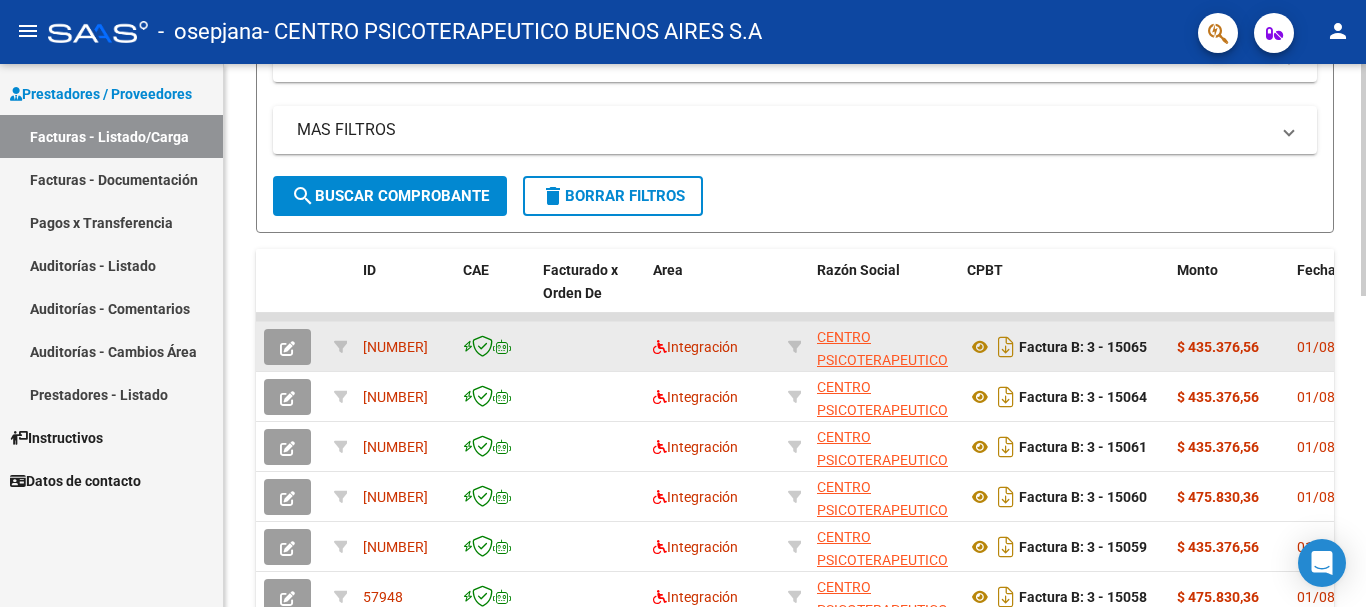 scroll, scrollTop: 400, scrollLeft: 0, axis: vertical 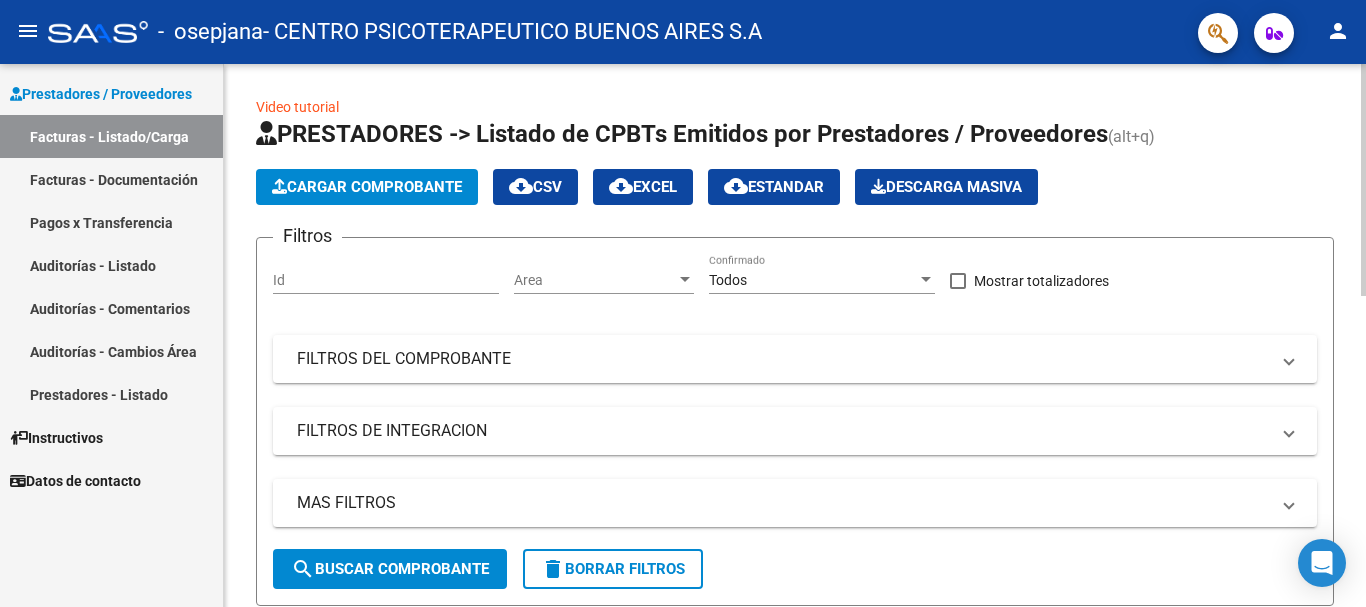 click on "Cargar Comprobante" 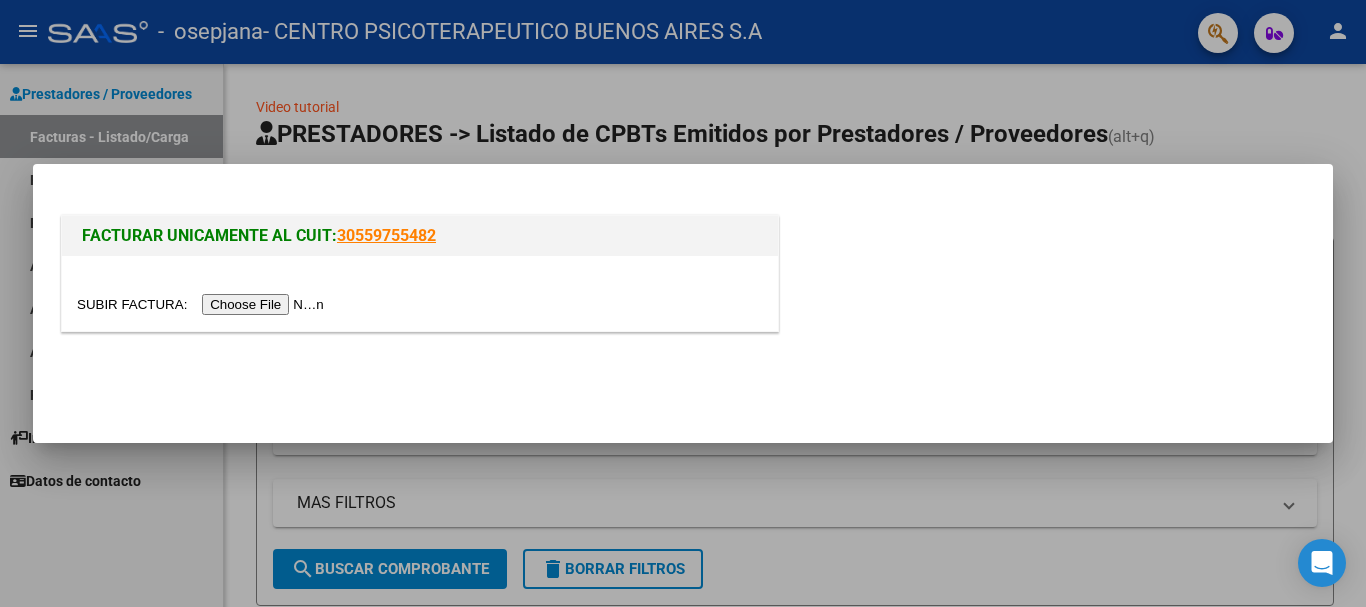click at bounding box center [203, 304] 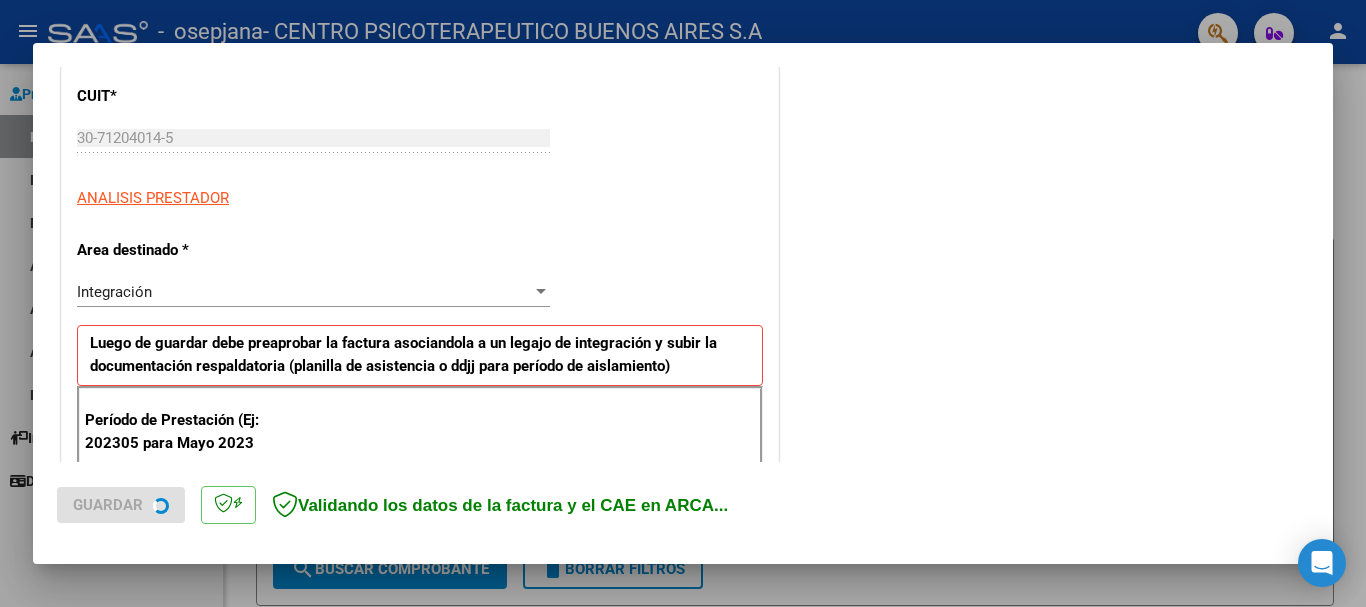 scroll, scrollTop: 300, scrollLeft: 0, axis: vertical 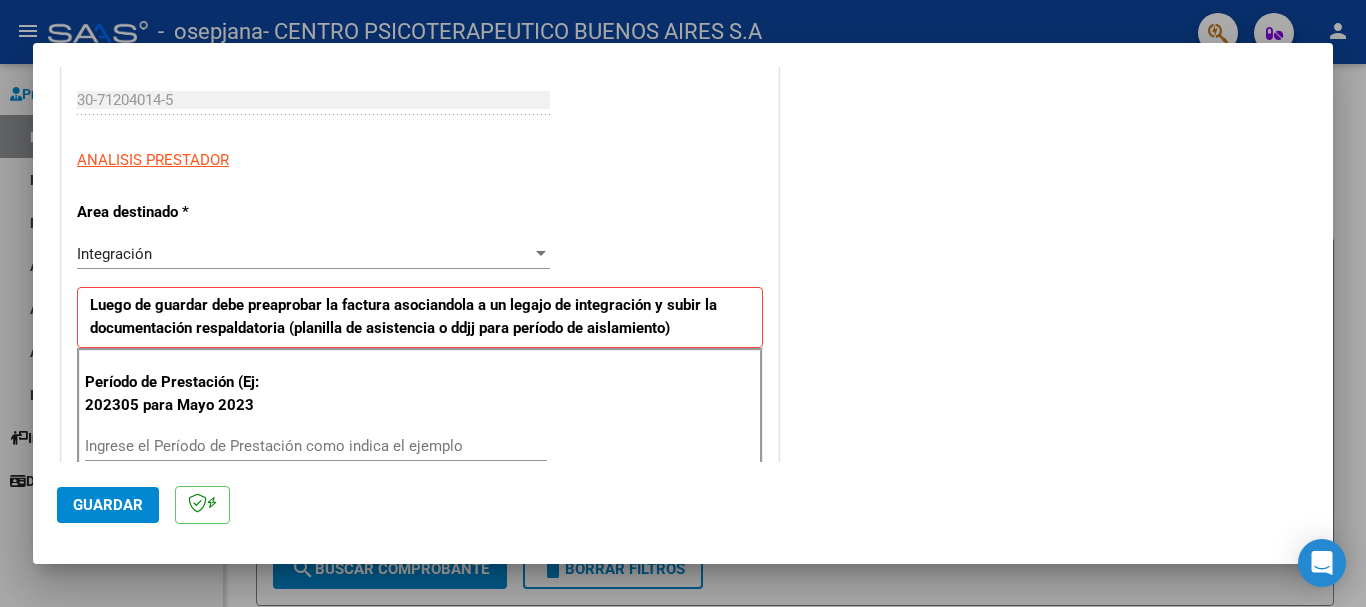 click on "Ingrese el Período de Prestación como indica el ejemplo" at bounding box center (316, 446) 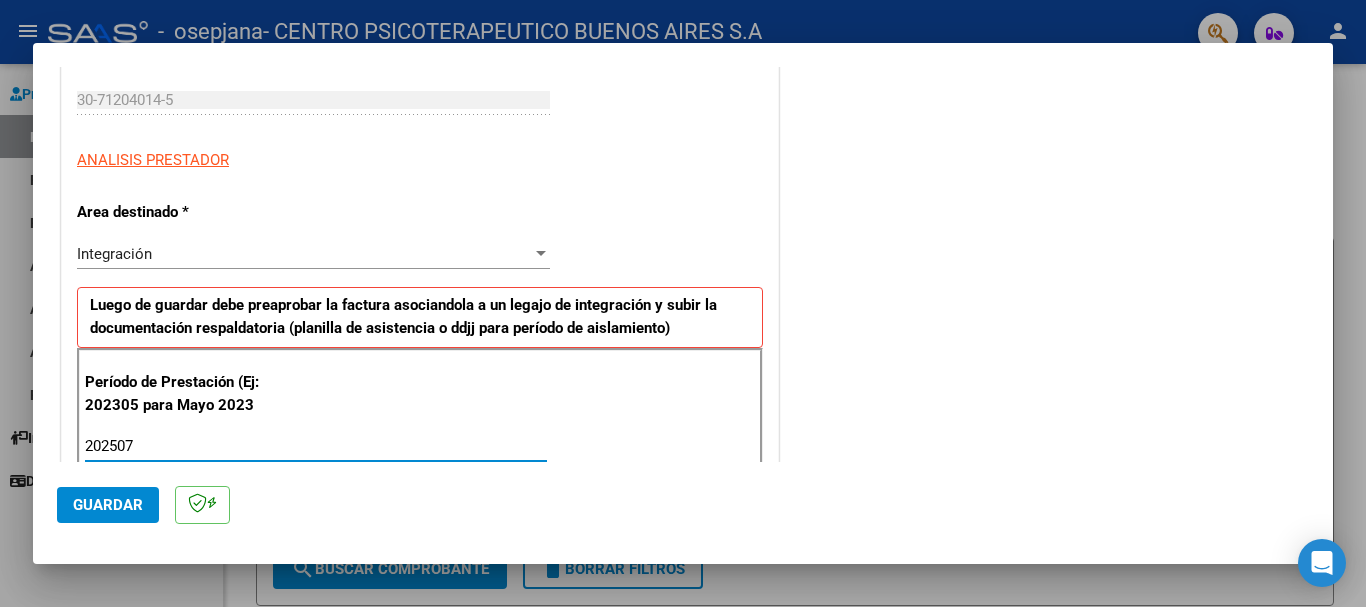 type on "202507" 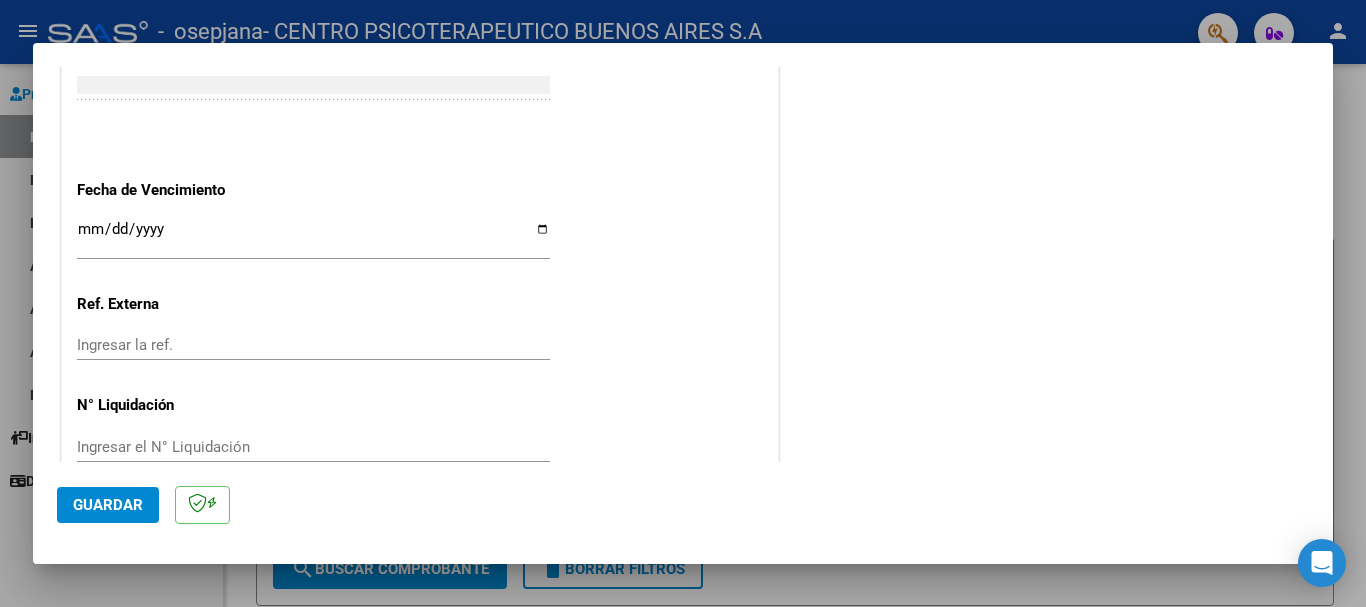 scroll, scrollTop: 1300, scrollLeft: 0, axis: vertical 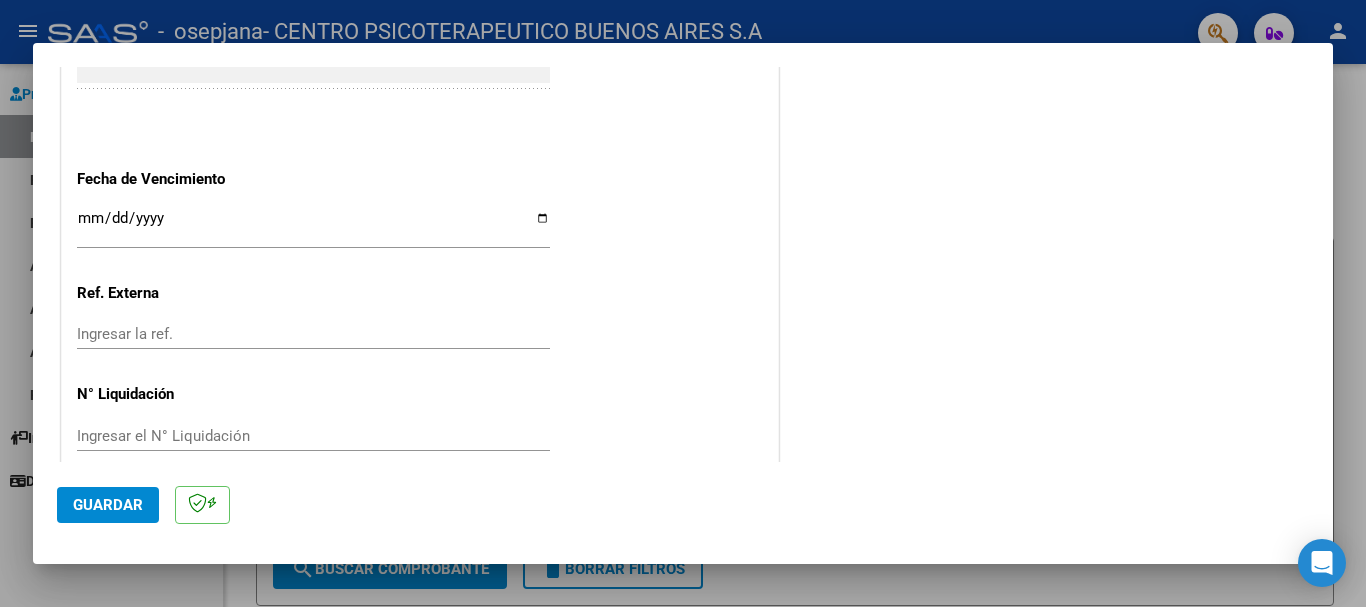 click on "Guardar" 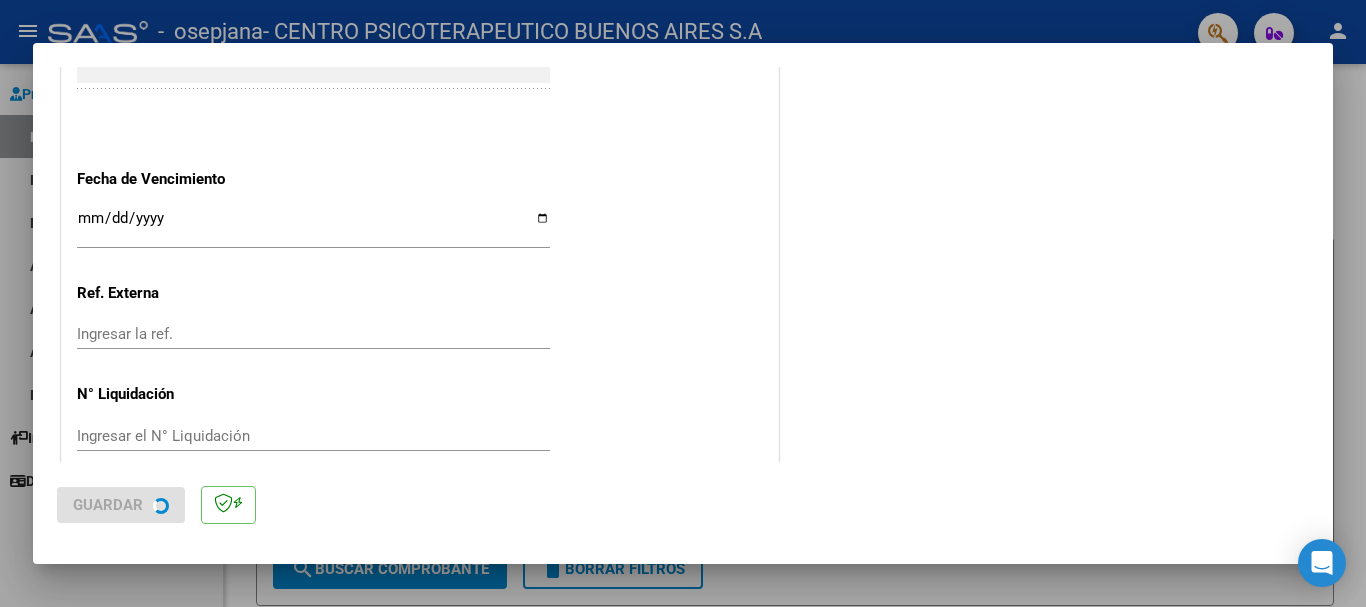 scroll, scrollTop: 0, scrollLeft: 0, axis: both 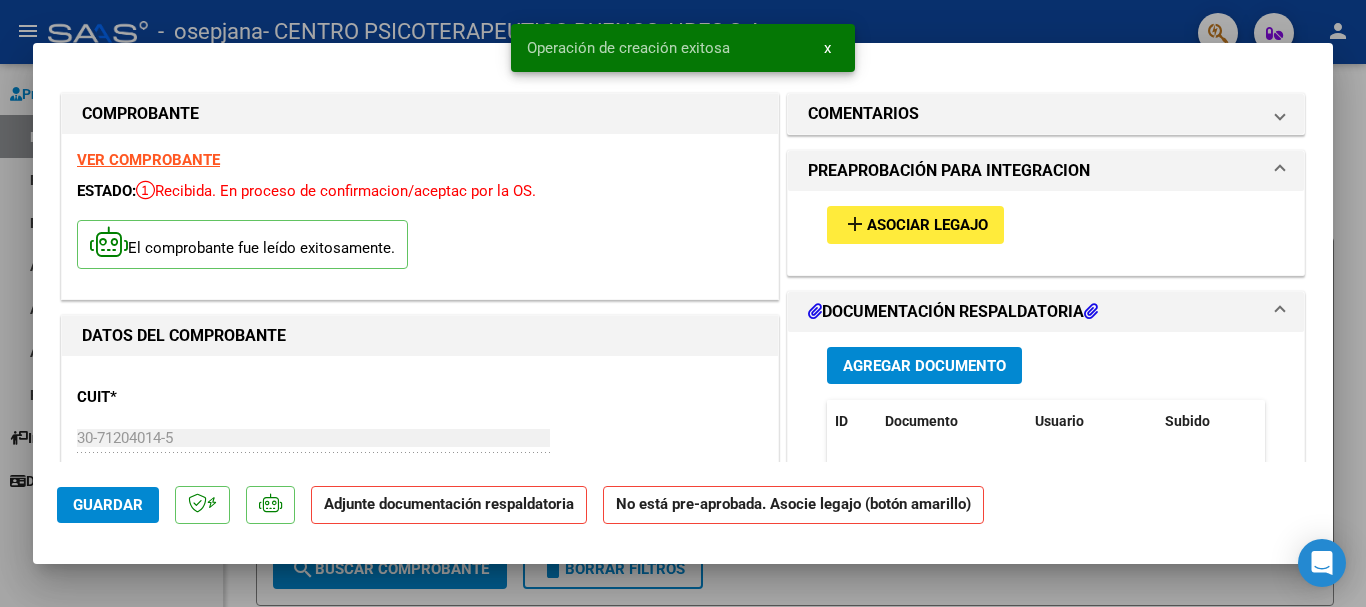 click on "add" at bounding box center (855, 224) 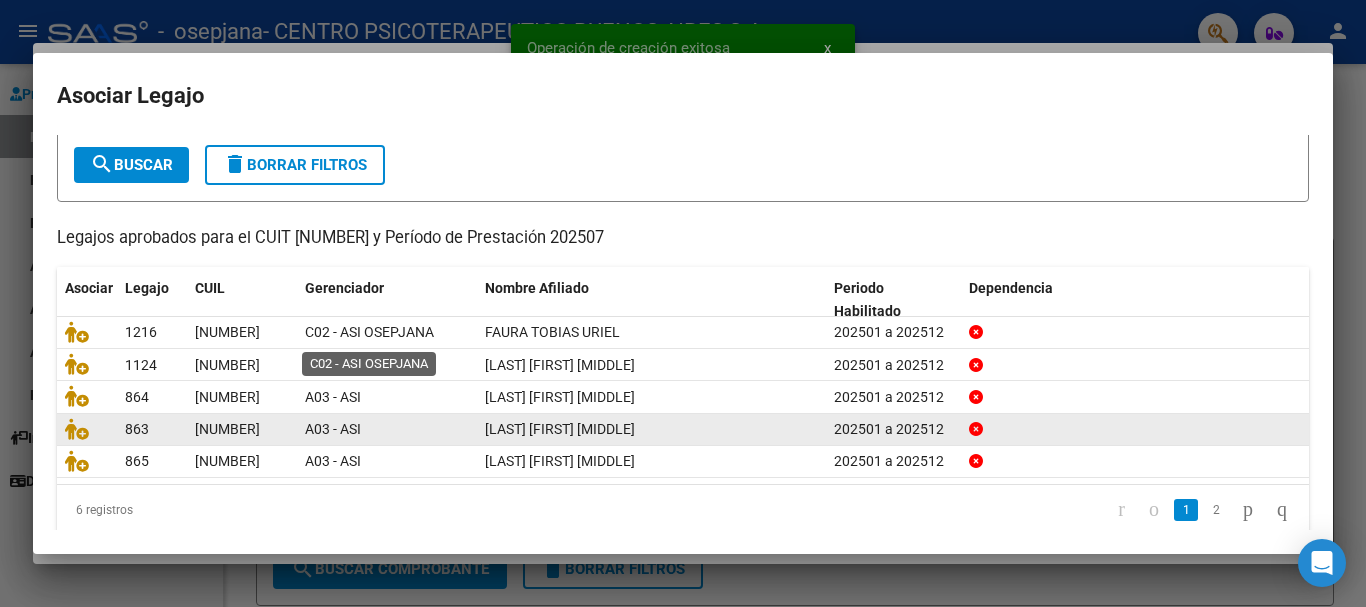 scroll, scrollTop: 131, scrollLeft: 0, axis: vertical 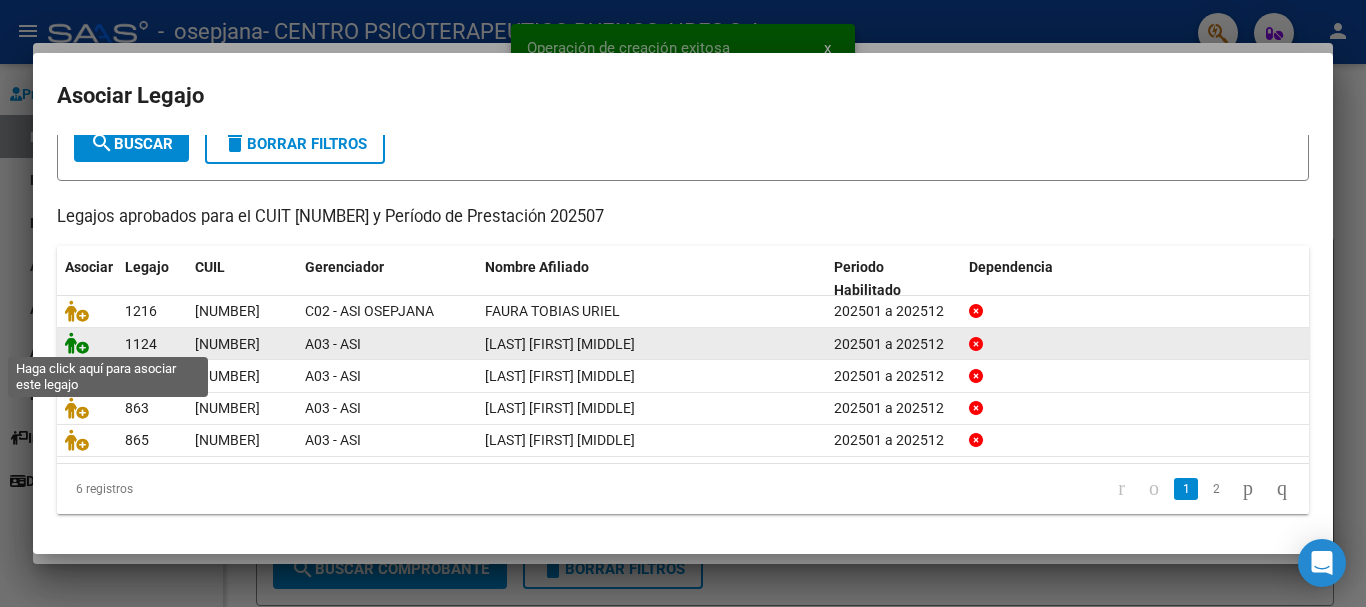 click 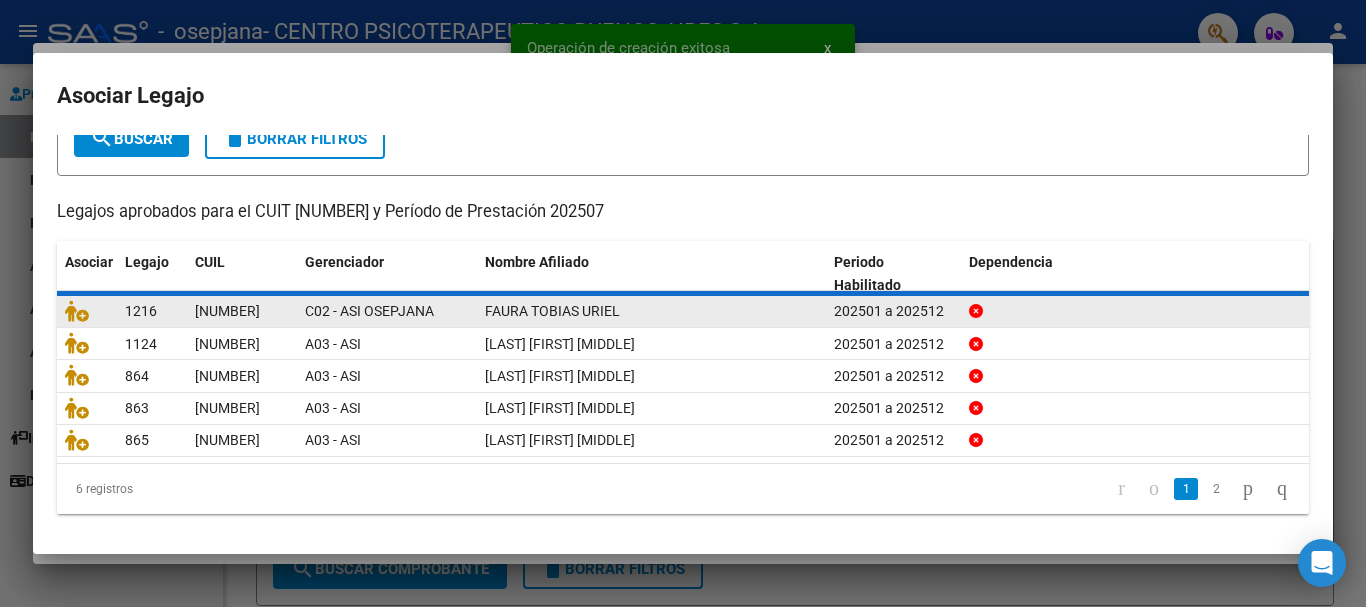 scroll, scrollTop: 0, scrollLeft: 0, axis: both 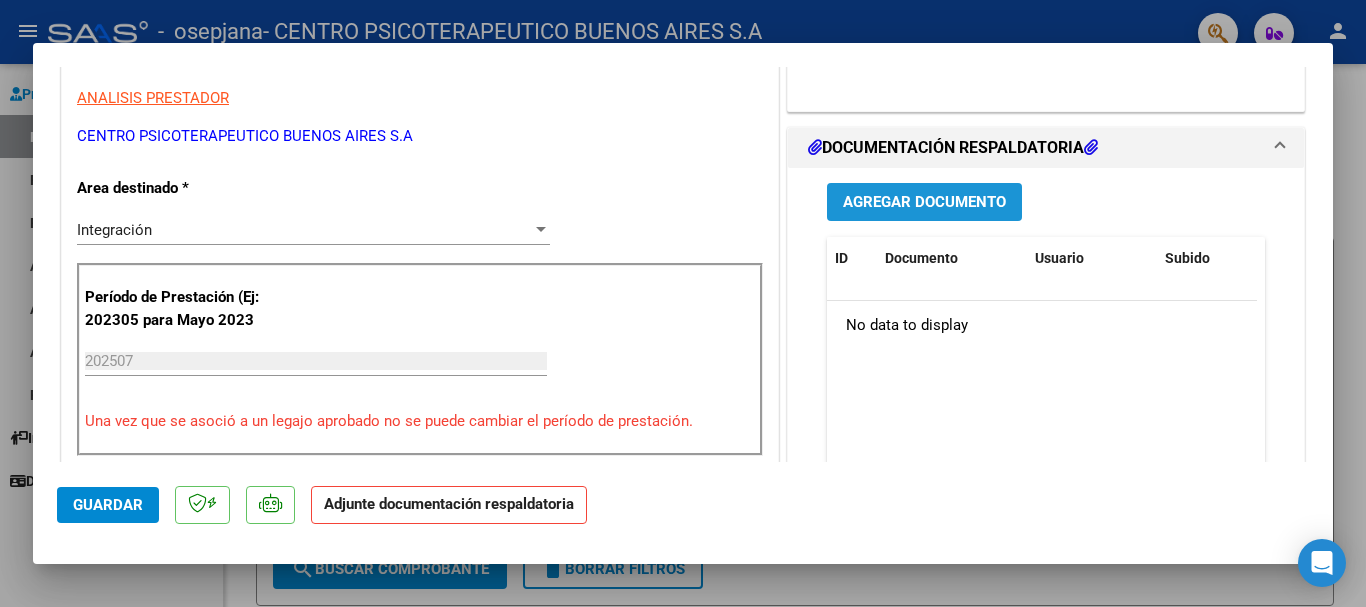 click on "Agregar Documento" at bounding box center (924, 203) 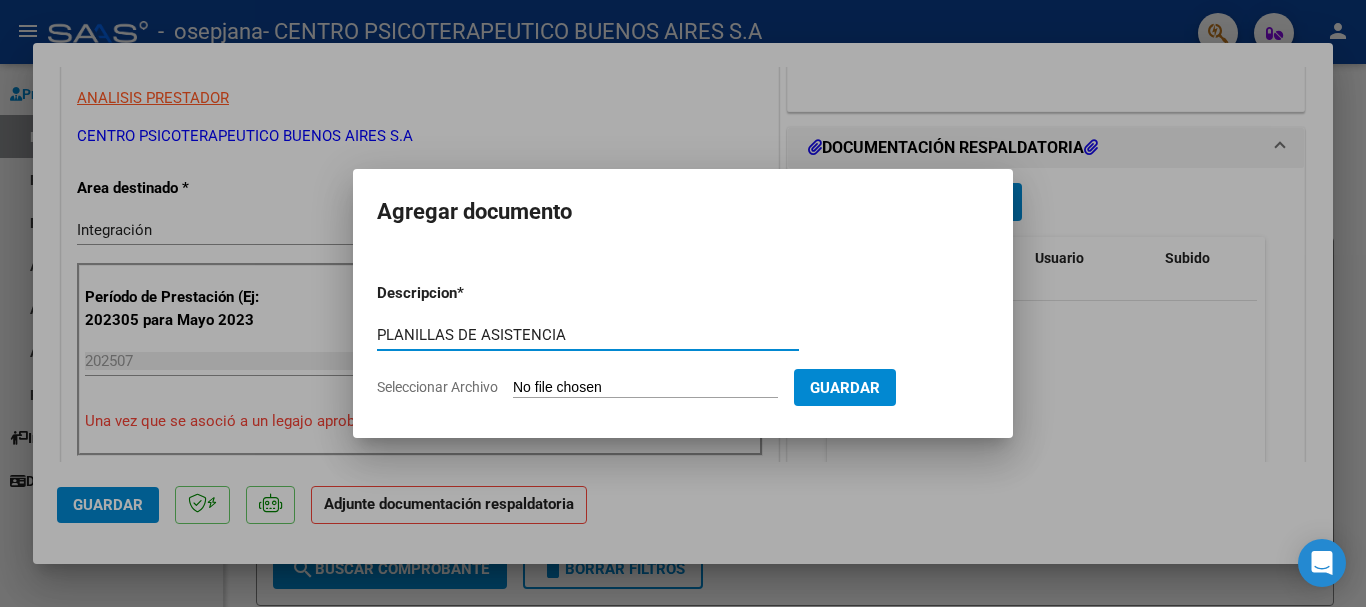 type on "PLANILLAS DE ASISTENCIA" 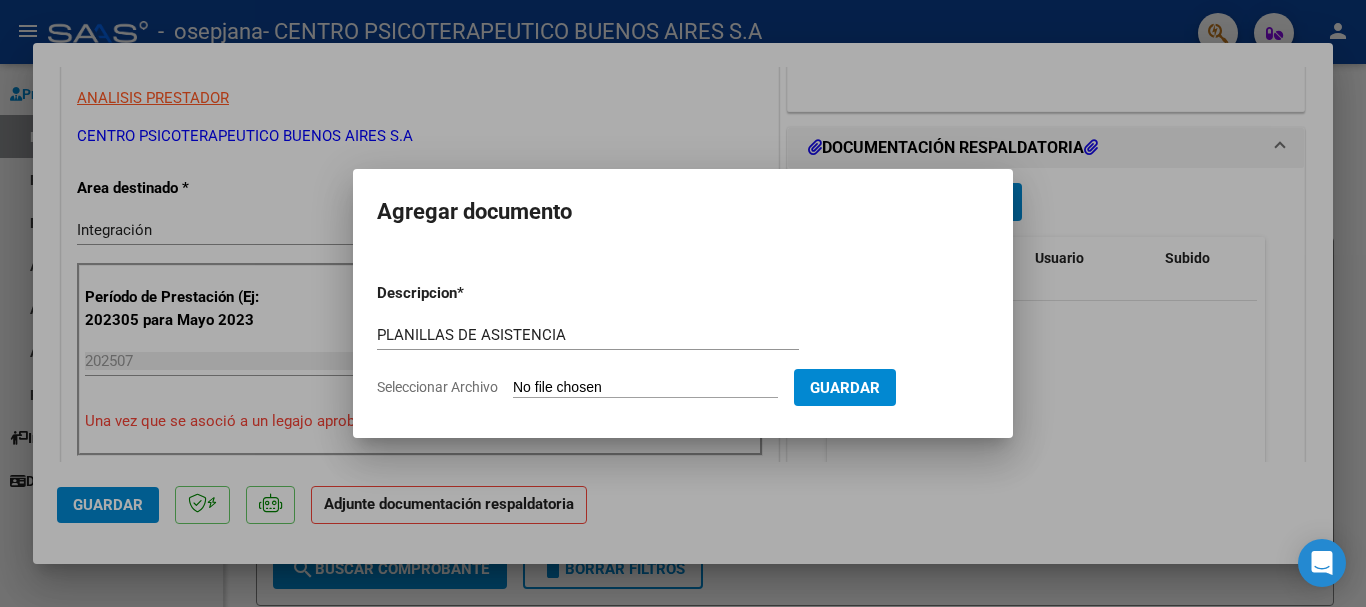 click on "Seleccionar Archivo" at bounding box center (645, 388) 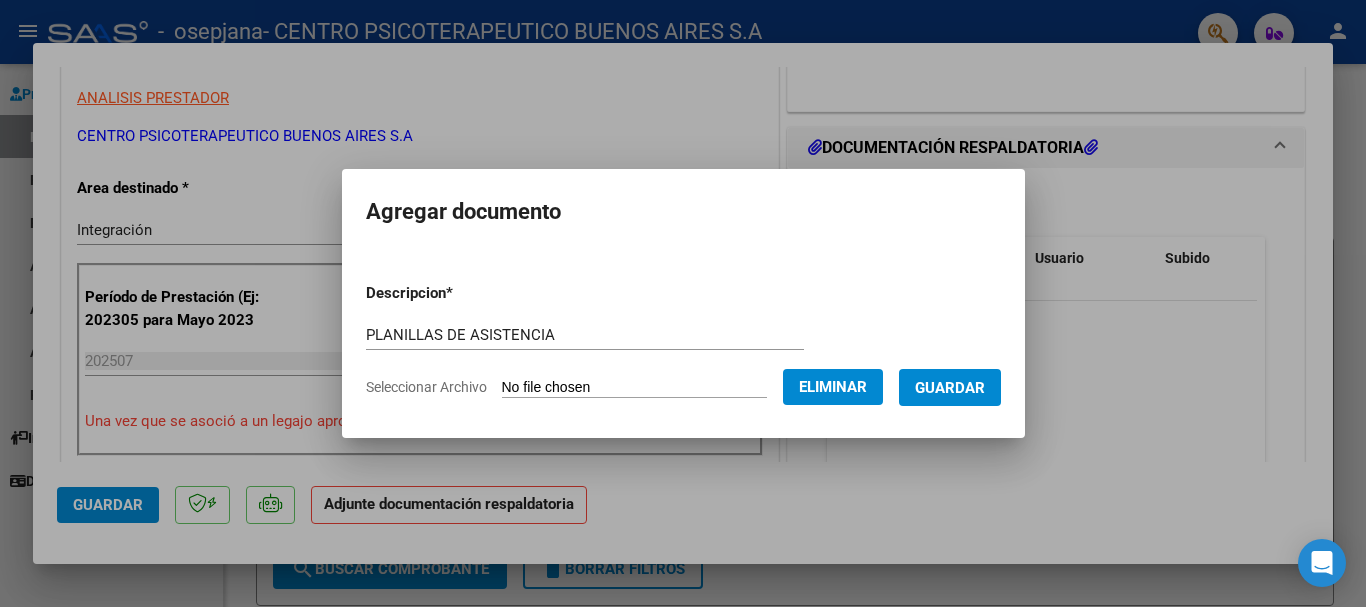 click on "Guardar" at bounding box center [950, 388] 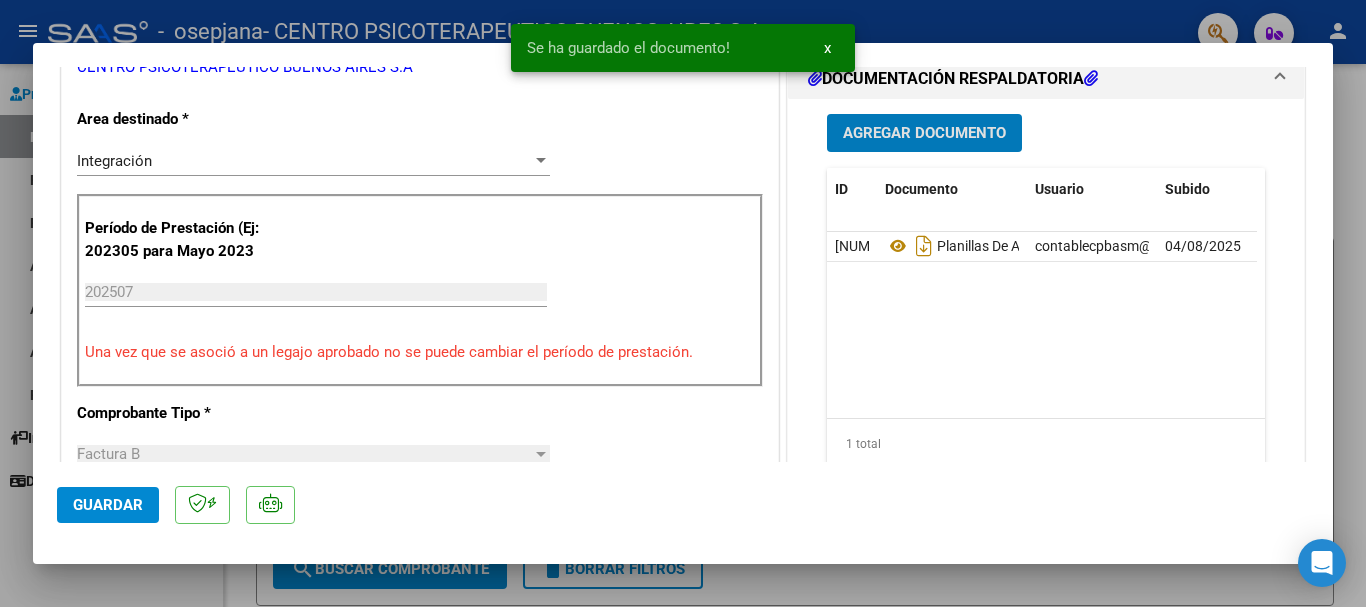 scroll, scrollTop: 500, scrollLeft: 0, axis: vertical 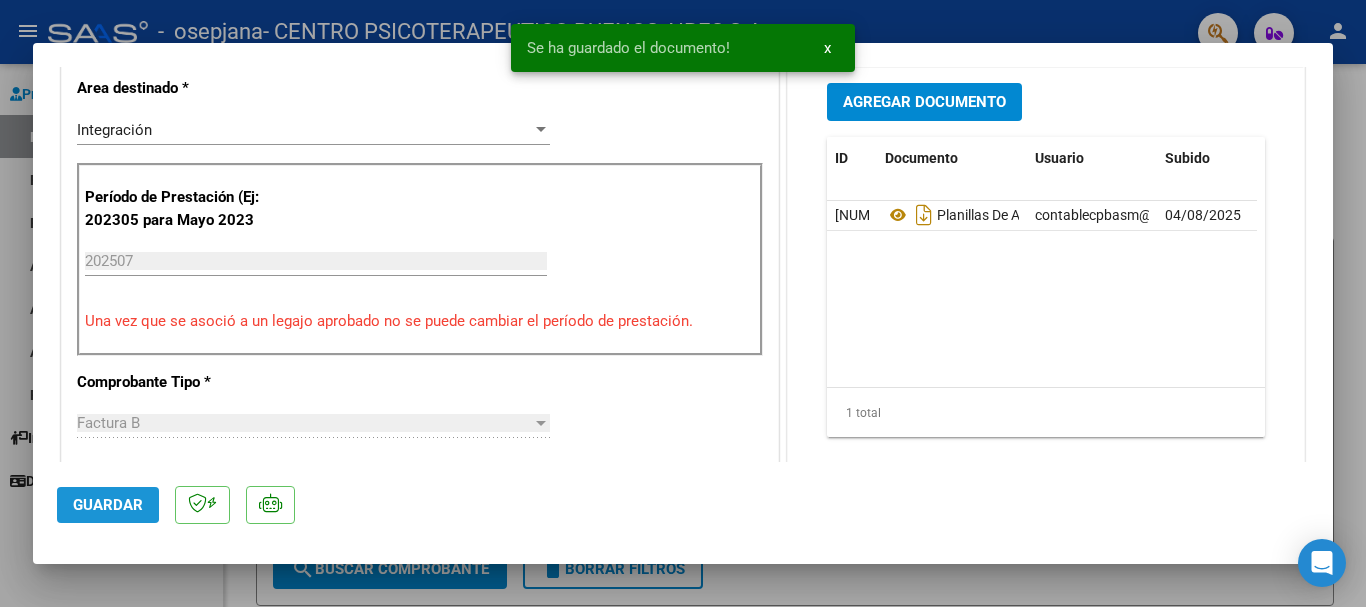 click on "Guardar" 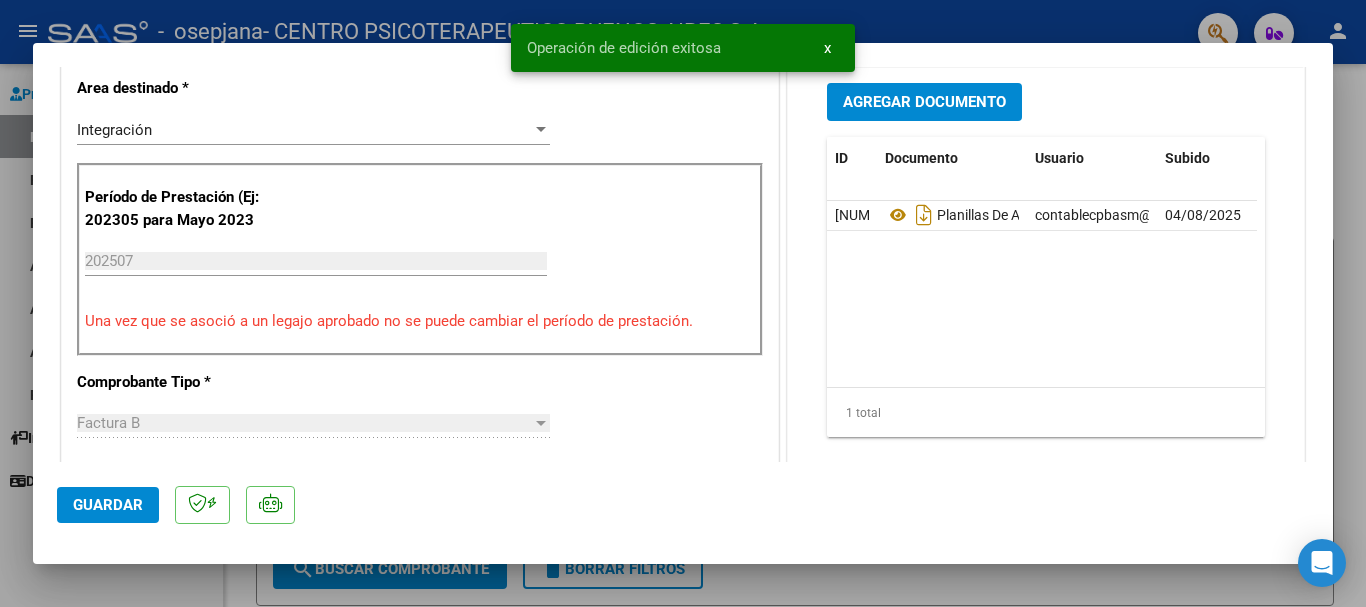 type 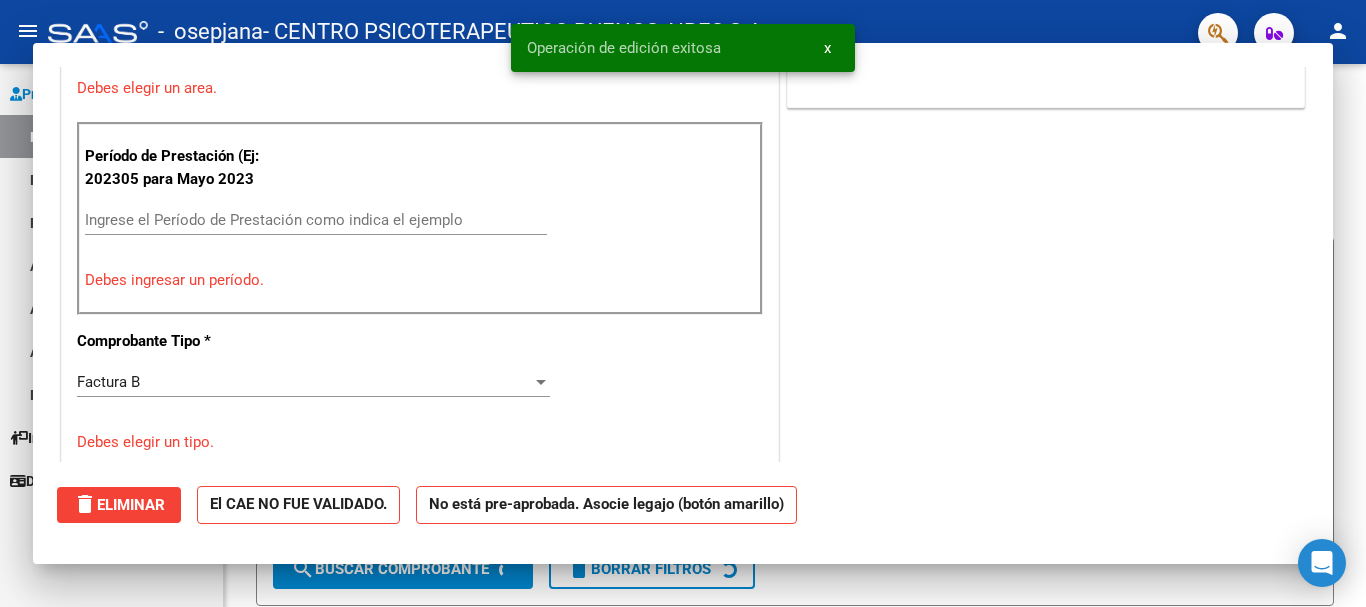 scroll, scrollTop: 414, scrollLeft: 0, axis: vertical 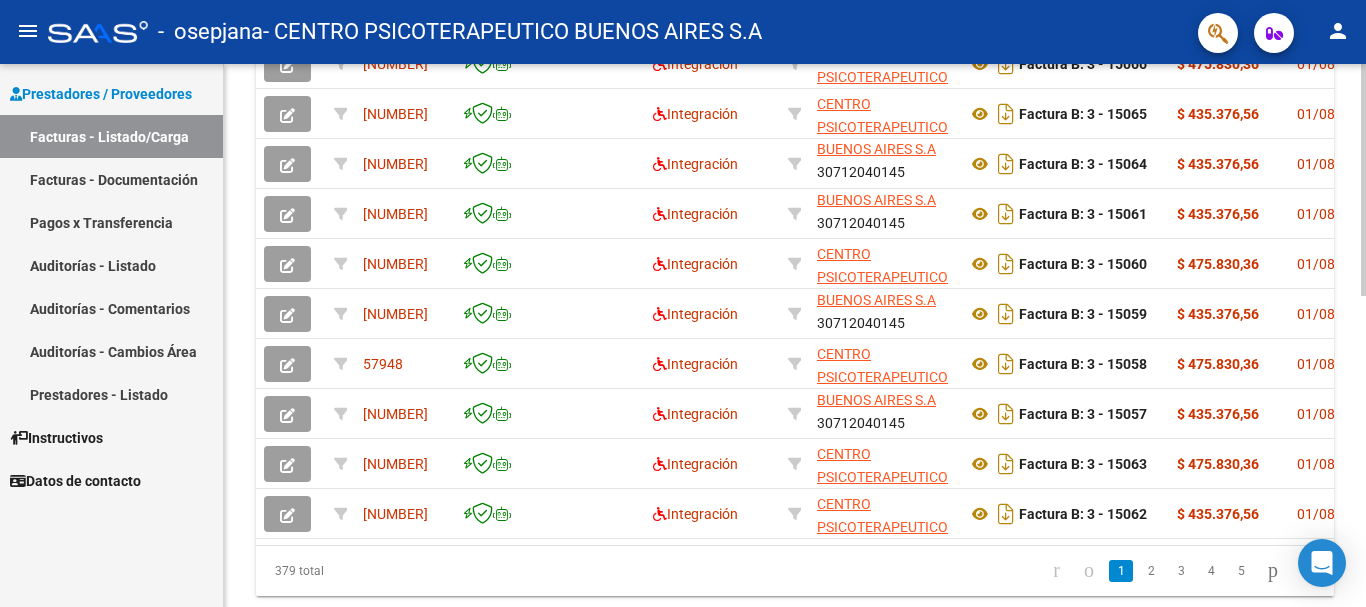click 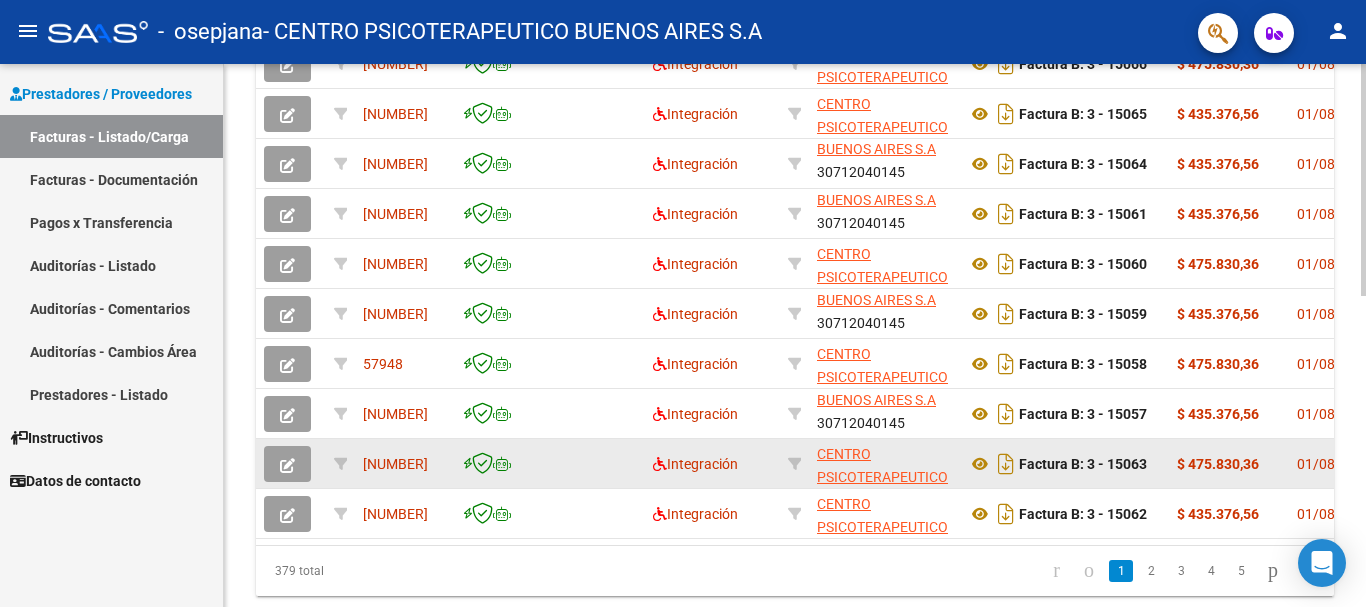scroll, scrollTop: 659, scrollLeft: 0, axis: vertical 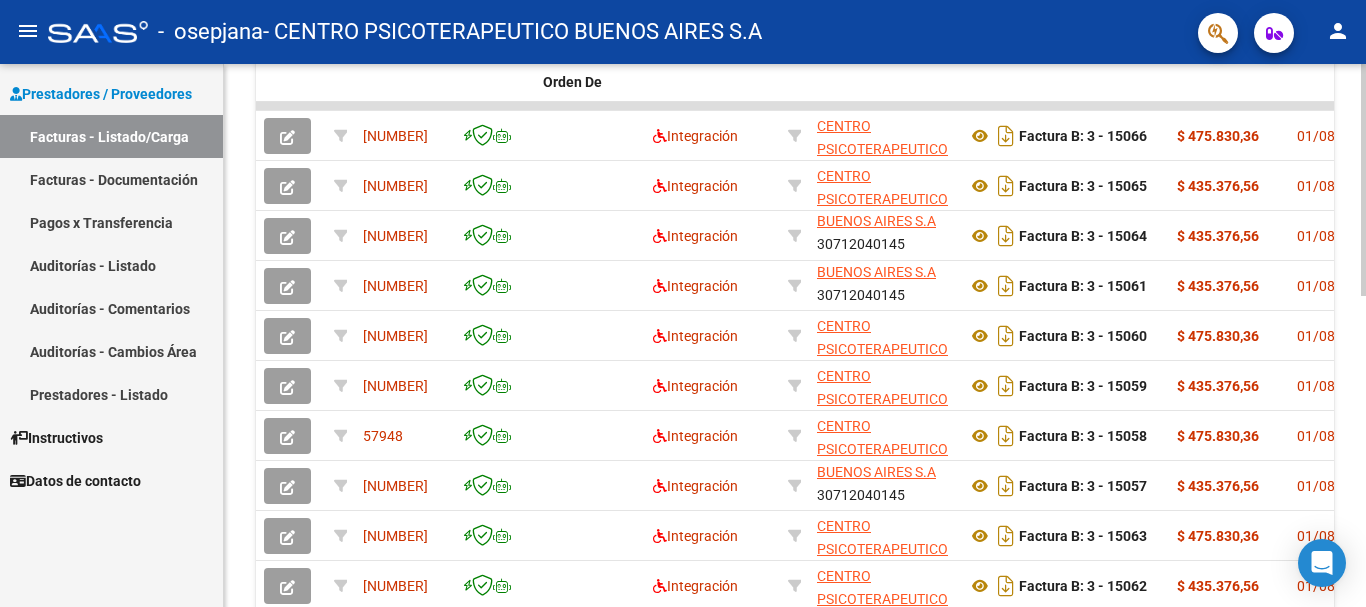 click 